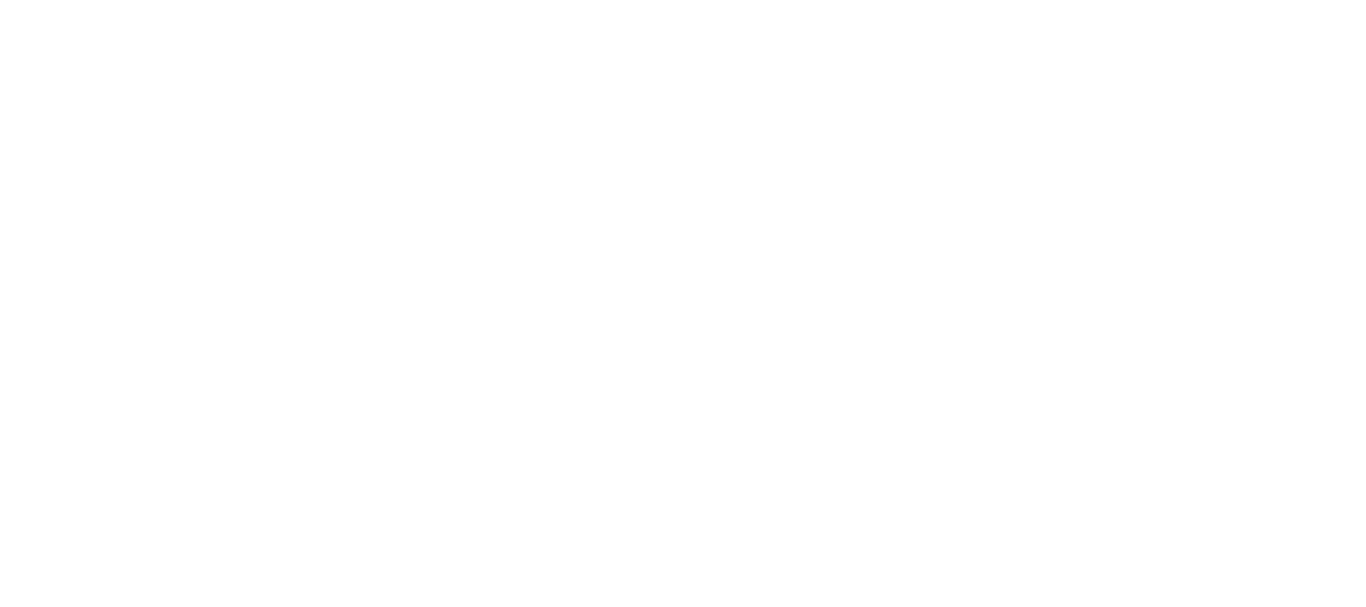 select on "*" 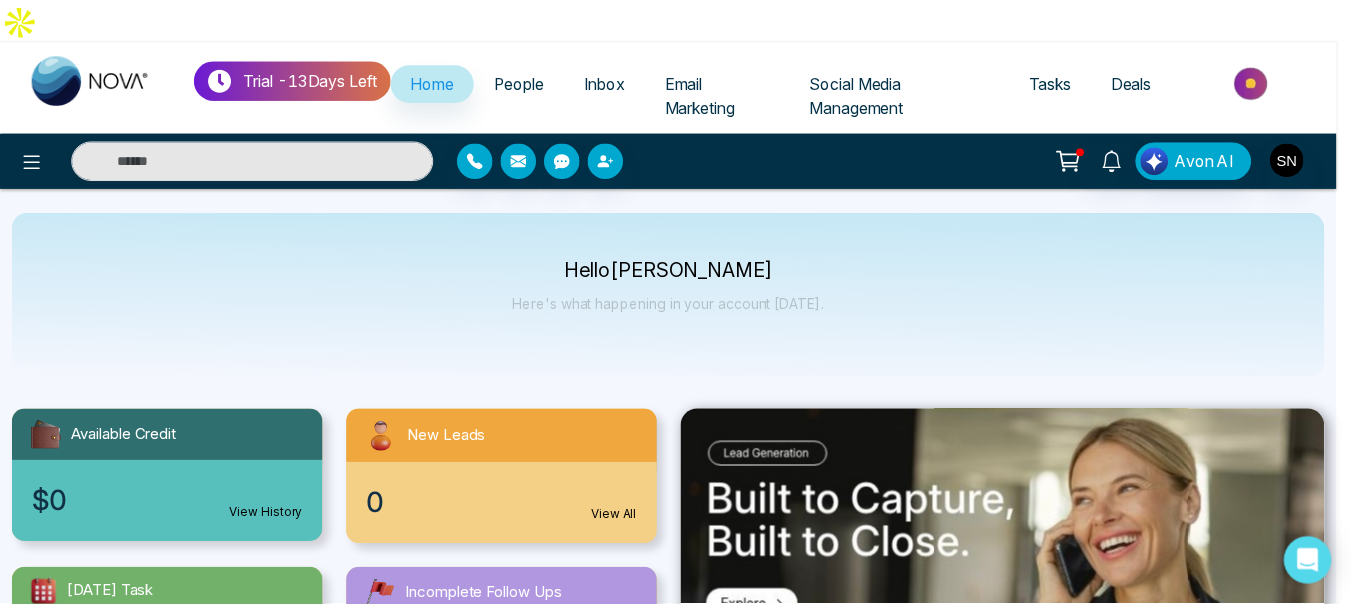 scroll, scrollTop: 0, scrollLeft: 0, axis: both 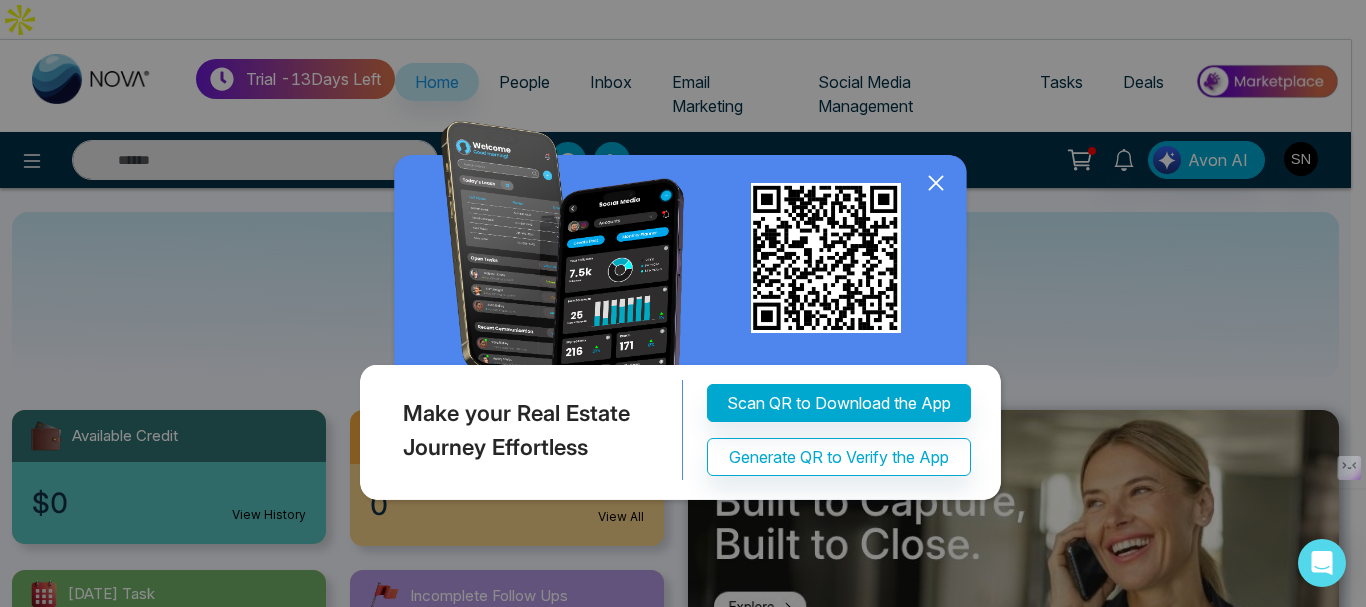 click 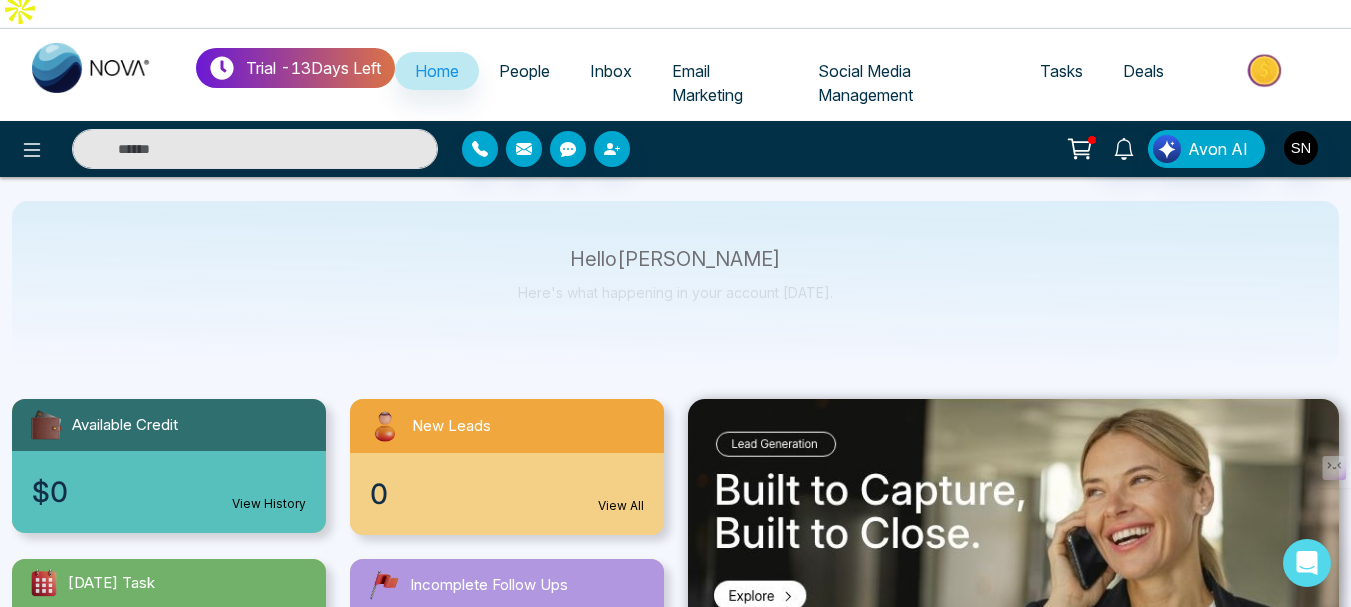 scroll, scrollTop: 0, scrollLeft: 0, axis: both 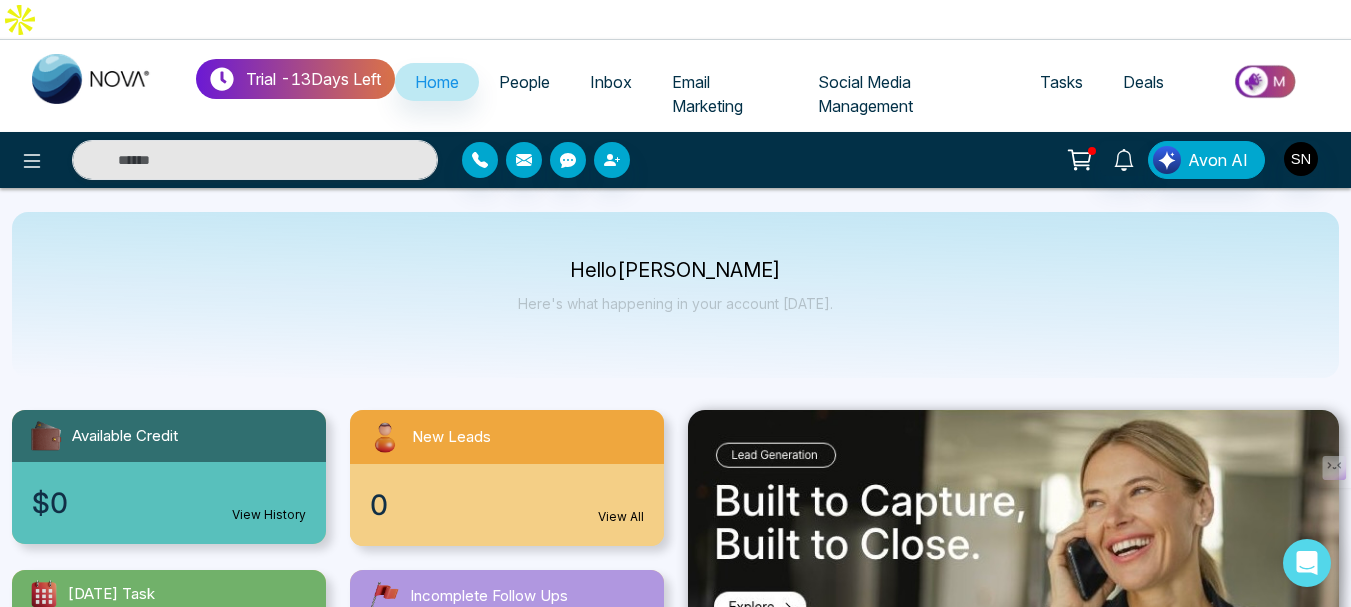 click on "People" at bounding box center [524, 82] 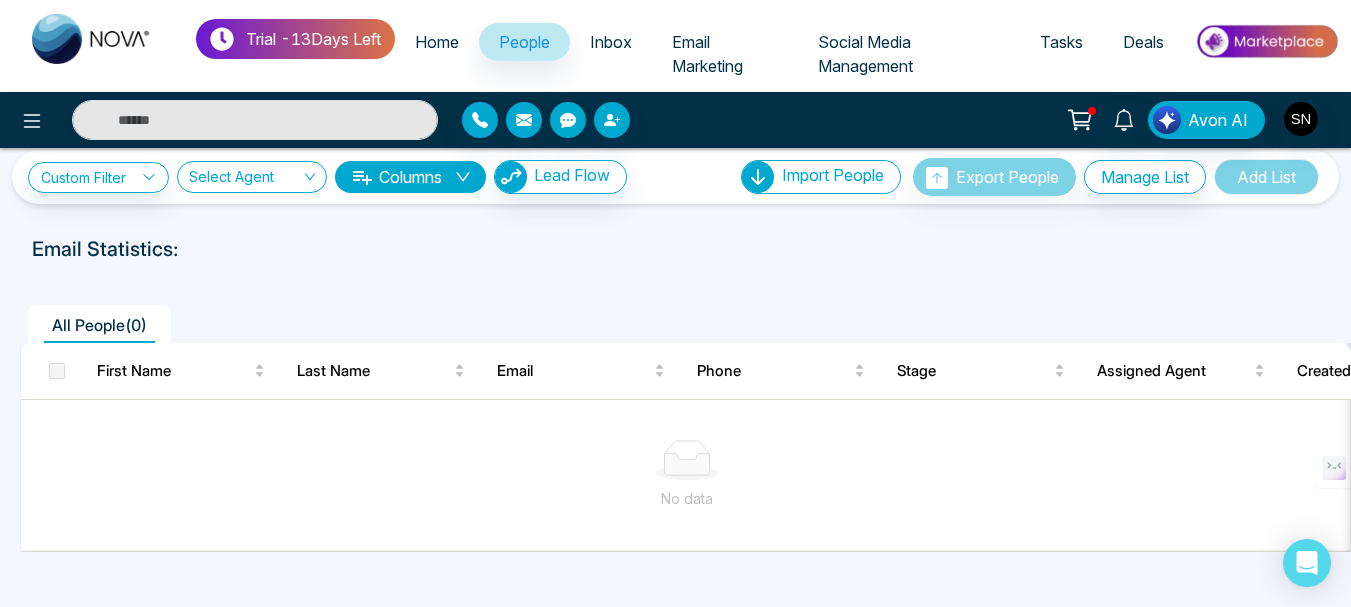 scroll, scrollTop: 66, scrollLeft: 0, axis: vertical 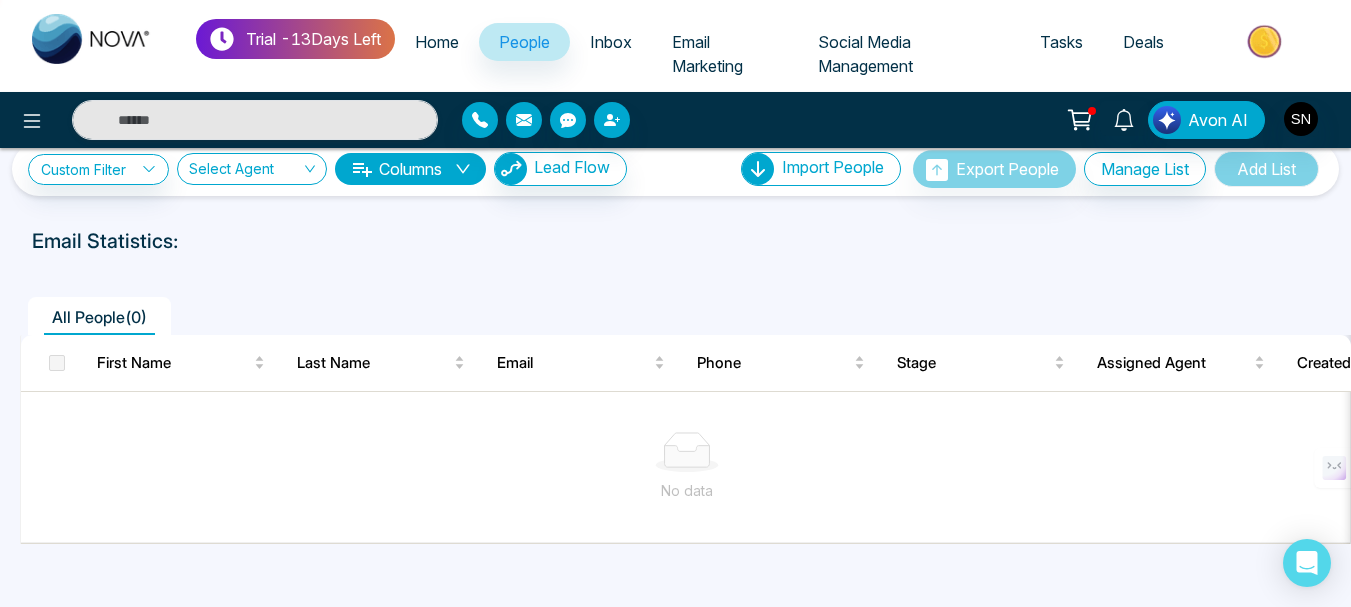 click 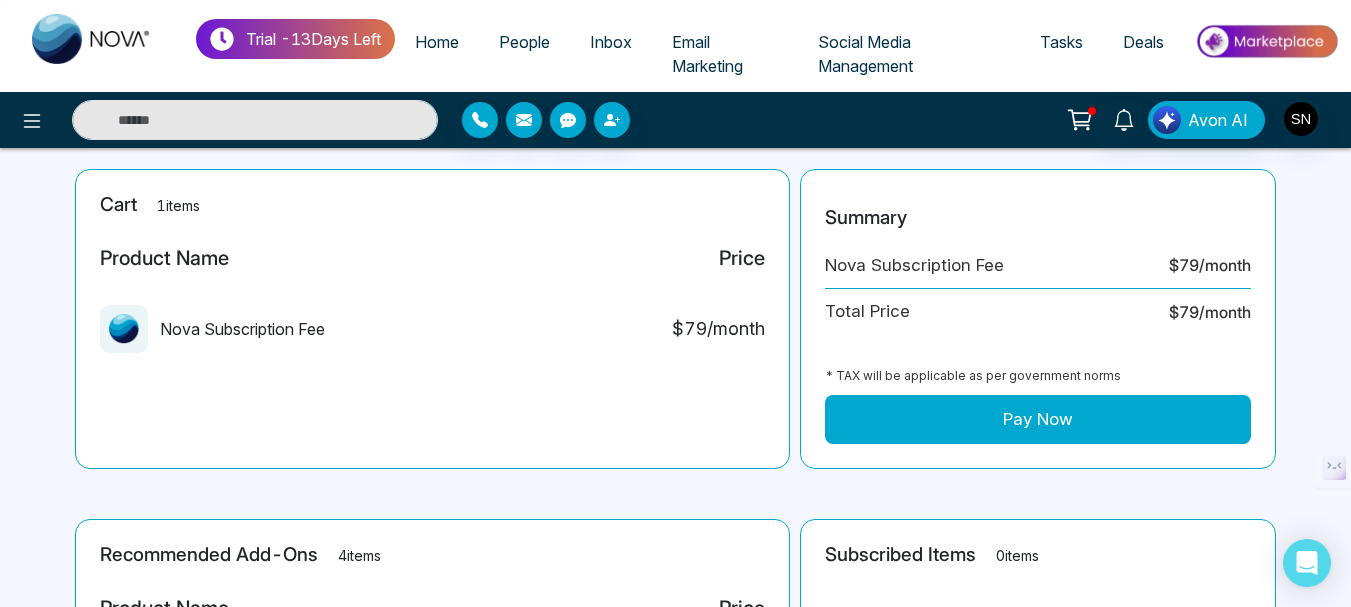 scroll, scrollTop: 0, scrollLeft: 0, axis: both 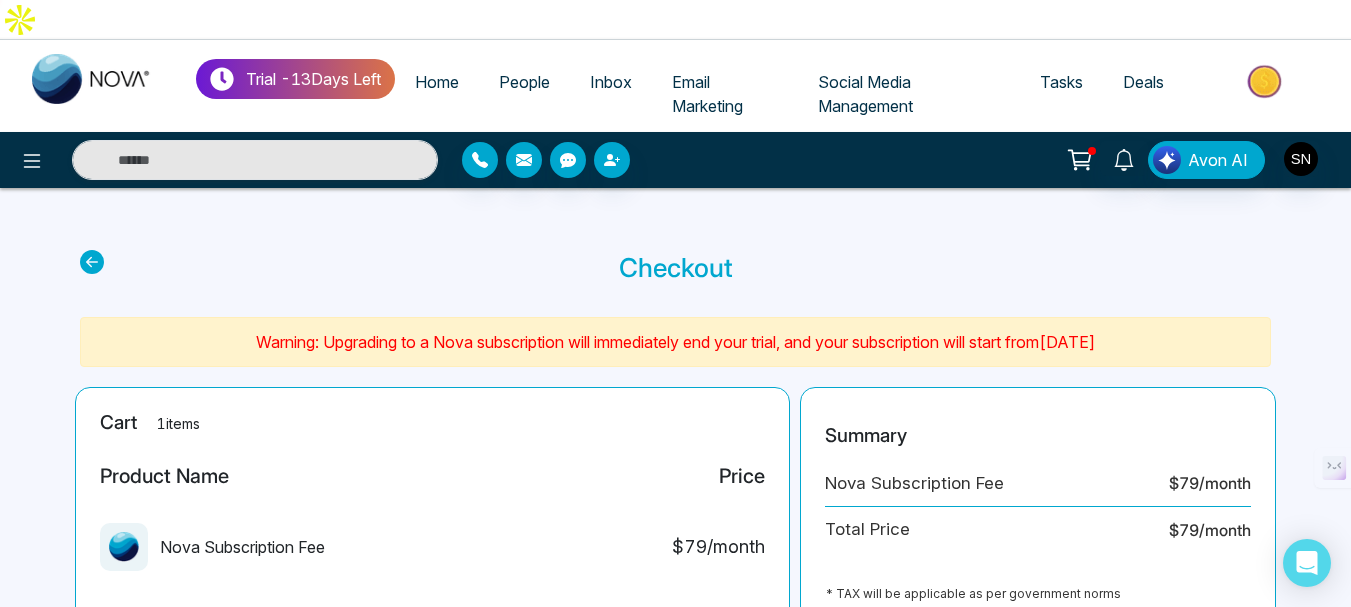 click on "Inbox" at bounding box center (611, 82) 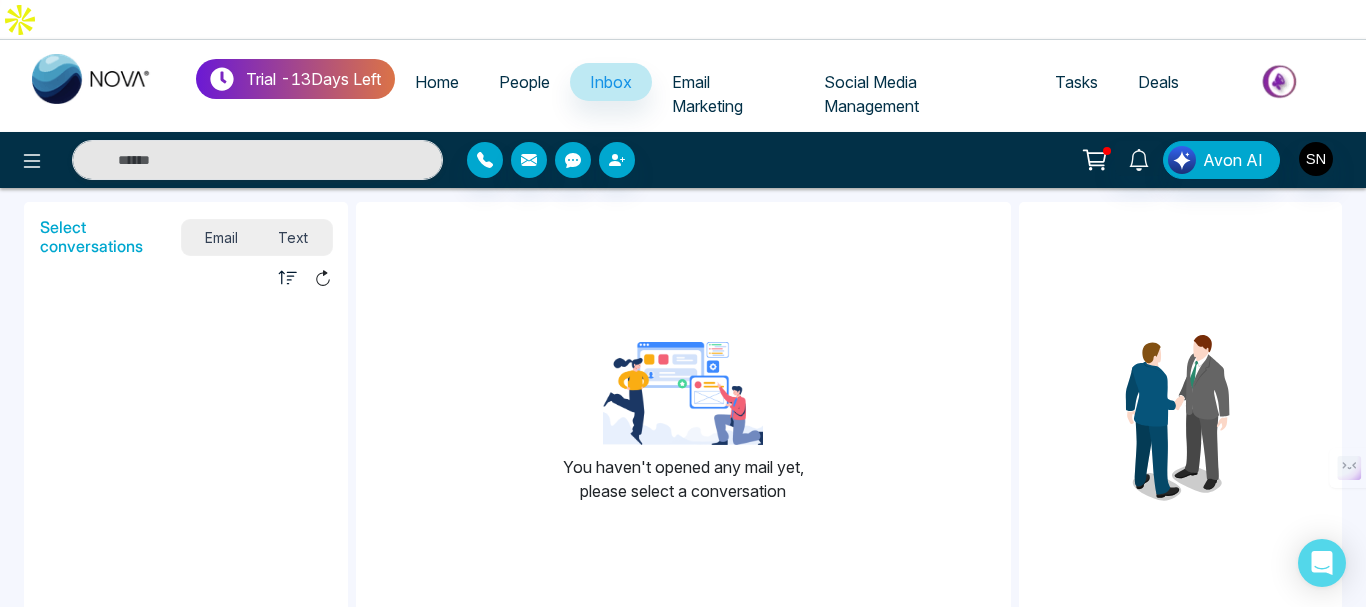 click on "Email" at bounding box center [222, 237] 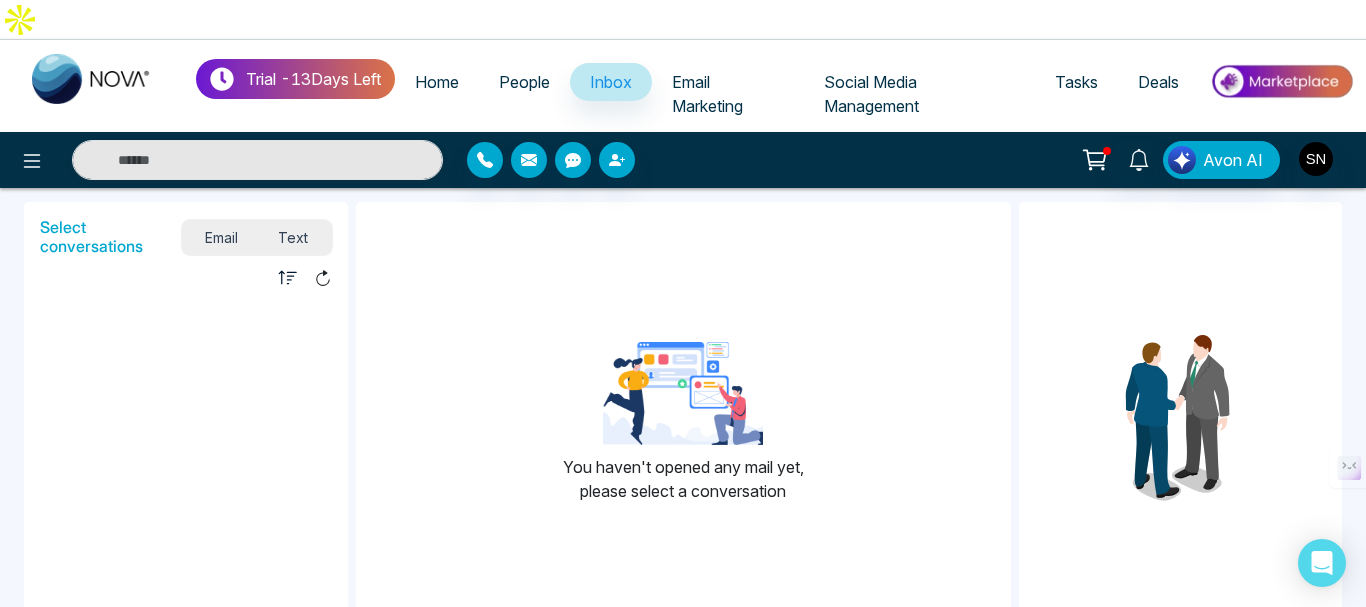 click on "Text" at bounding box center [293, 237] 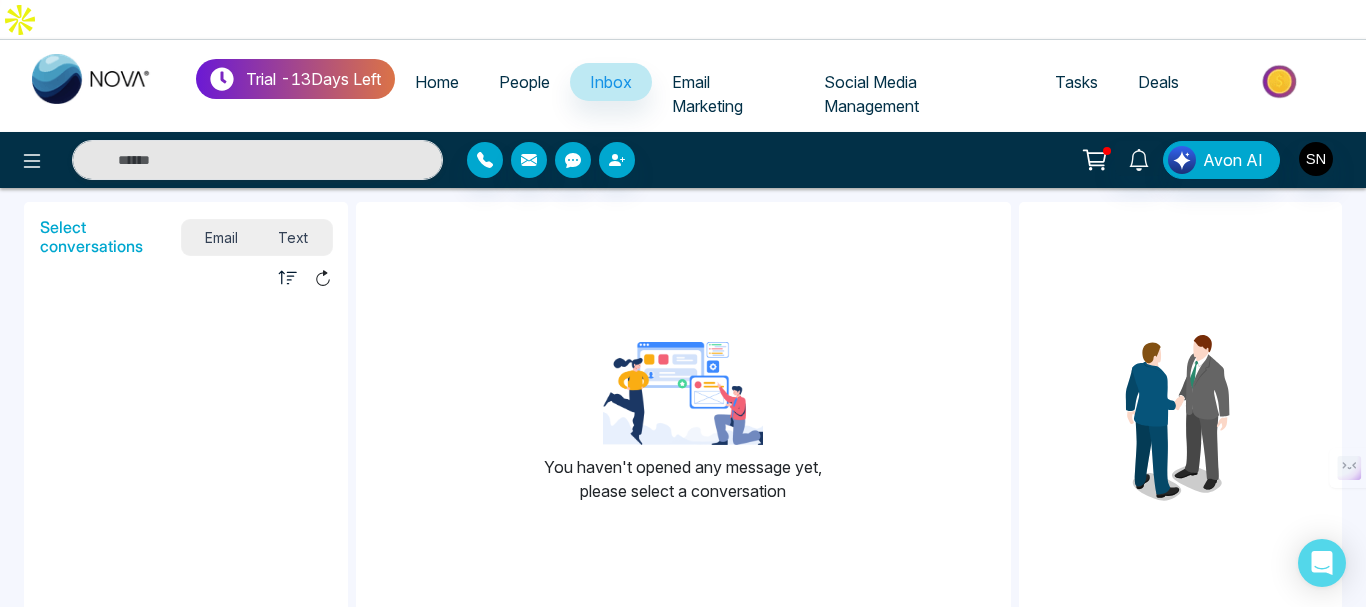 click on "Email Marketing" at bounding box center [707, 94] 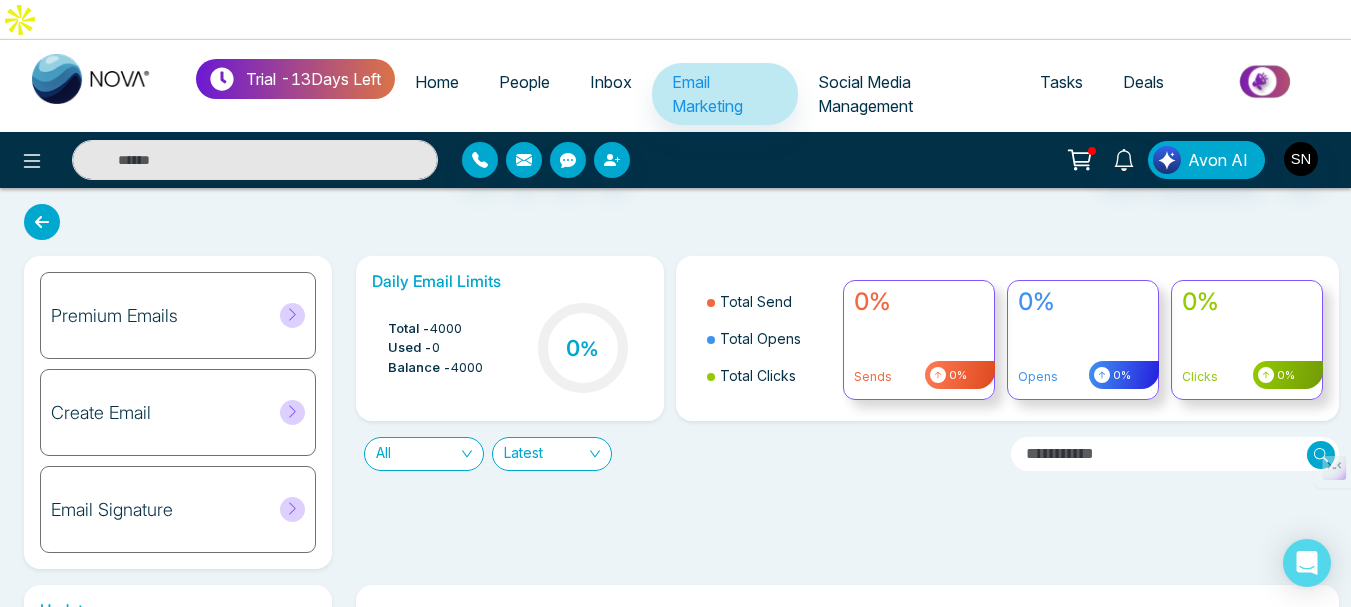 click on "Social Media Management" at bounding box center (865, 94) 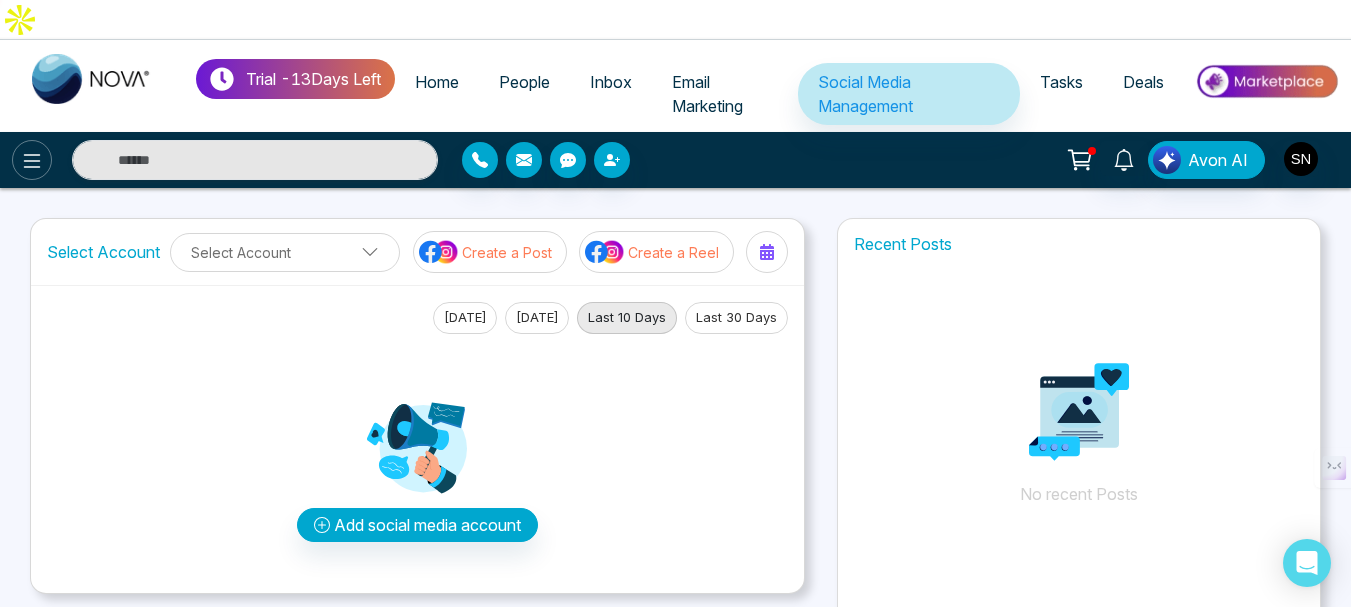 click 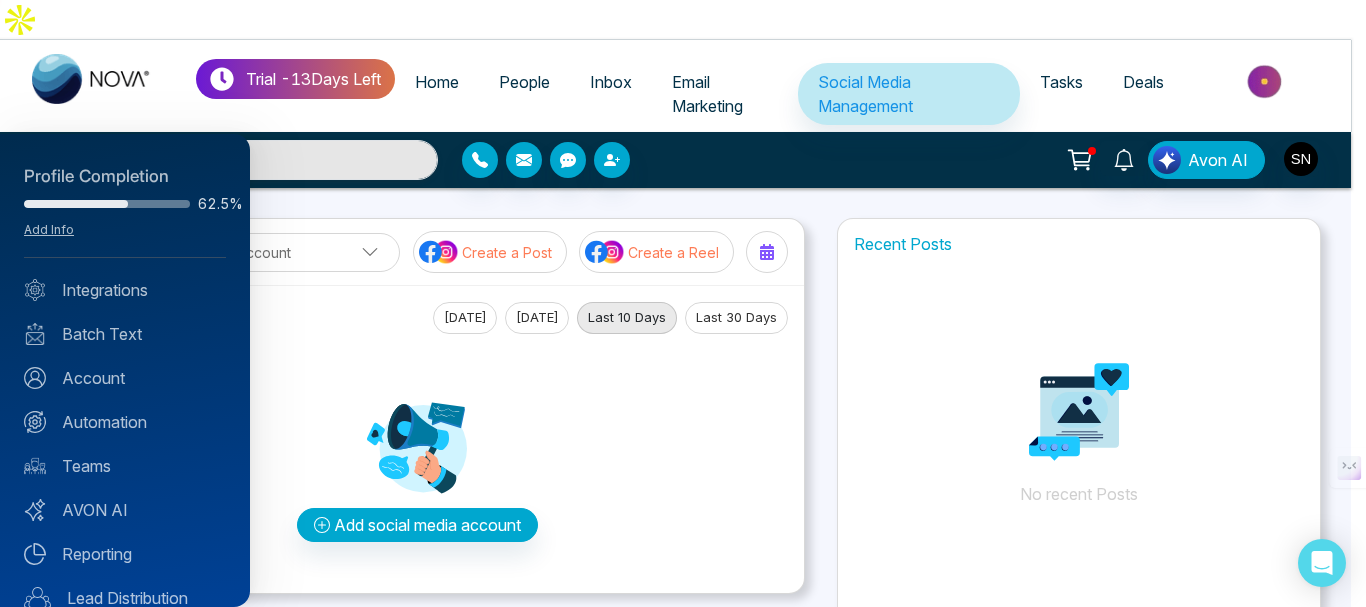 click at bounding box center (683, 303) 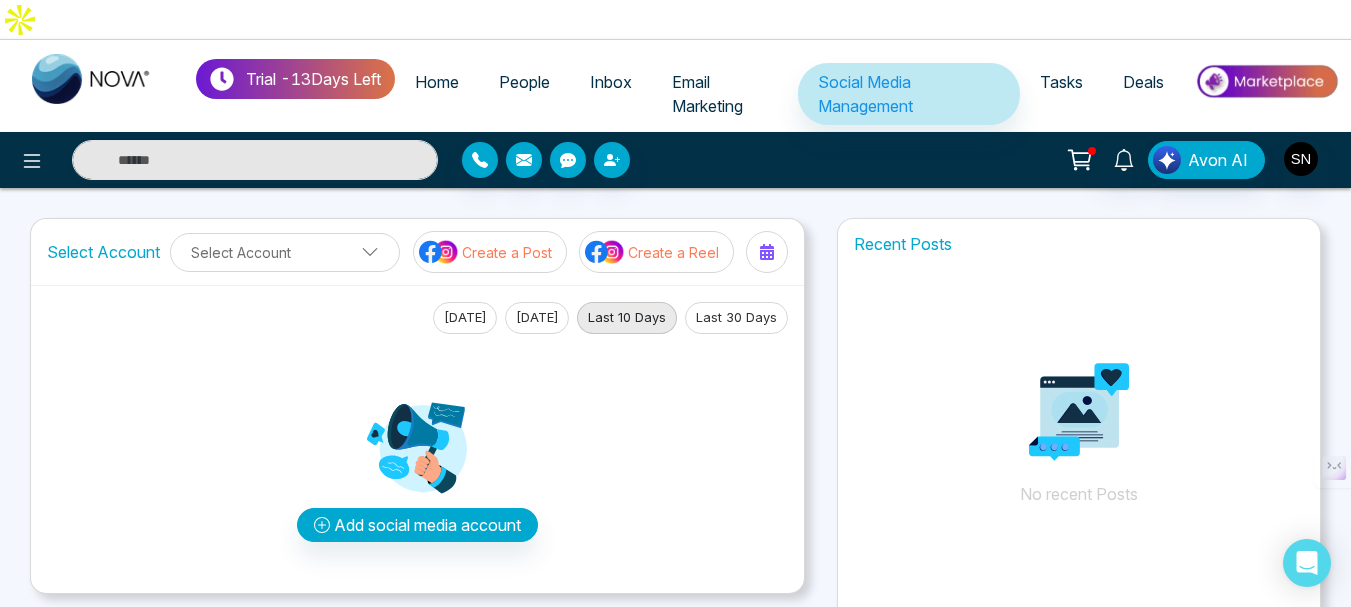 click on "People" at bounding box center [524, 82] 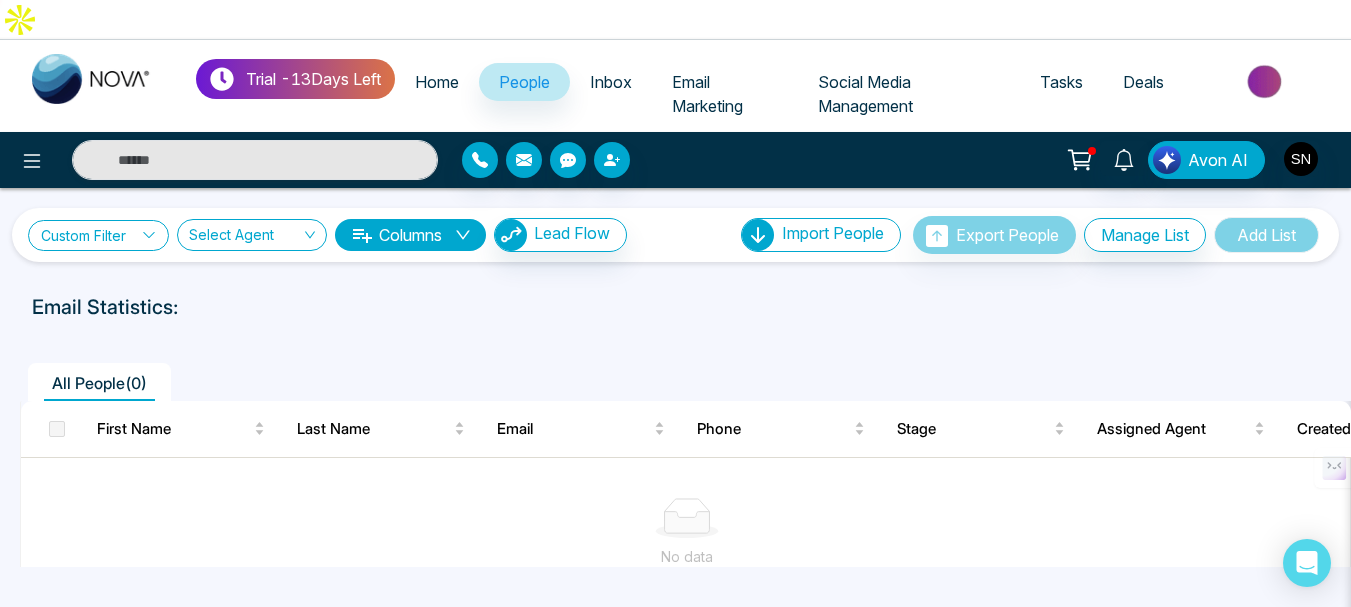 click on "Custom Filter" at bounding box center [98, 235] 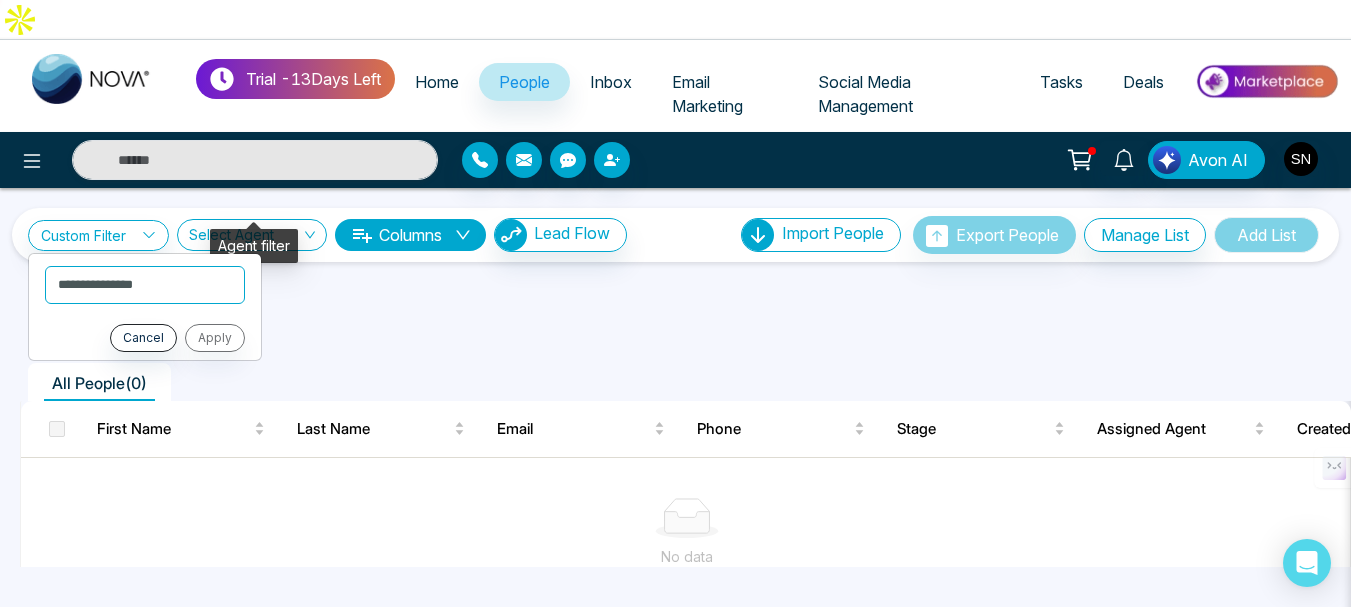 click at bounding box center [245, 239] 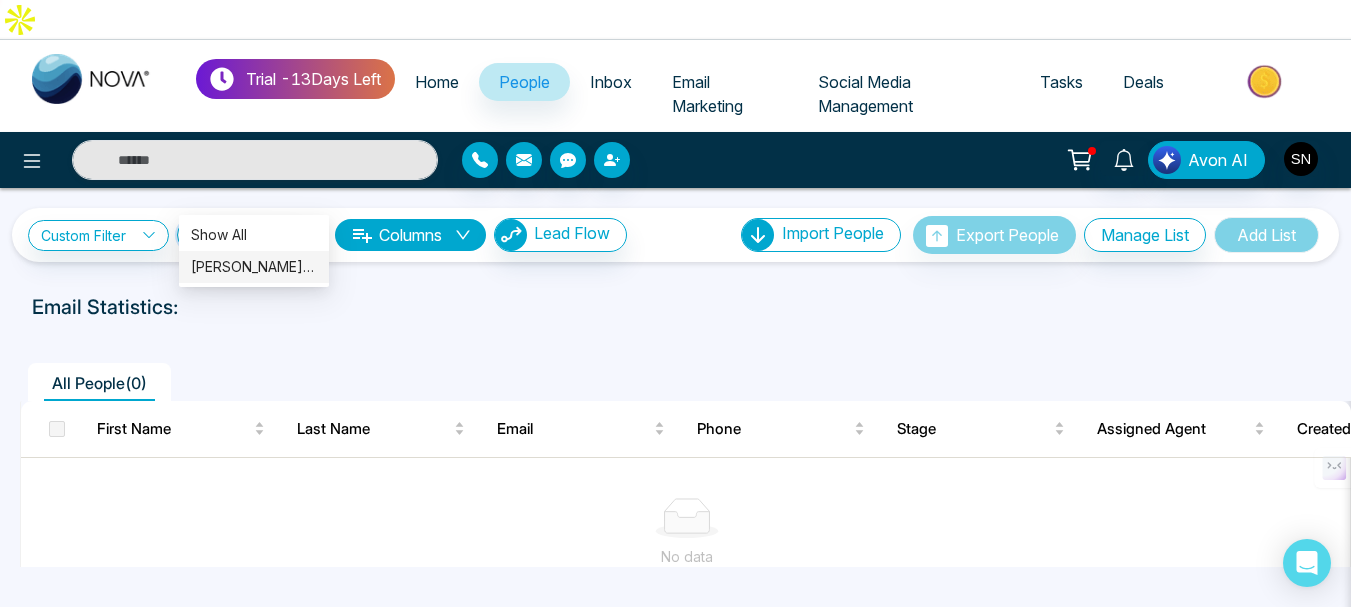 click on "[PERSON_NAME] (me)" at bounding box center [254, 267] 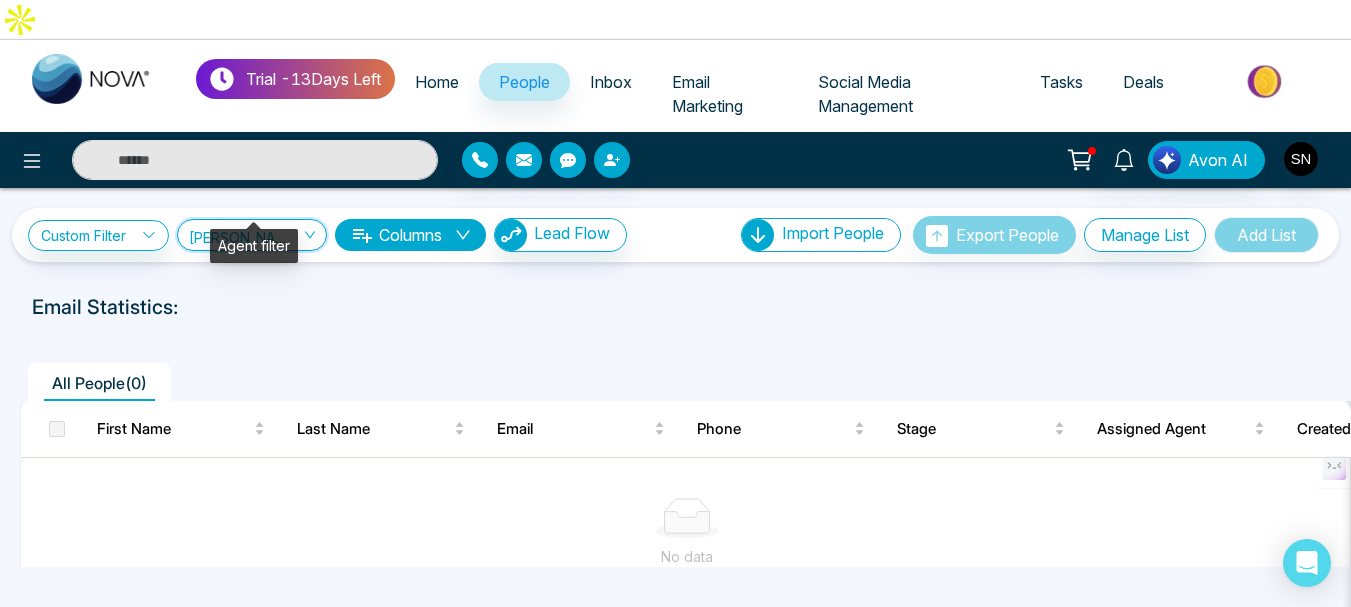 click on "[PERSON_NAME] (me)" at bounding box center (252, 234) 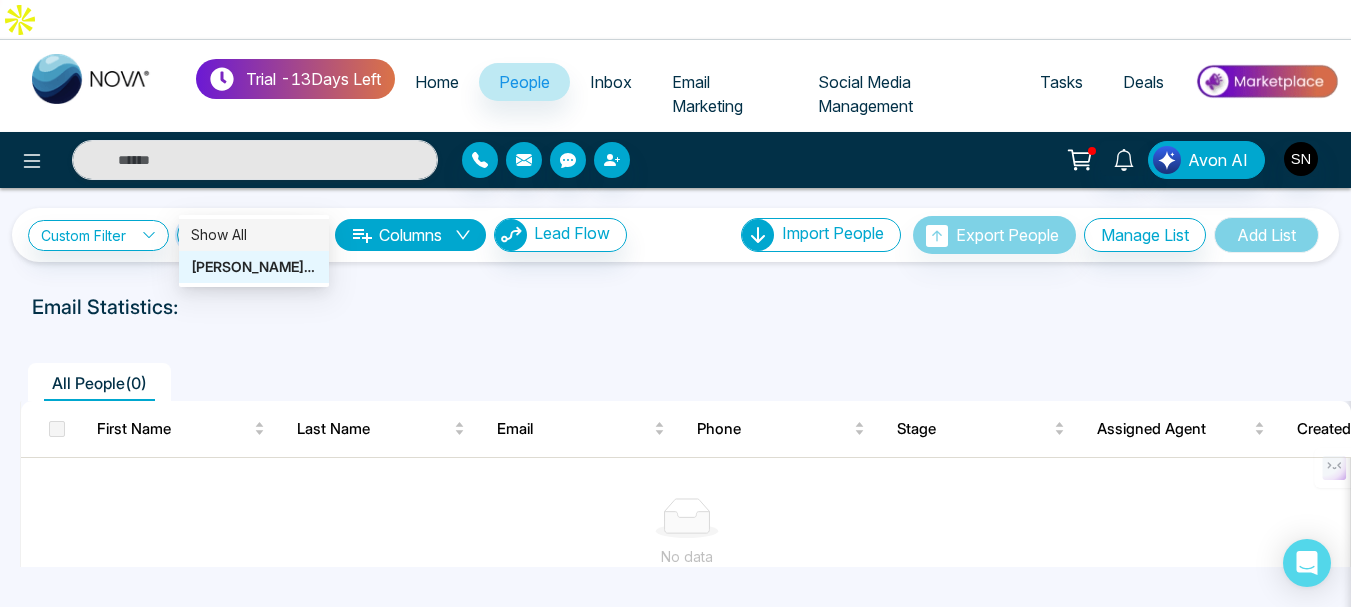 click on "Show All" at bounding box center (254, 235) 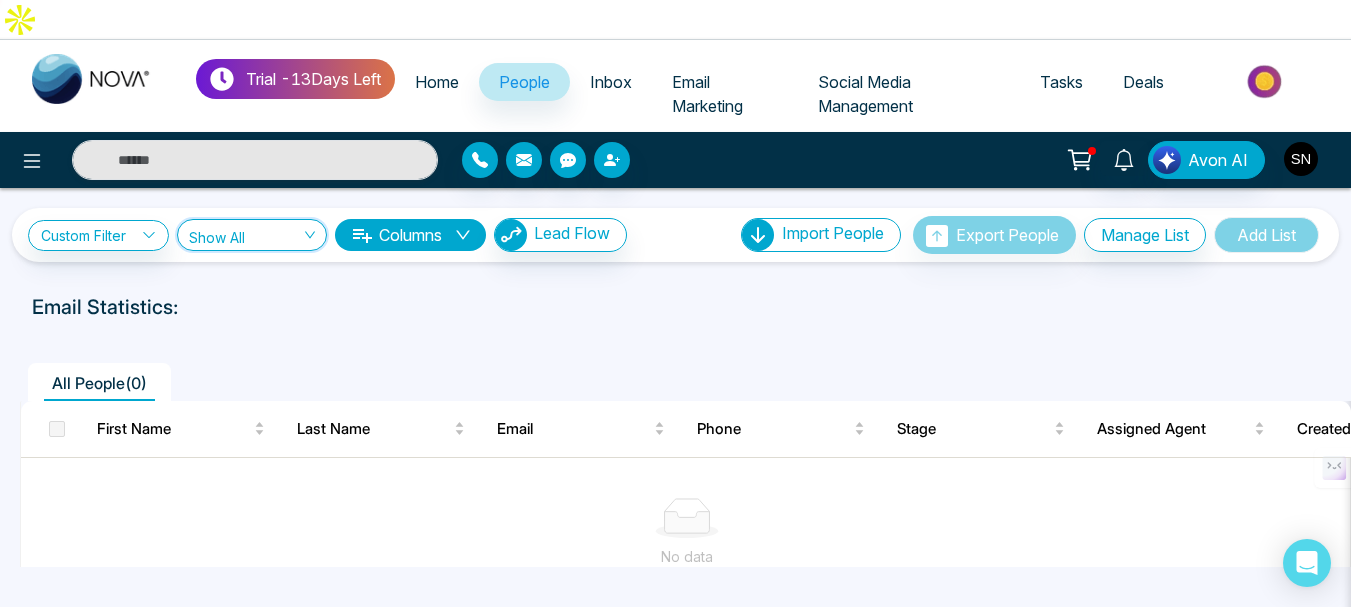 click at bounding box center [1301, 159] 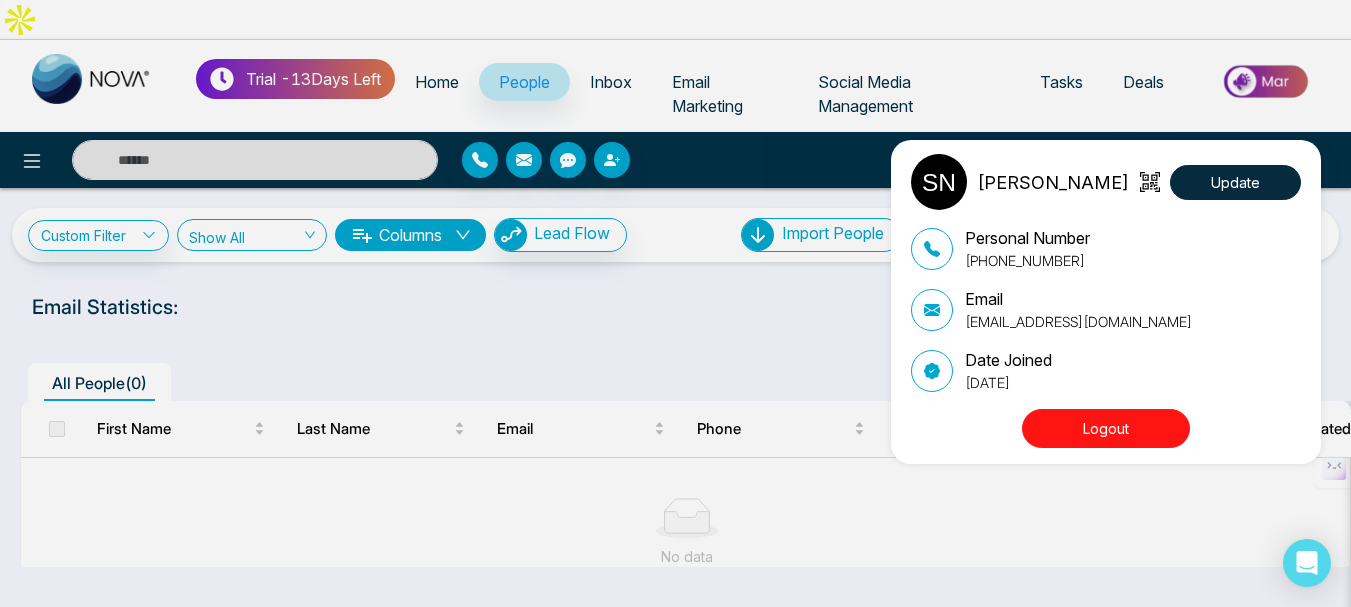 click on "[PERSON_NAME] Update Personal Number [PHONE_NUMBER] Email [EMAIL_ADDRESS][DOMAIN_NAME] Date Joined [DATE] Logout" at bounding box center (675, 303) 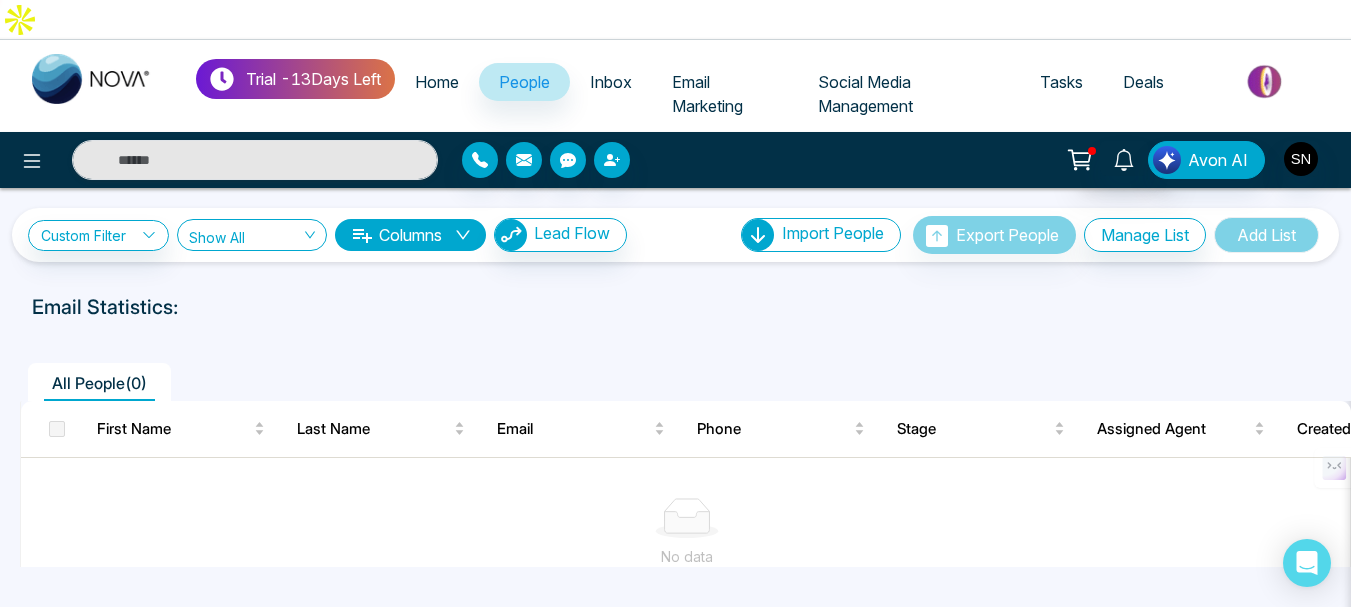 click 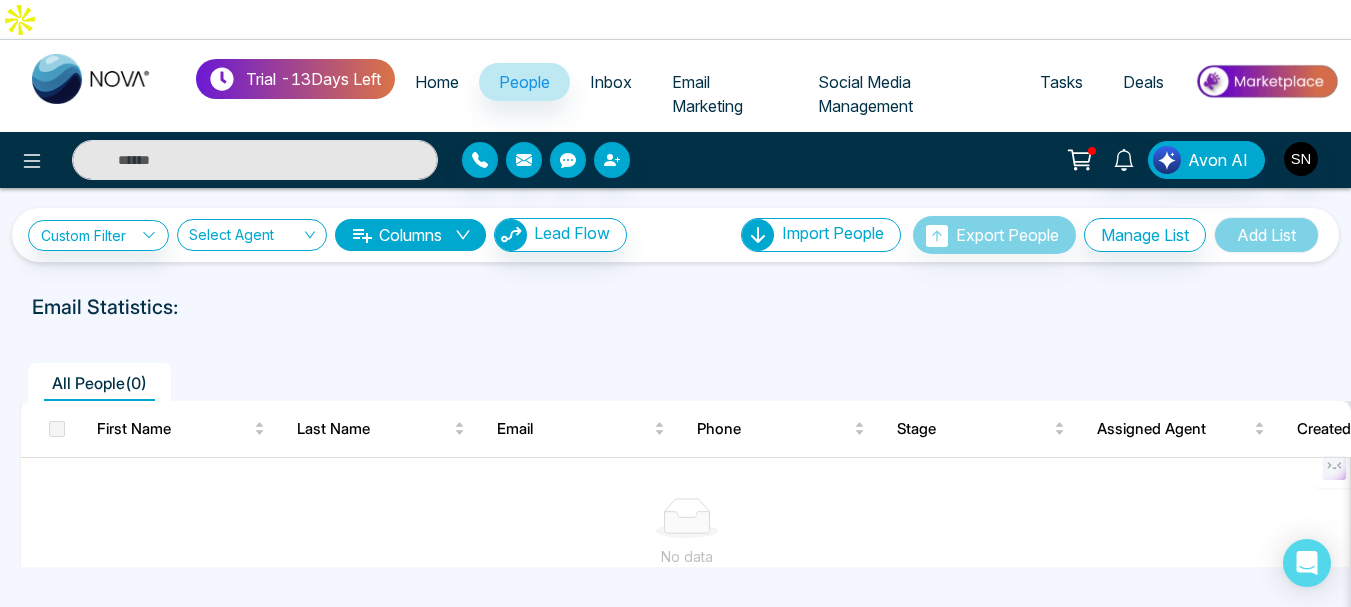 click on "Inbox" at bounding box center [611, 82] 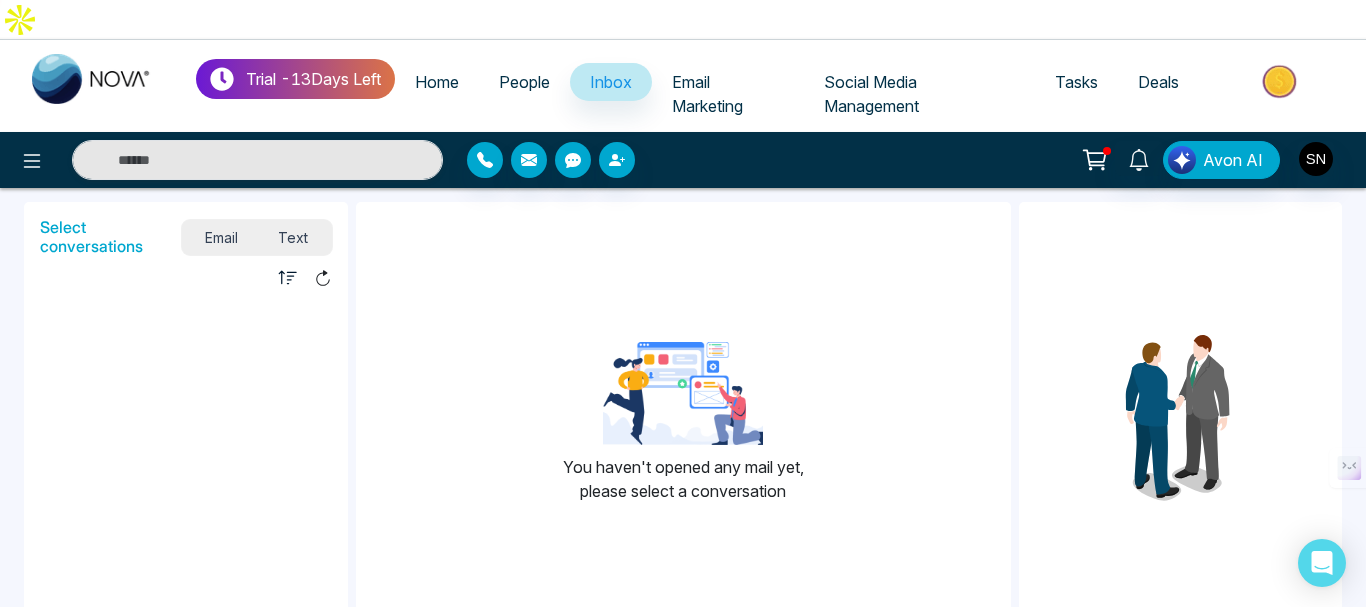 click on "Email Marketing" at bounding box center (707, 94) 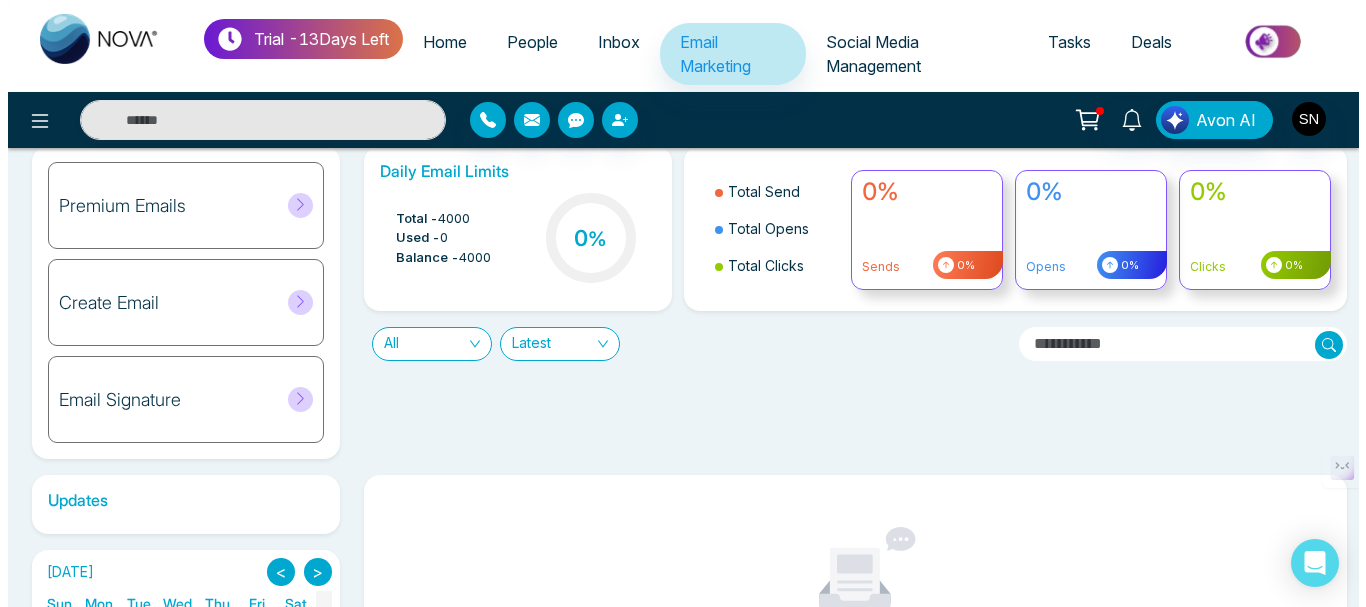 scroll, scrollTop: 0, scrollLeft: 0, axis: both 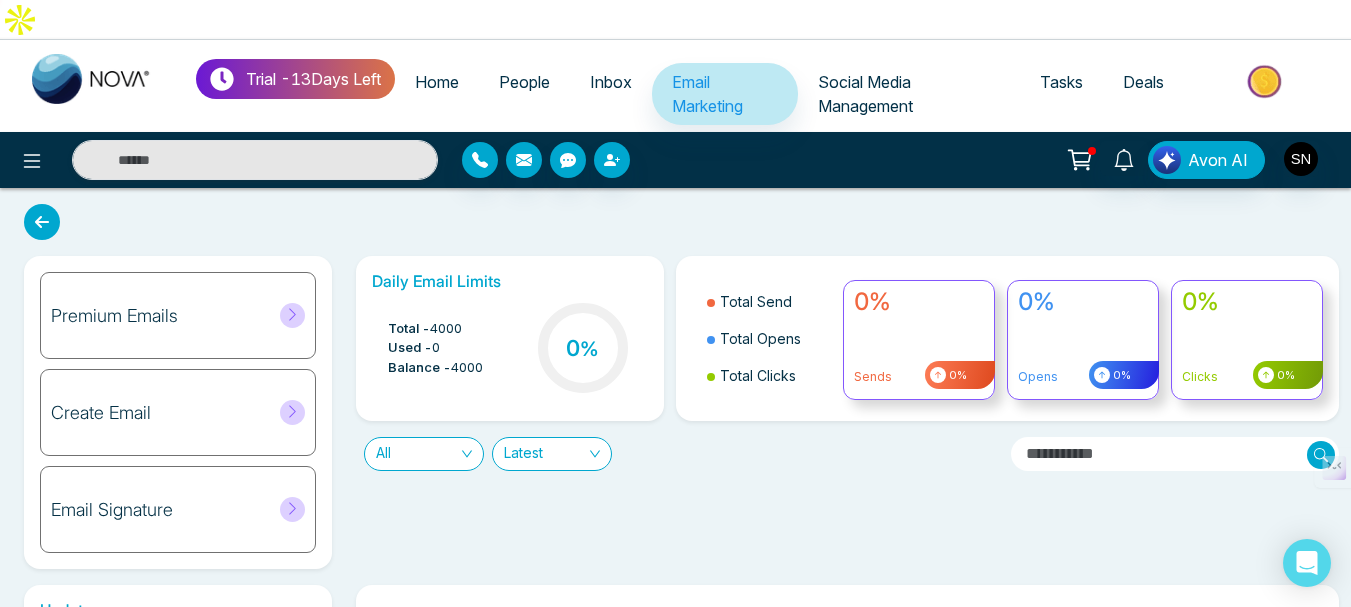 click on "Social Media Management" at bounding box center [909, 94] 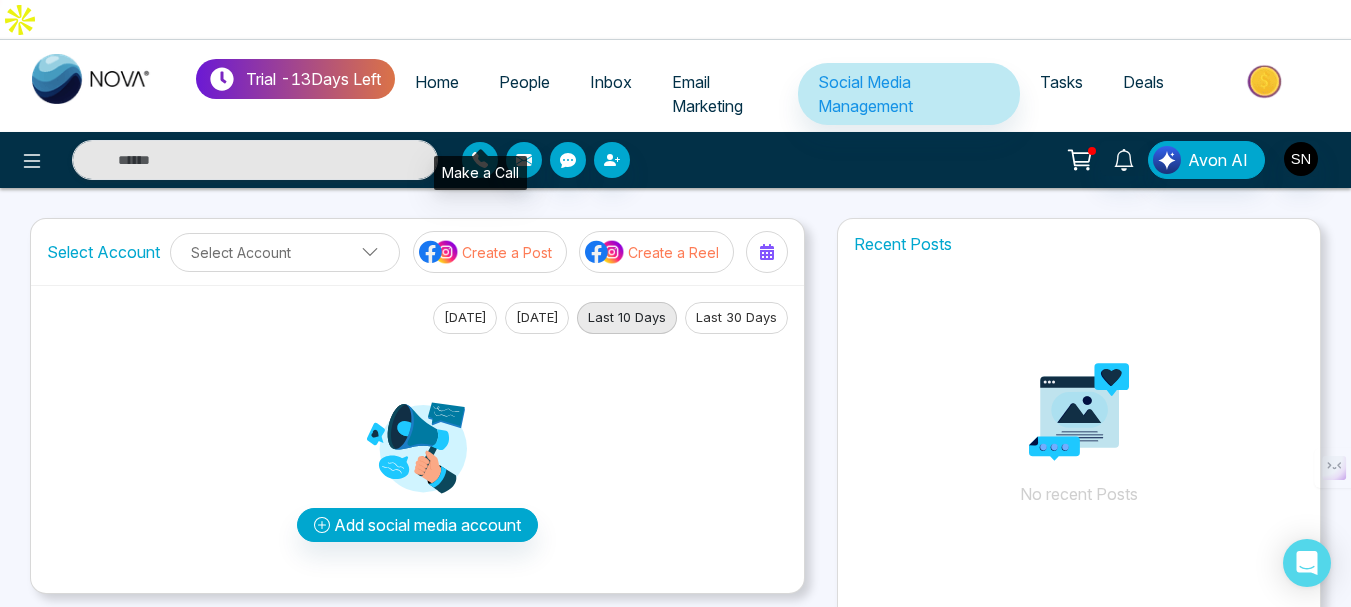 click 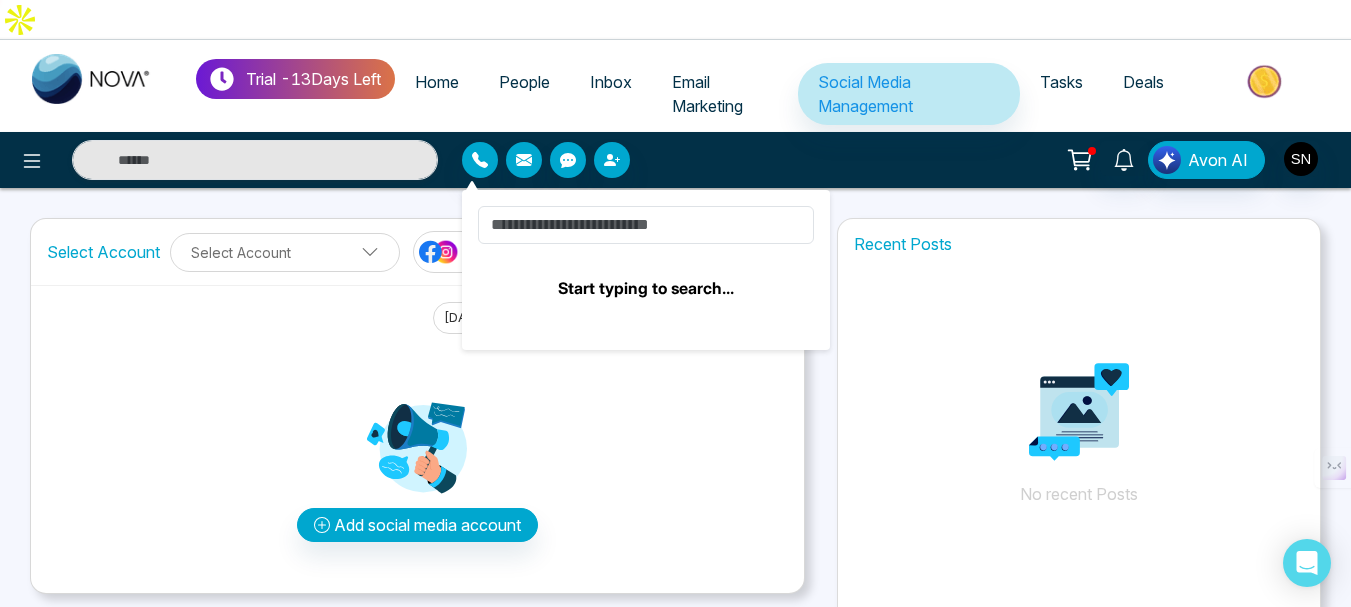 click on "No recent Posts" at bounding box center [1079, 414] 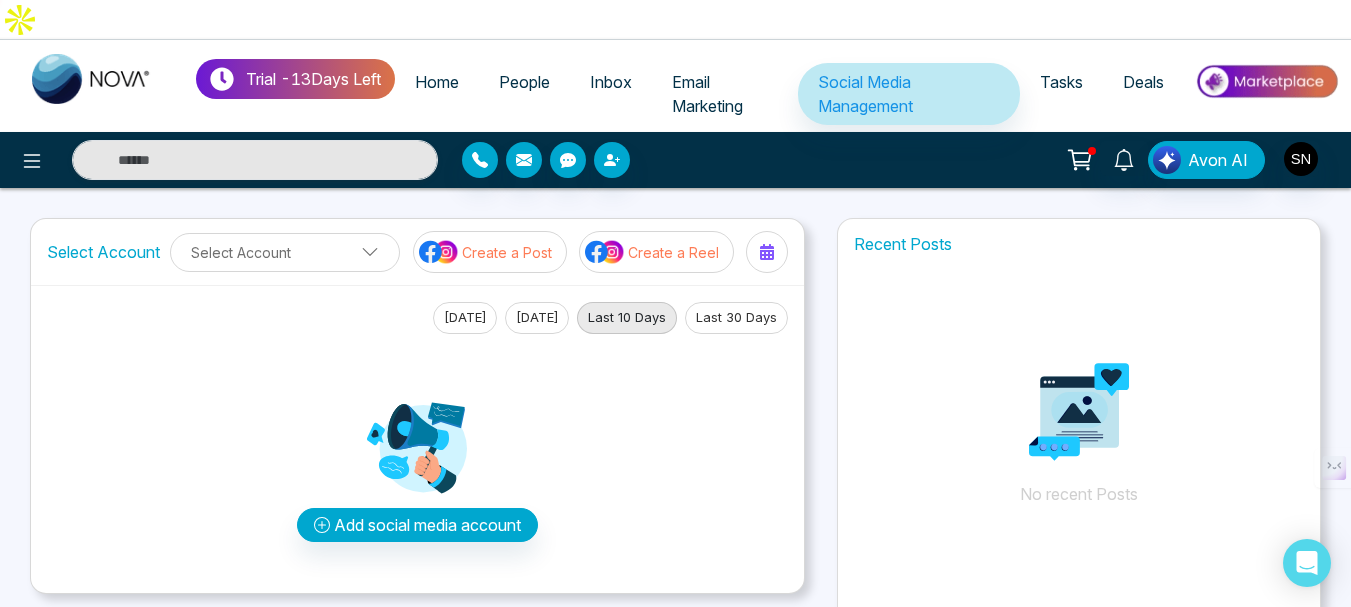 click on "Inbox" at bounding box center (611, 82) 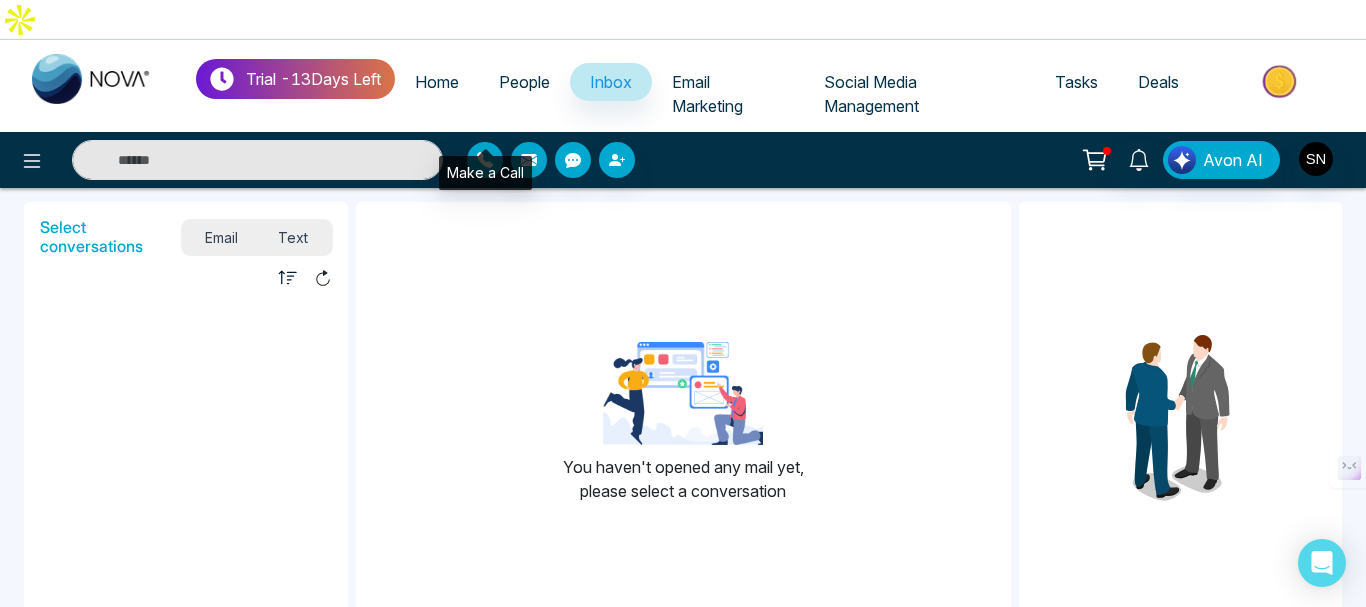 click at bounding box center (485, 160) 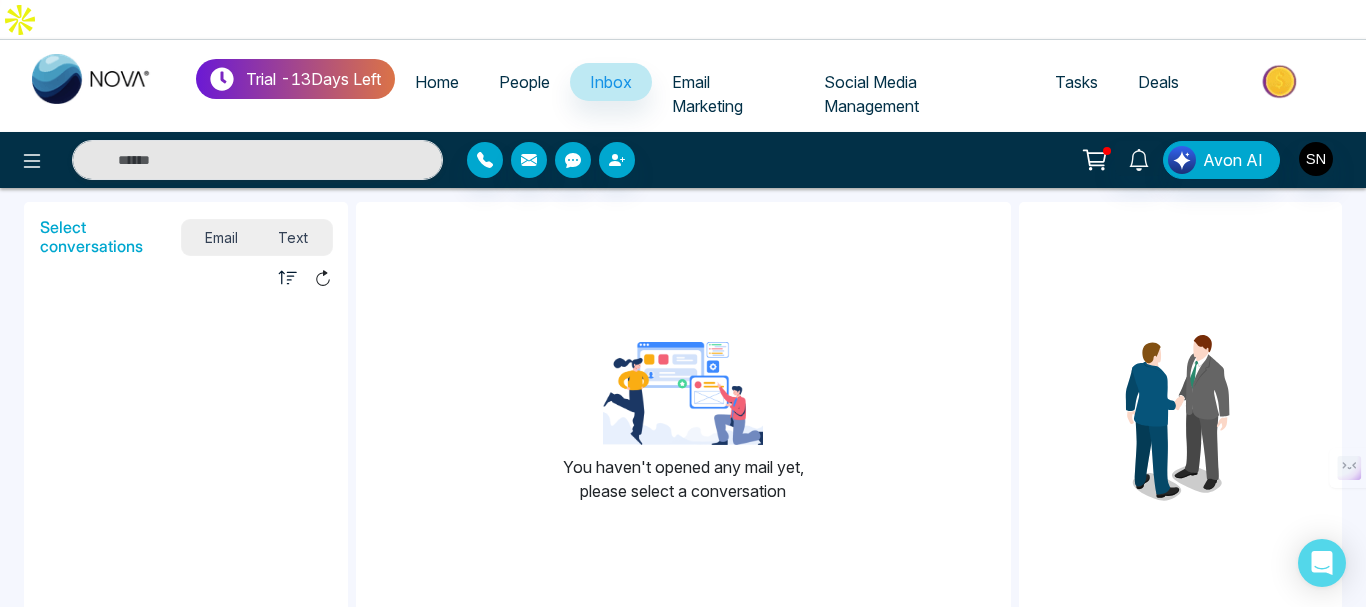 click on "People" at bounding box center [524, 82] 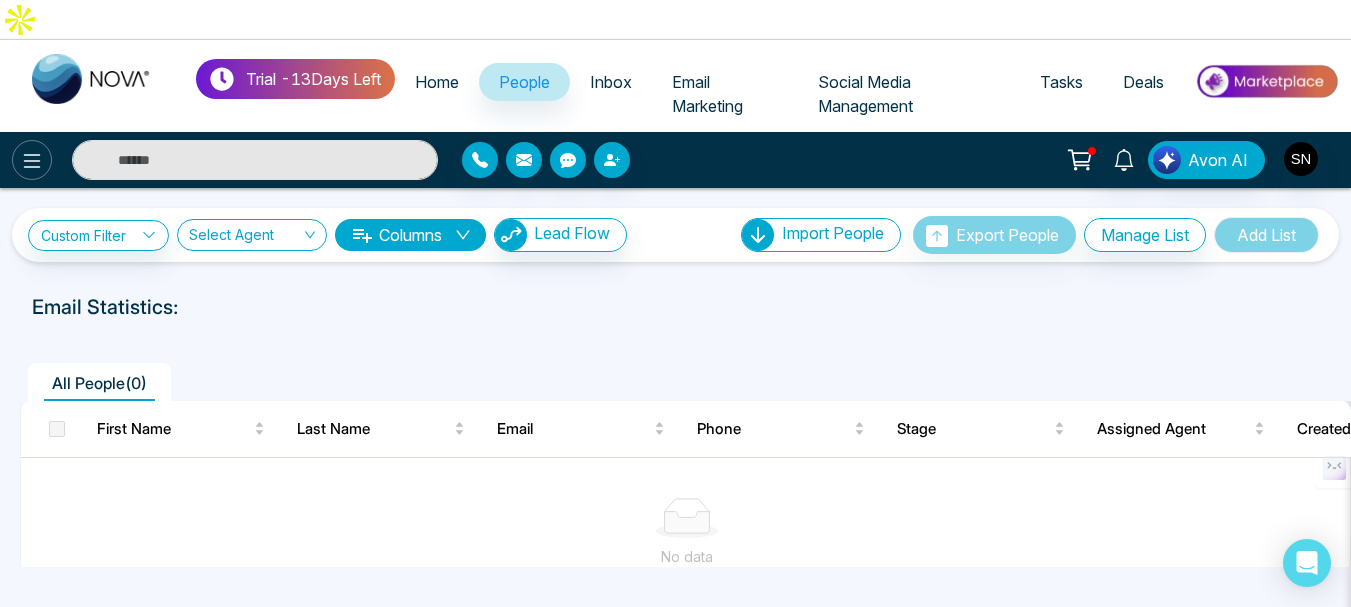 click 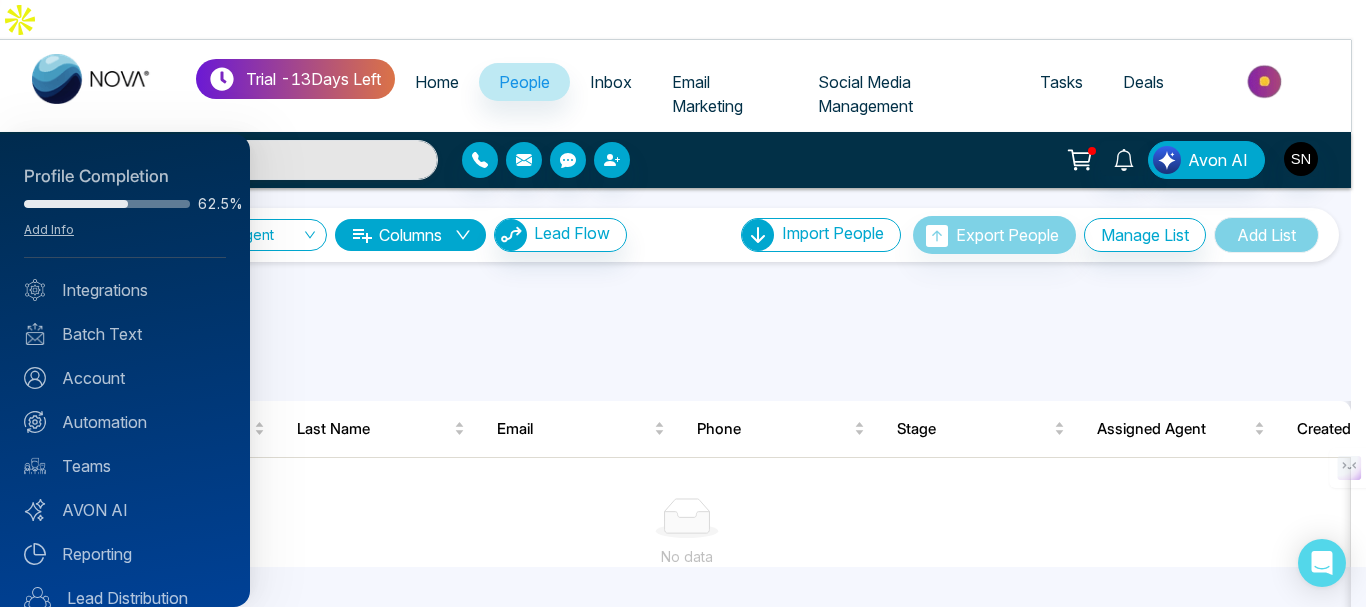 click on "Profile Completion" at bounding box center [125, 177] 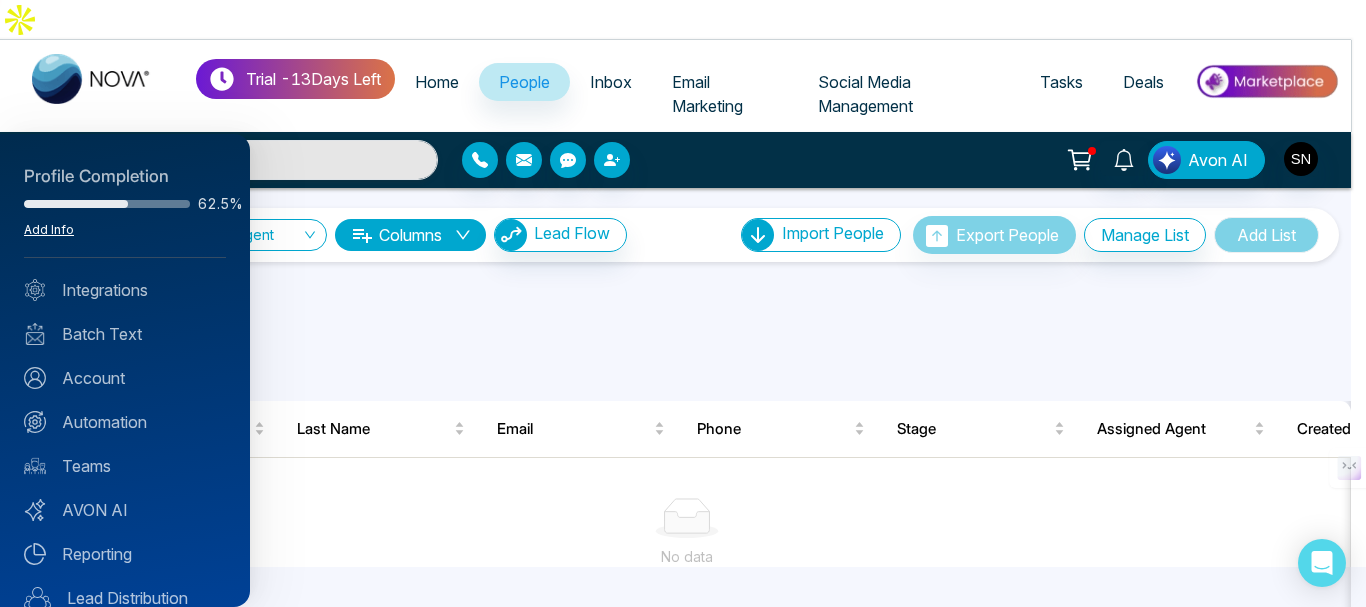 click on "Add Info" at bounding box center [49, 229] 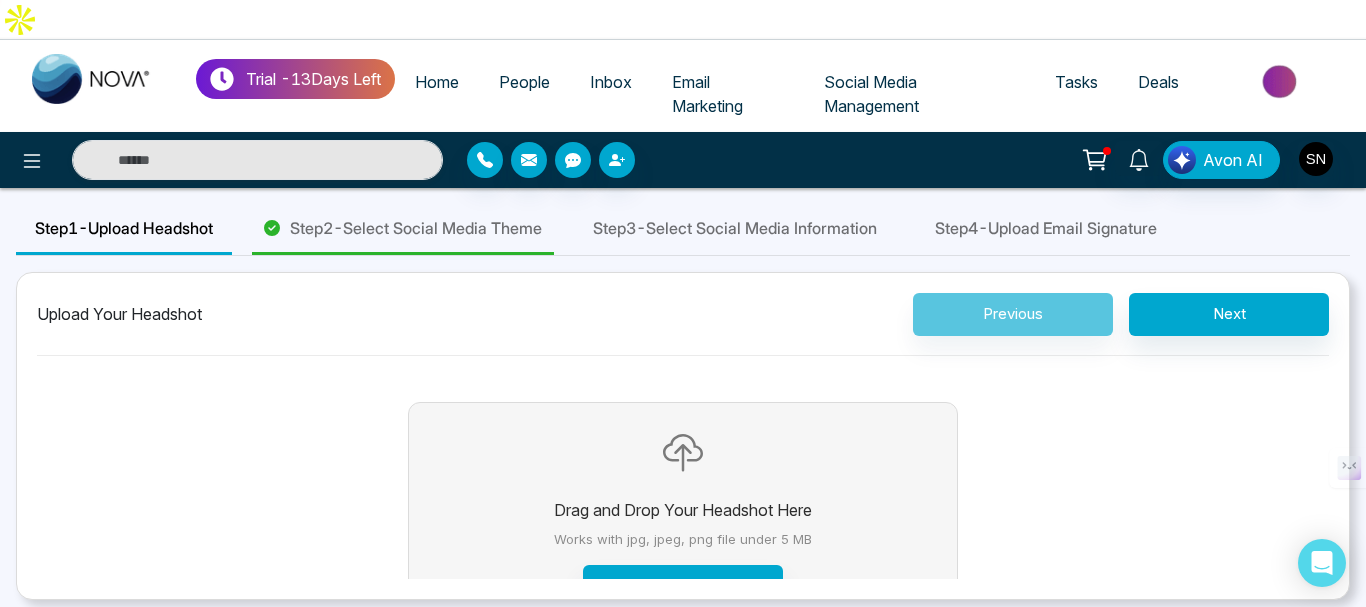 click on "Step  3  -  Select Social Media Information" at bounding box center [735, 228] 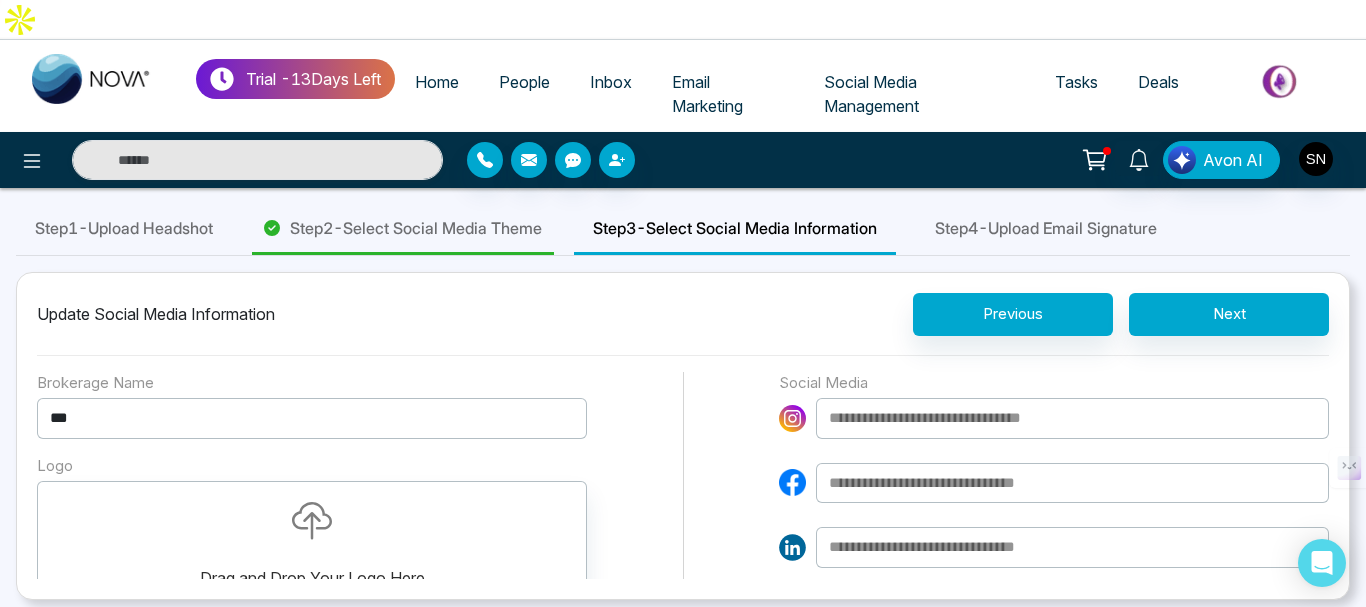 click on "Step  4  -  Upload Email Signature" at bounding box center [1046, 228] 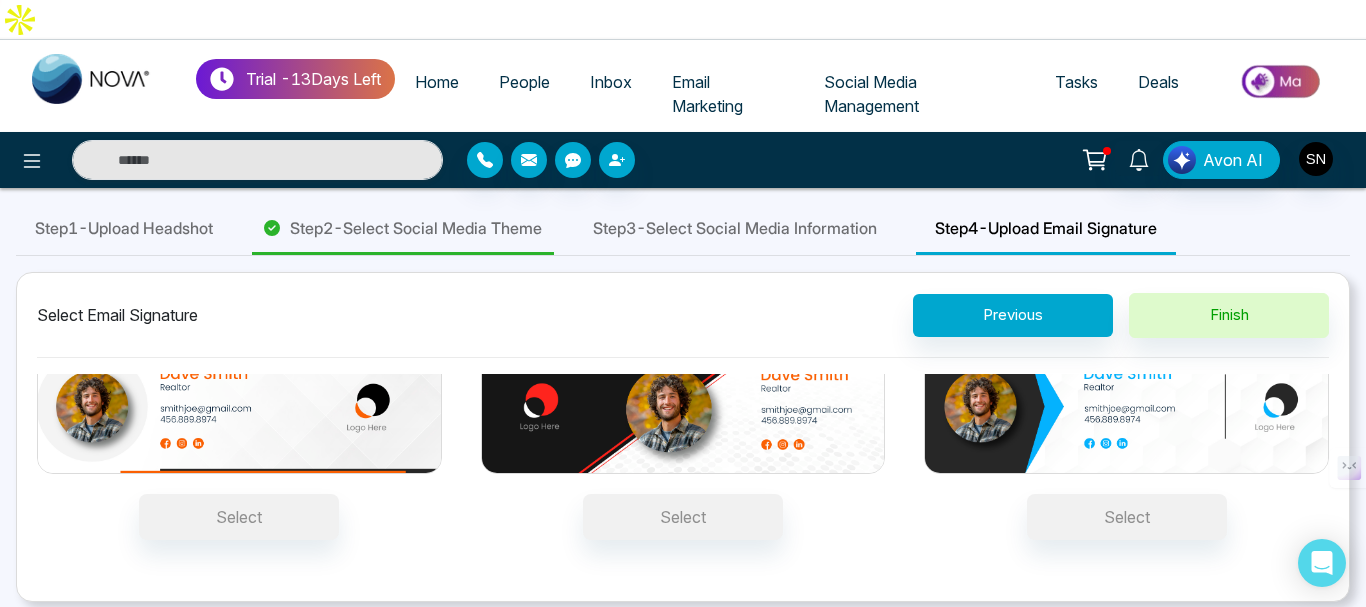 scroll, scrollTop: 252, scrollLeft: 0, axis: vertical 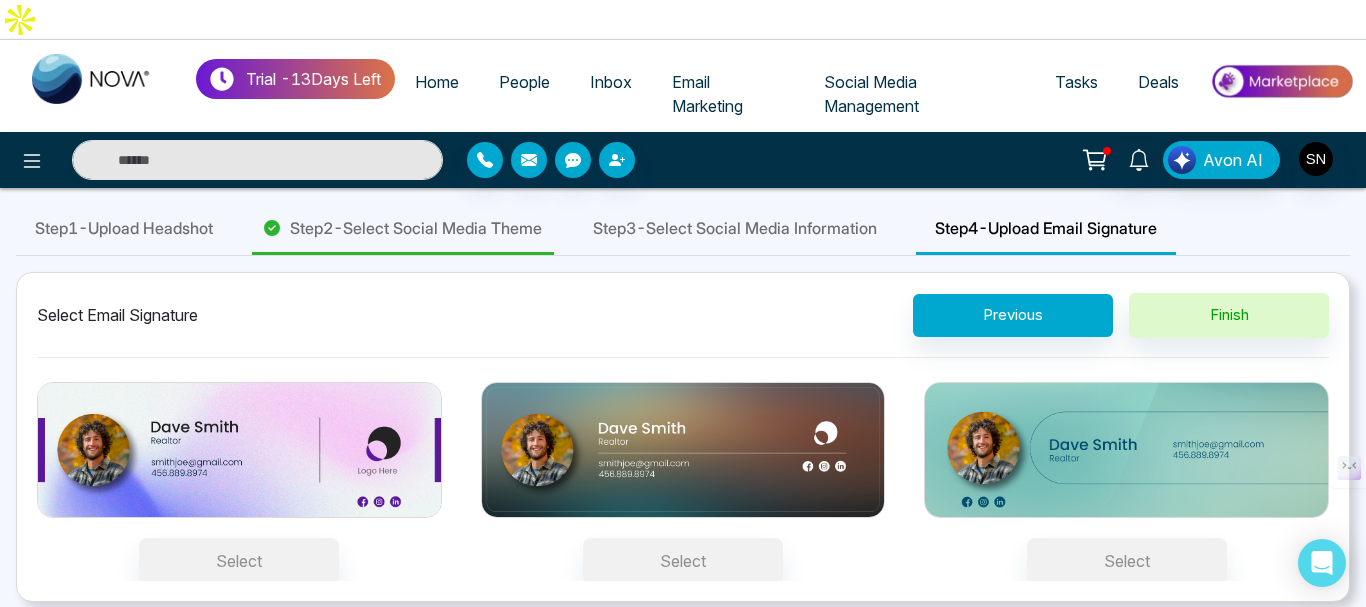 click on "Step  3  -  Select Social Media Information" at bounding box center [735, 228] 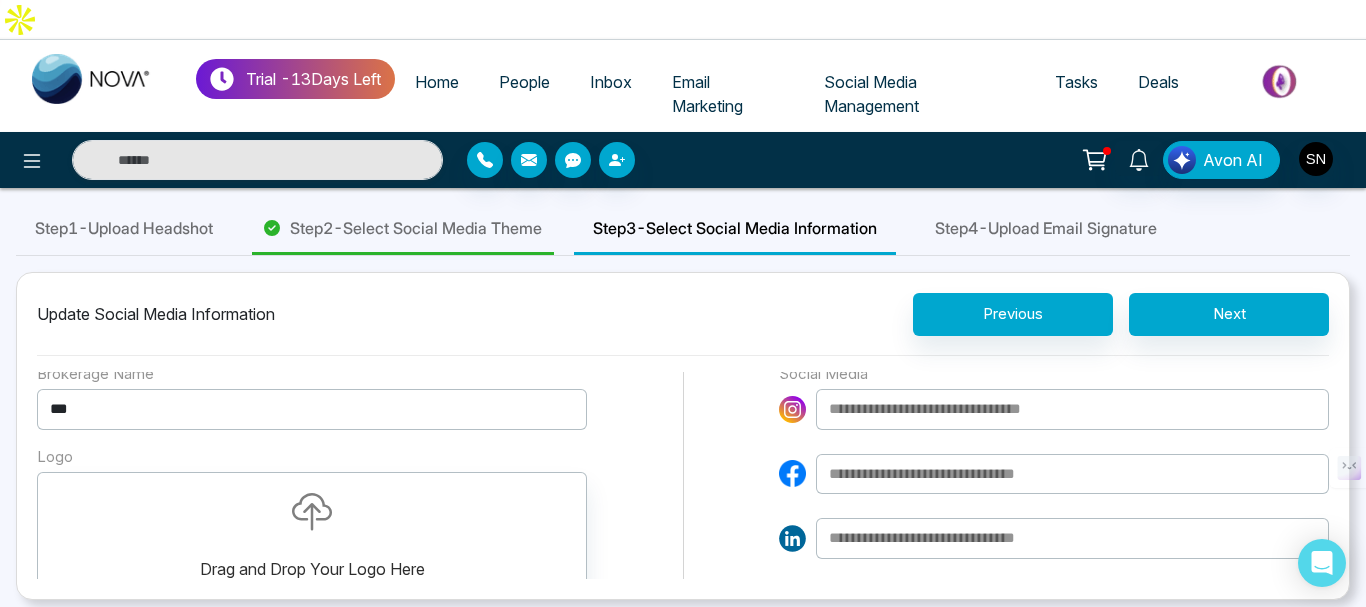 scroll, scrollTop: 0, scrollLeft: 0, axis: both 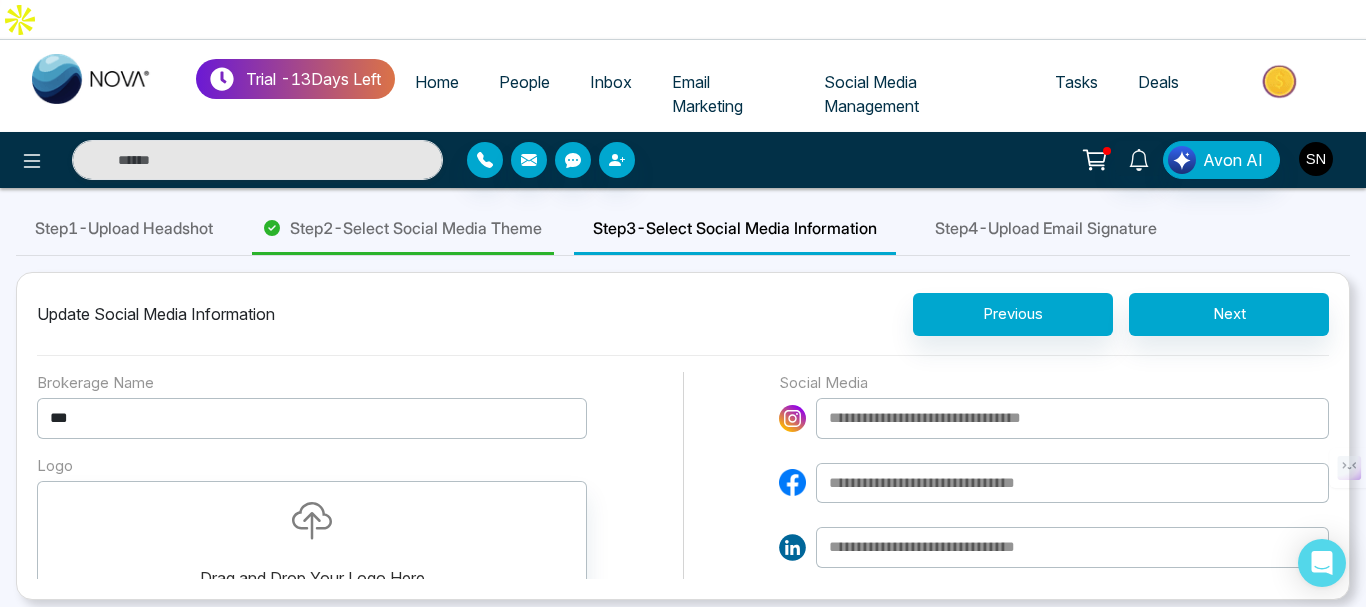 click at bounding box center [1316, 159] 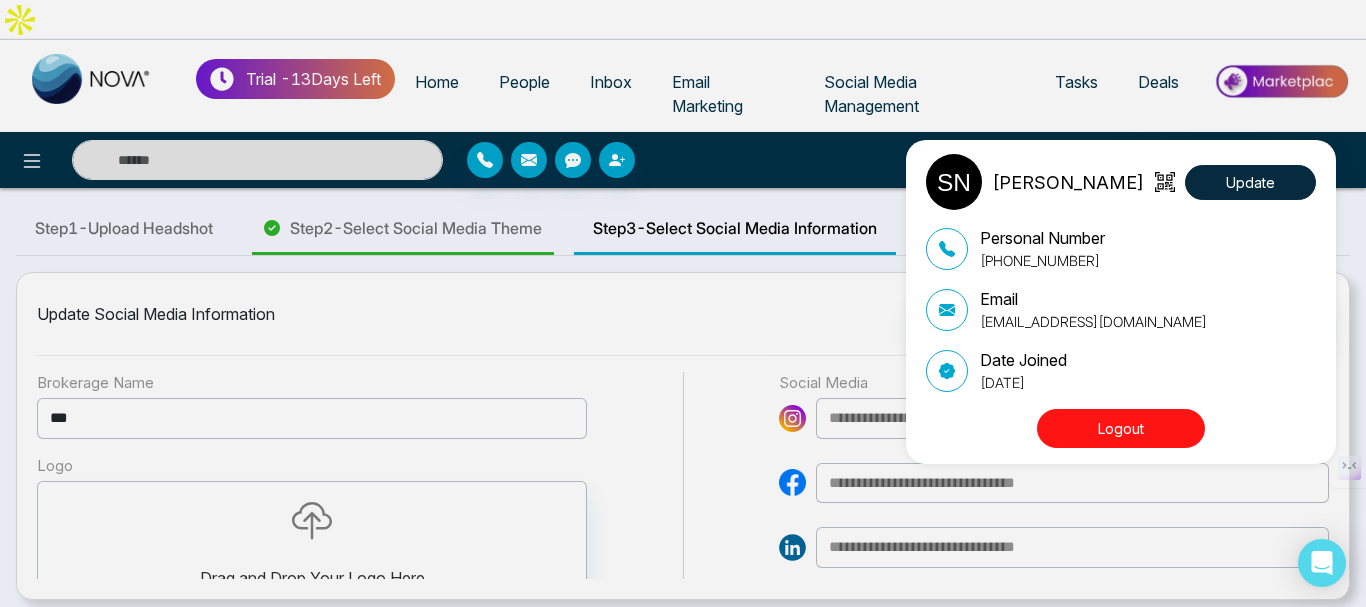 click on "[PERSON_NAME] Update Personal Number [PHONE_NUMBER] Email [EMAIL_ADDRESS][DOMAIN_NAME] Date Joined [DATE] Logout" at bounding box center [683, 303] 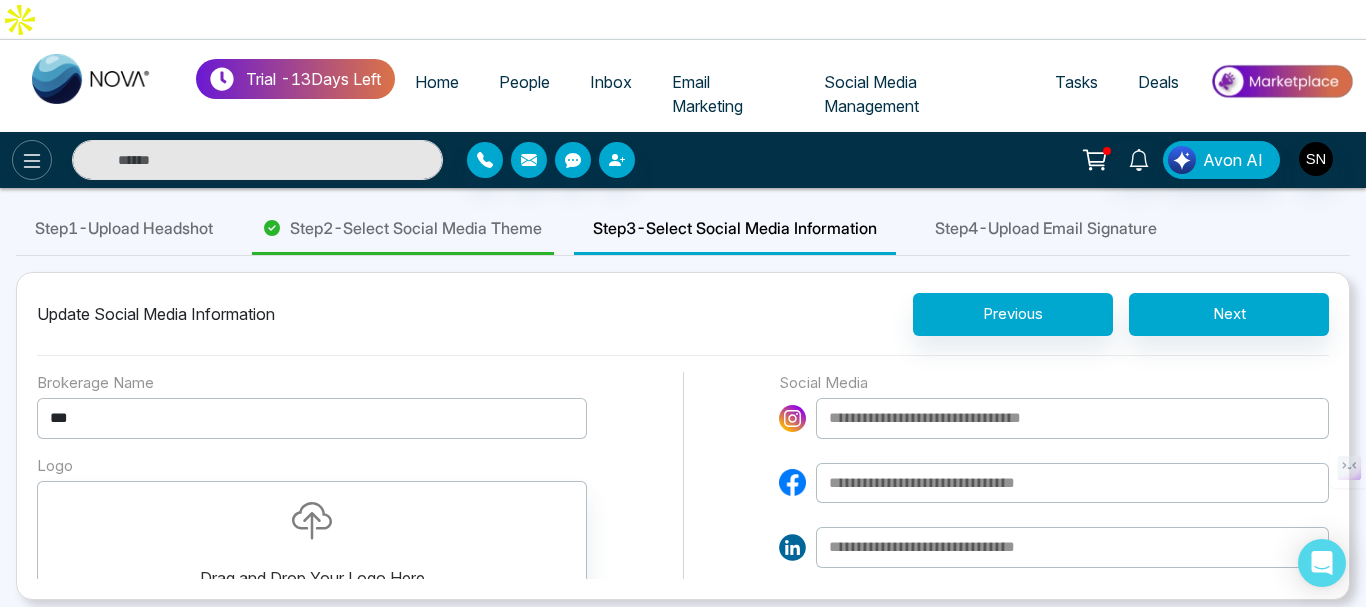 click 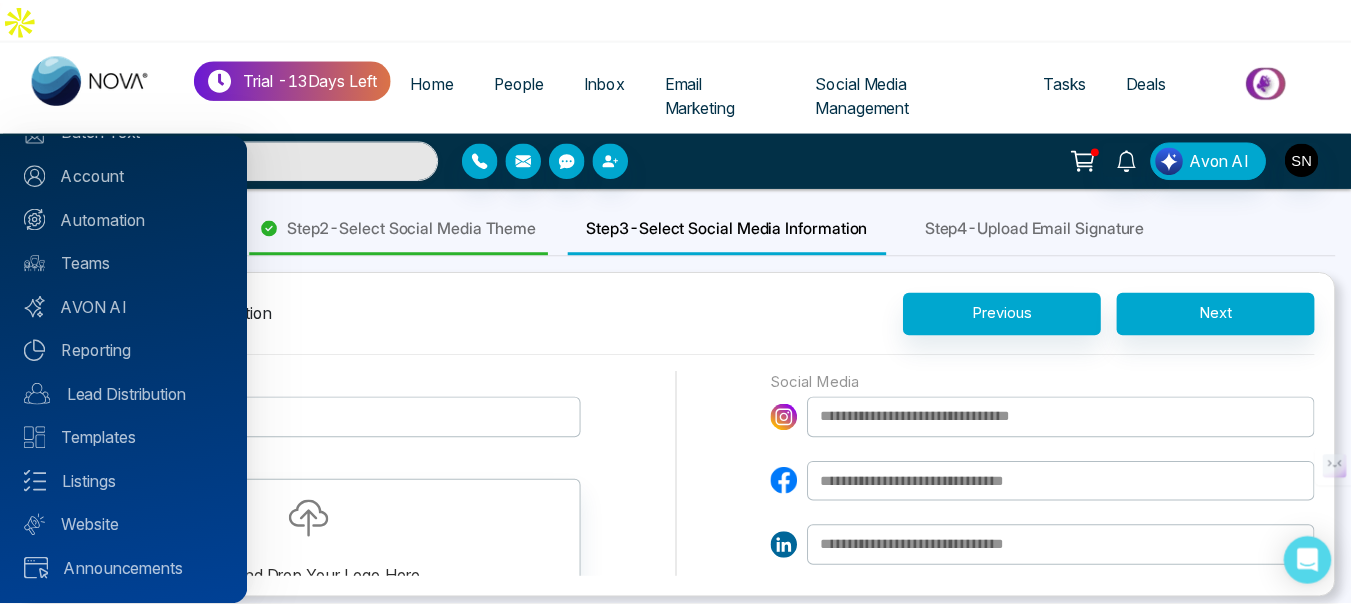 scroll, scrollTop: 0, scrollLeft: 0, axis: both 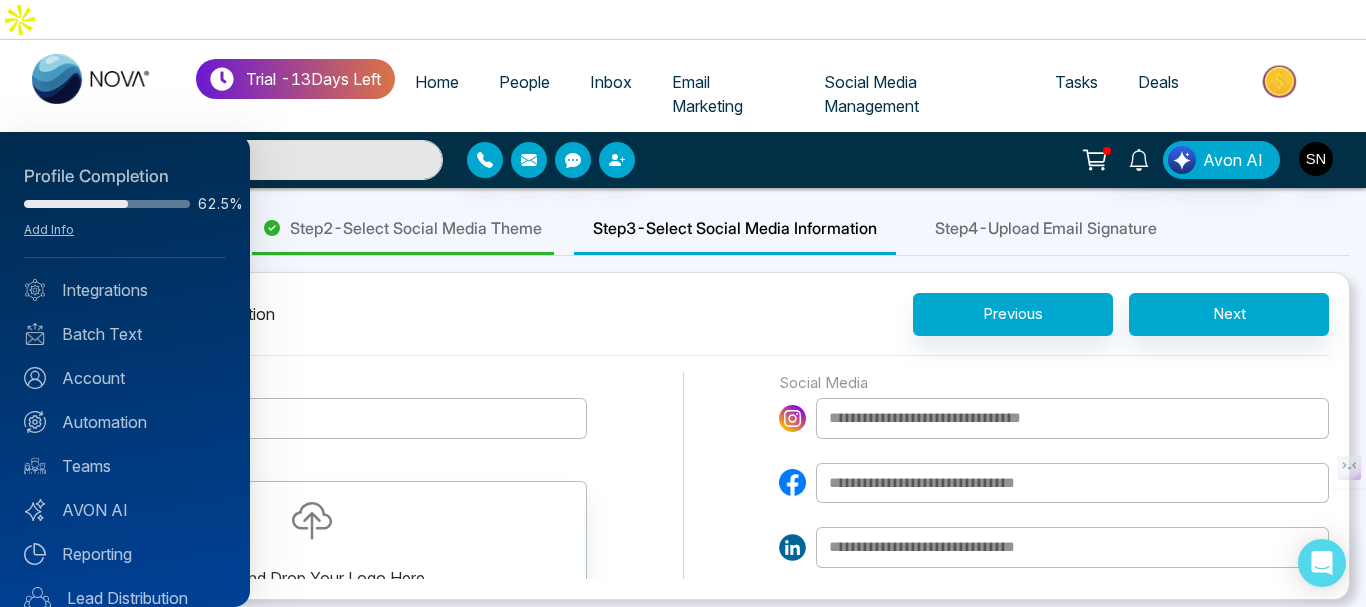 click at bounding box center [683, 303] 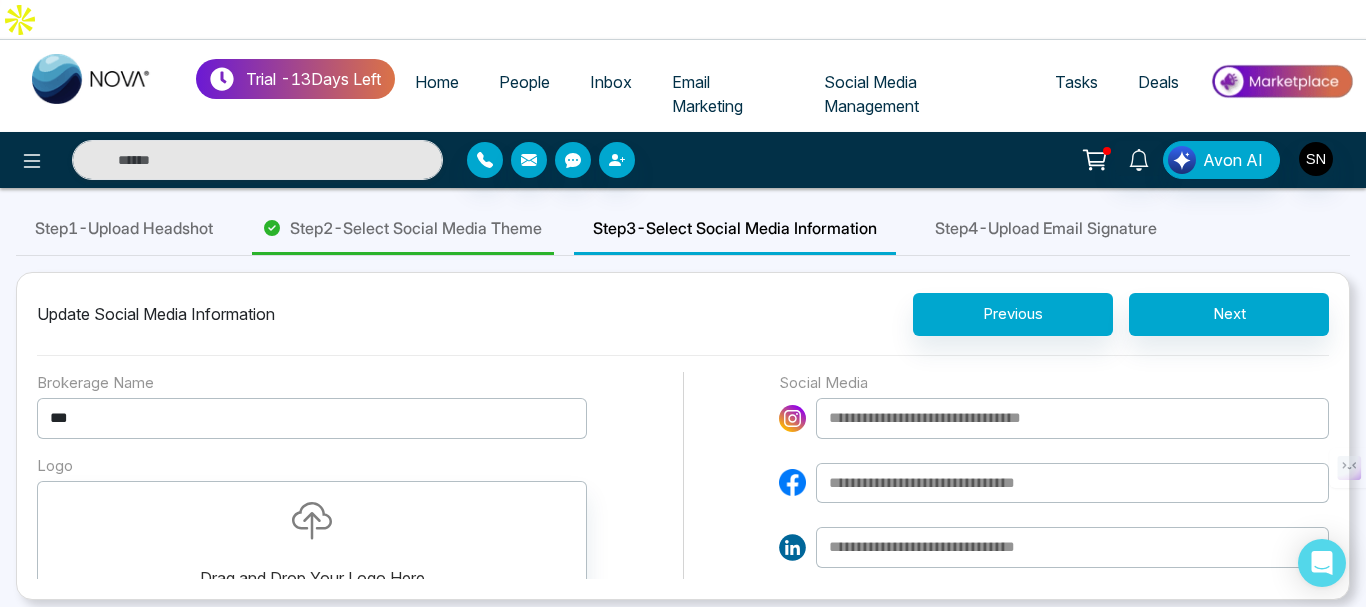 click on "People" at bounding box center [524, 82] 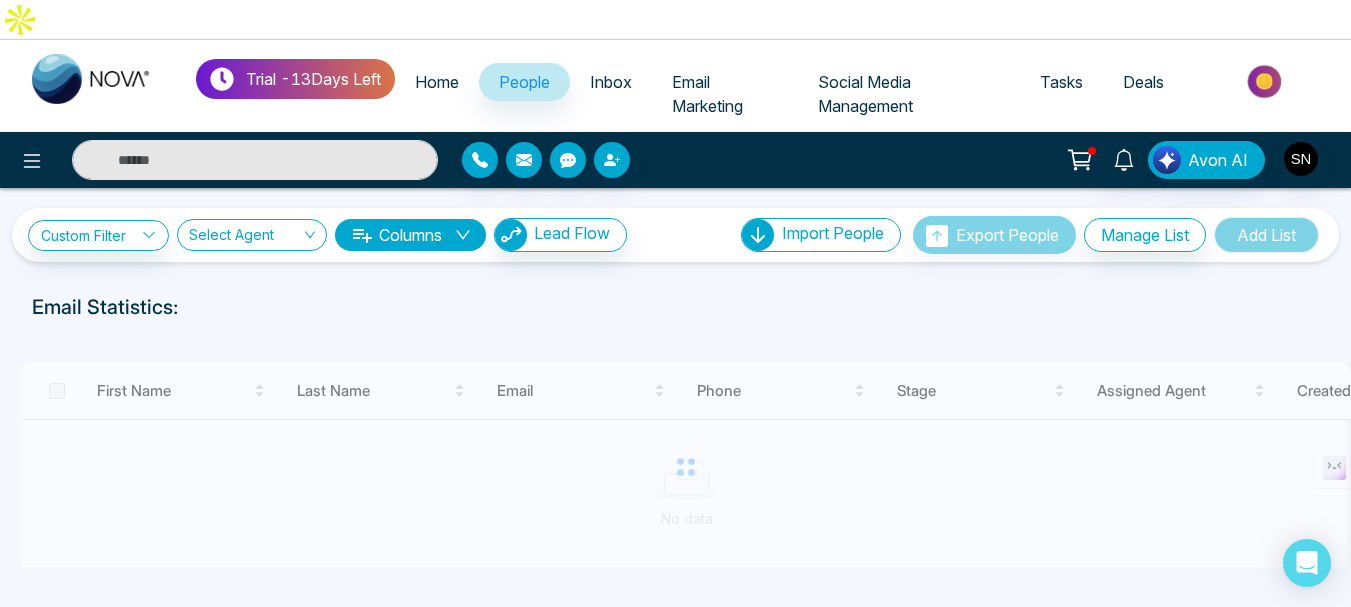 click on "Inbox" at bounding box center [611, 82] 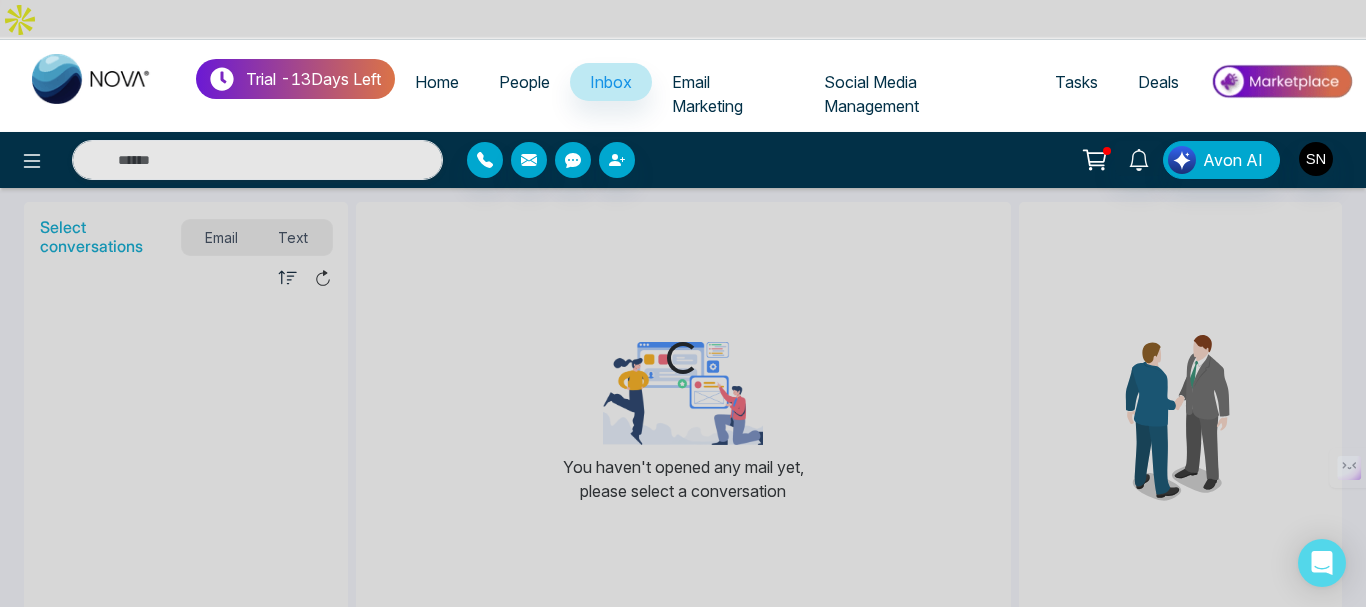 click on "People" at bounding box center [524, 82] 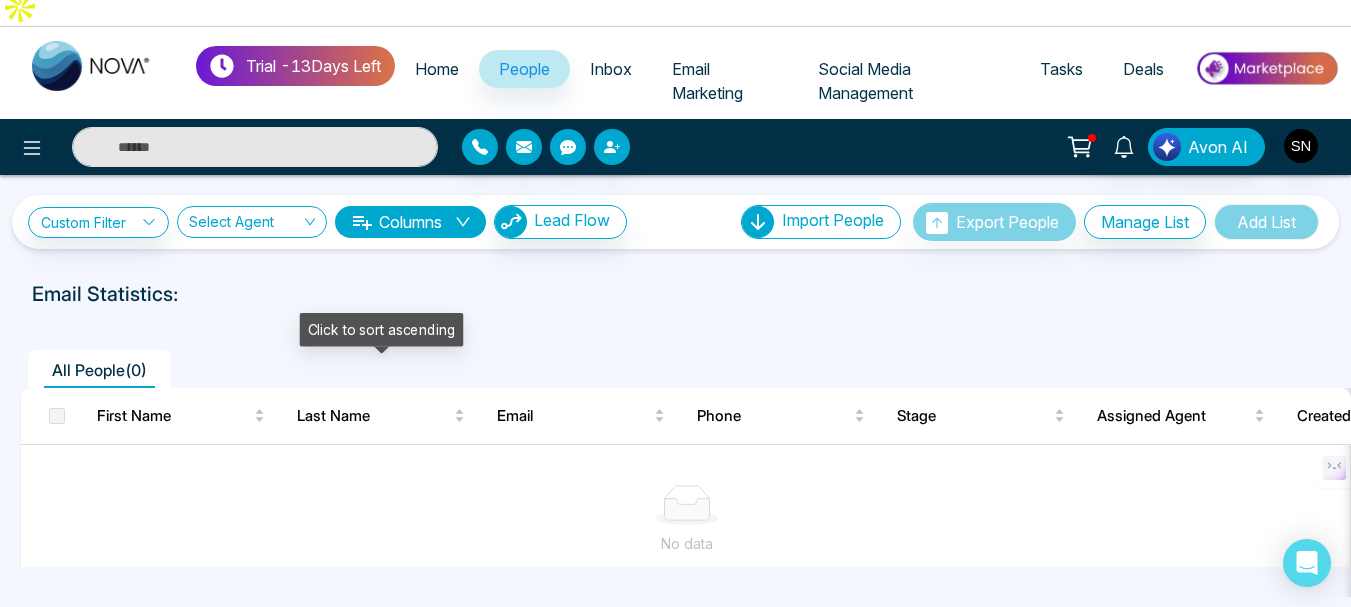 scroll, scrollTop: 0, scrollLeft: 0, axis: both 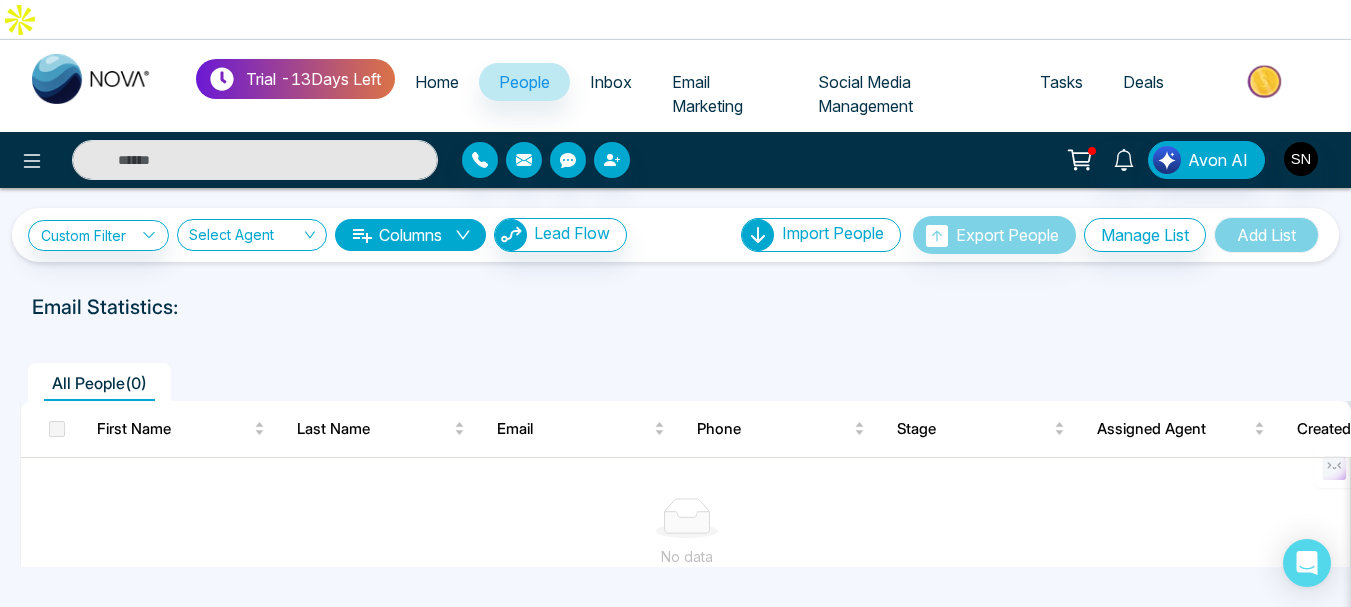 click on "Email Marketing" at bounding box center (707, 94) 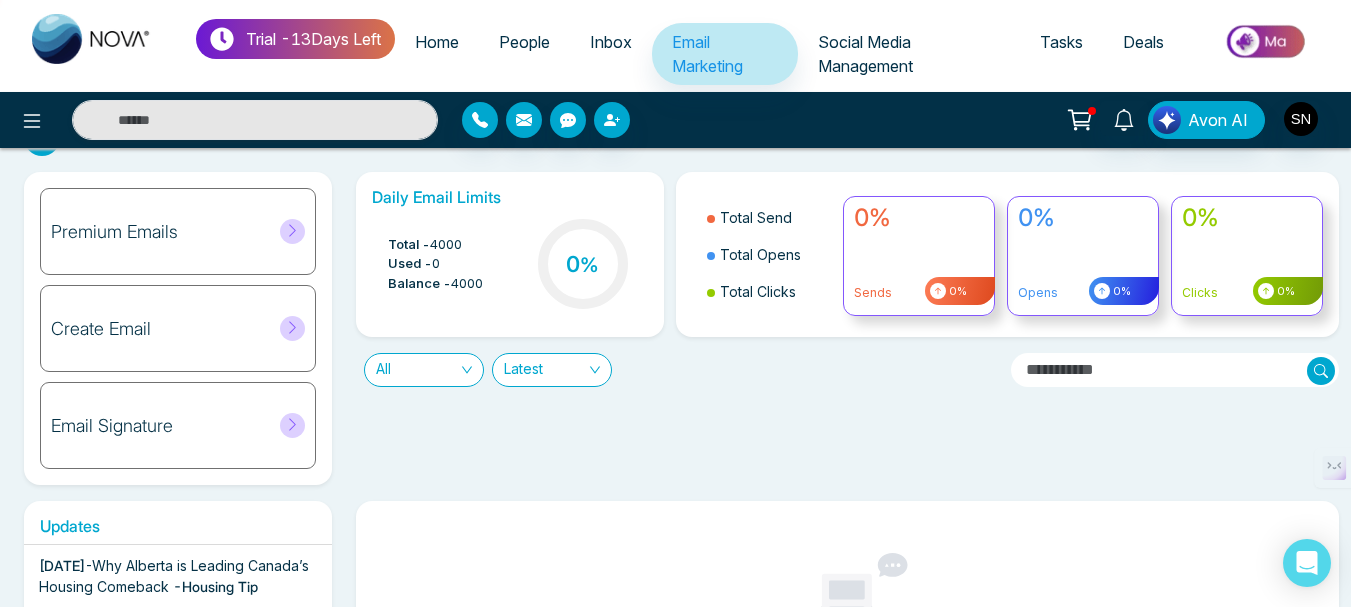 scroll, scrollTop: 0, scrollLeft: 0, axis: both 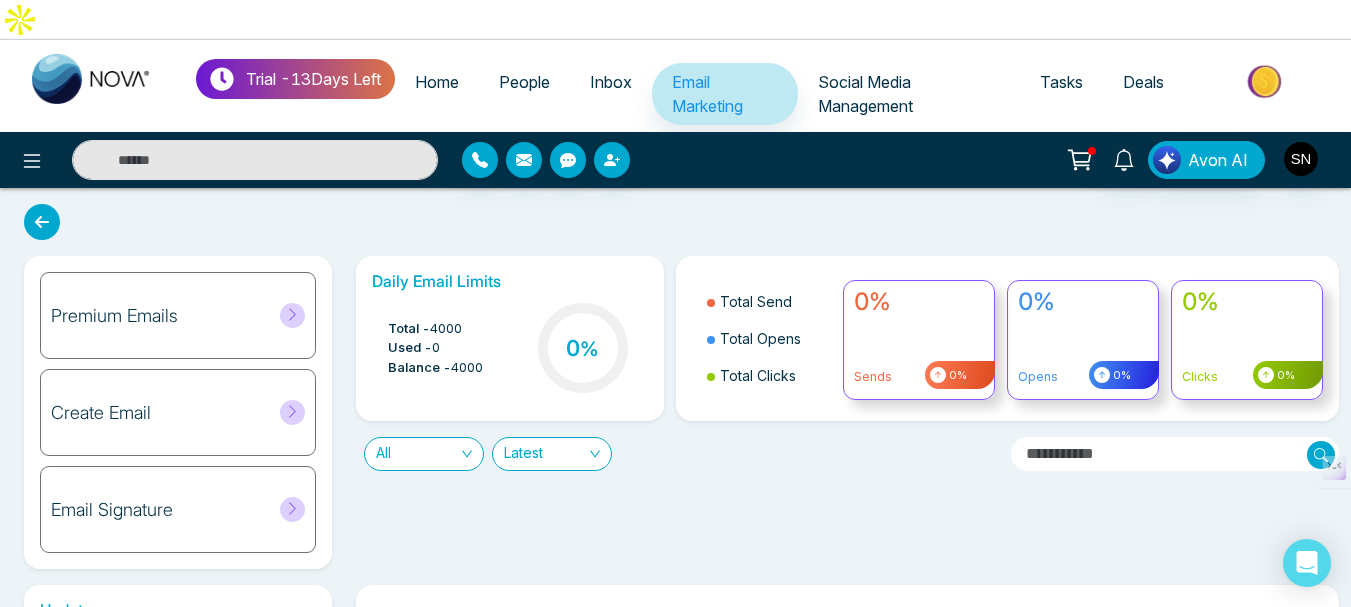 click on "Social Media Management" at bounding box center [865, 94] 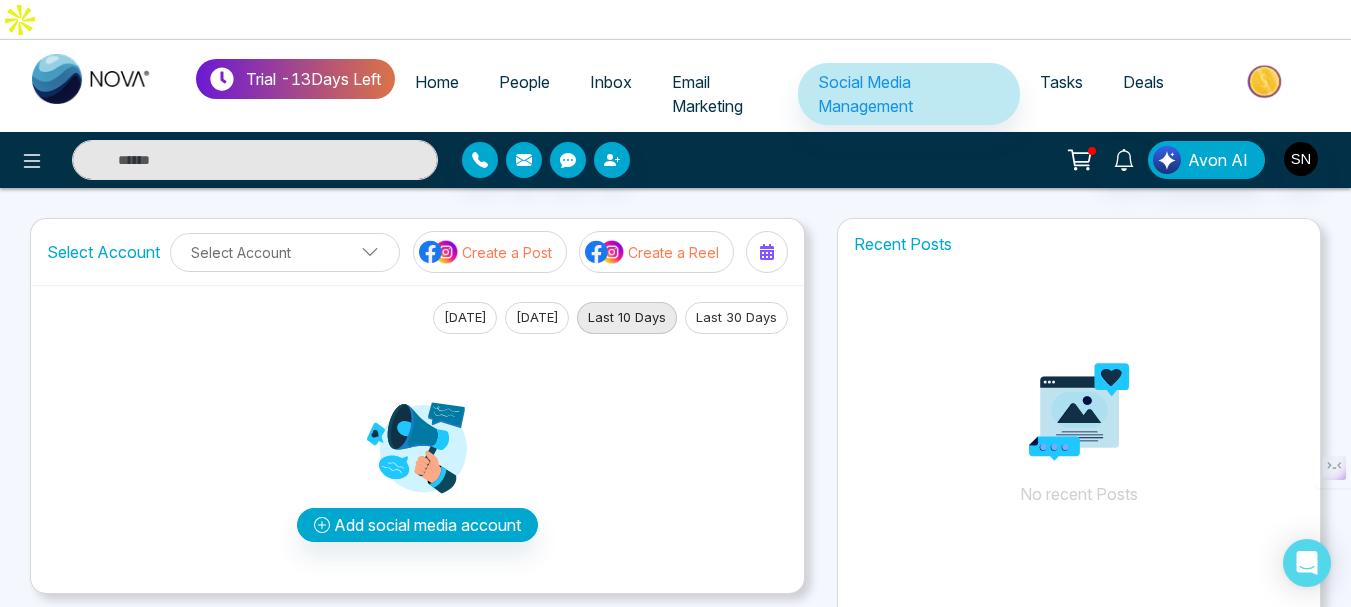 click on "Email Marketing" at bounding box center [707, 94] 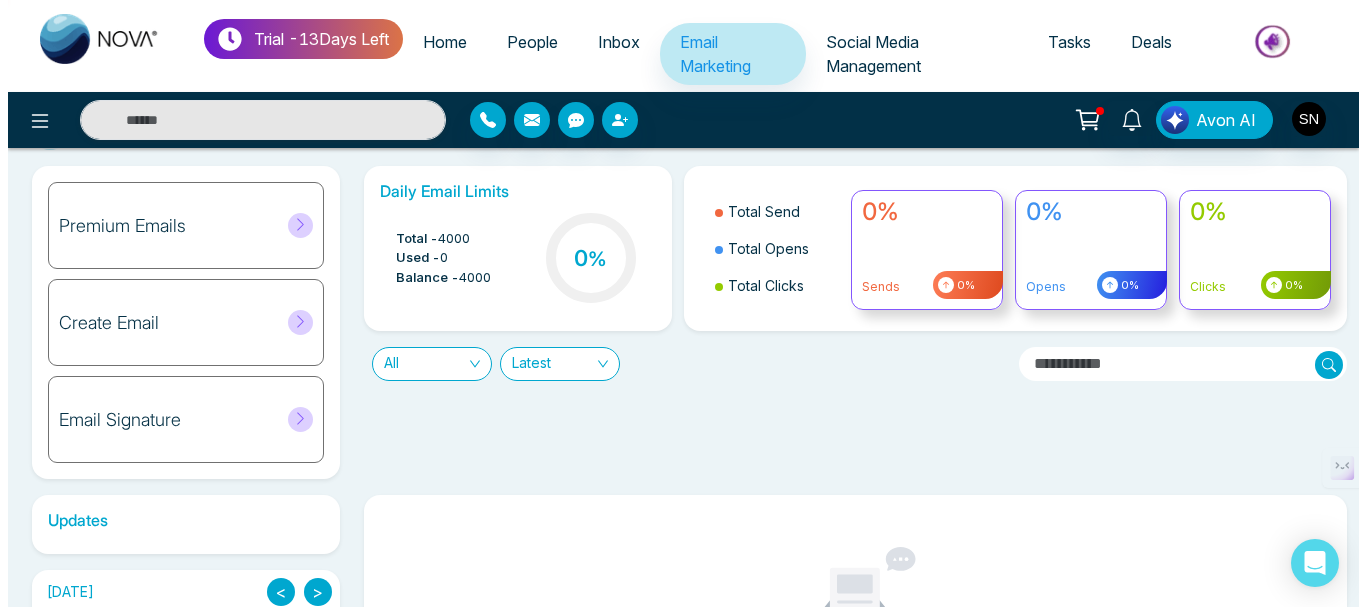 scroll, scrollTop: 0, scrollLeft: 0, axis: both 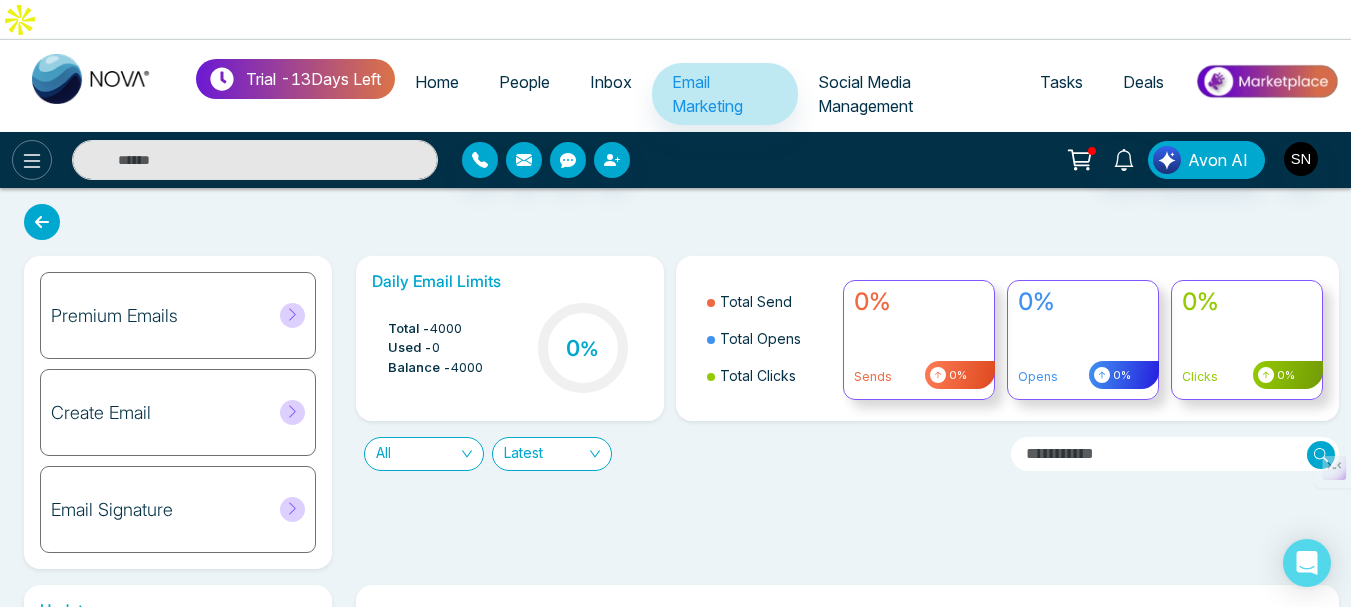 click at bounding box center [32, 160] 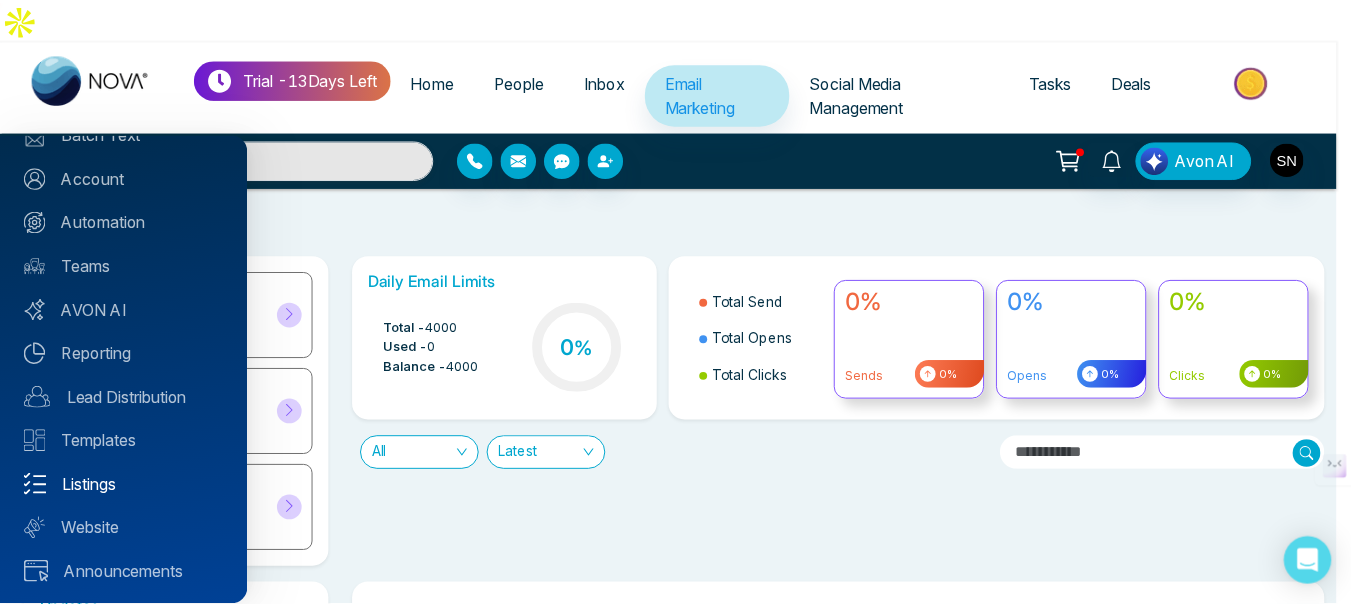 scroll, scrollTop: 203, scrollLeft: 0, axis: vertical 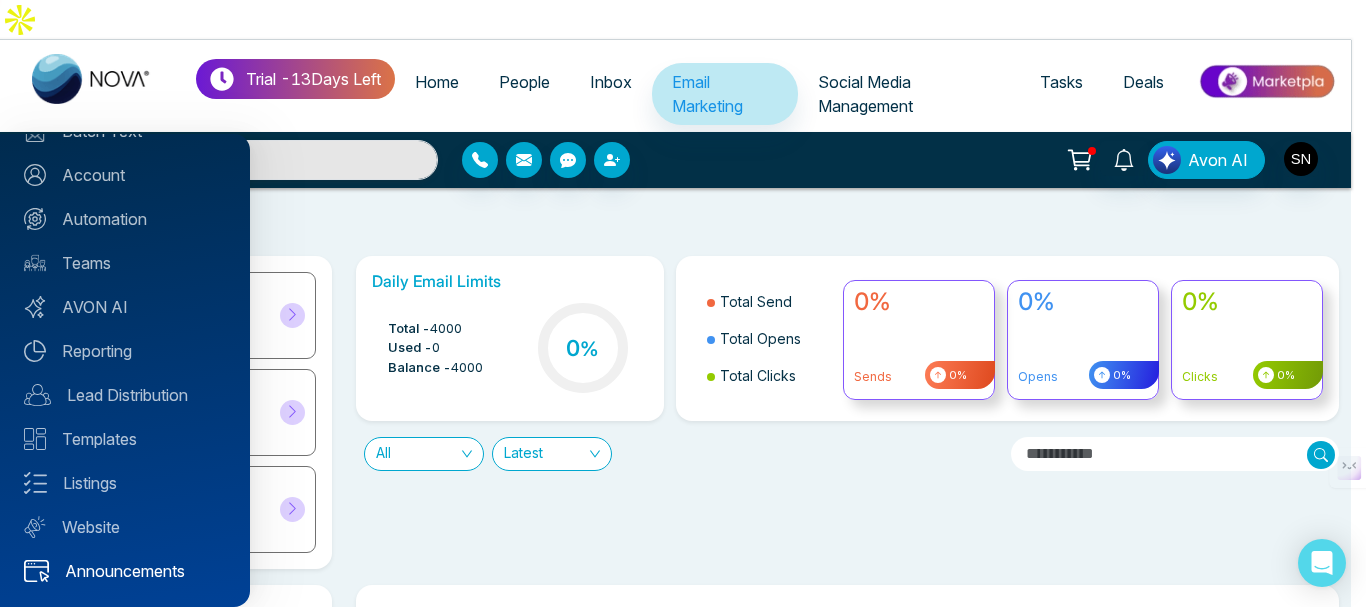 click on "Announcements" at bounding box center [125, 571] 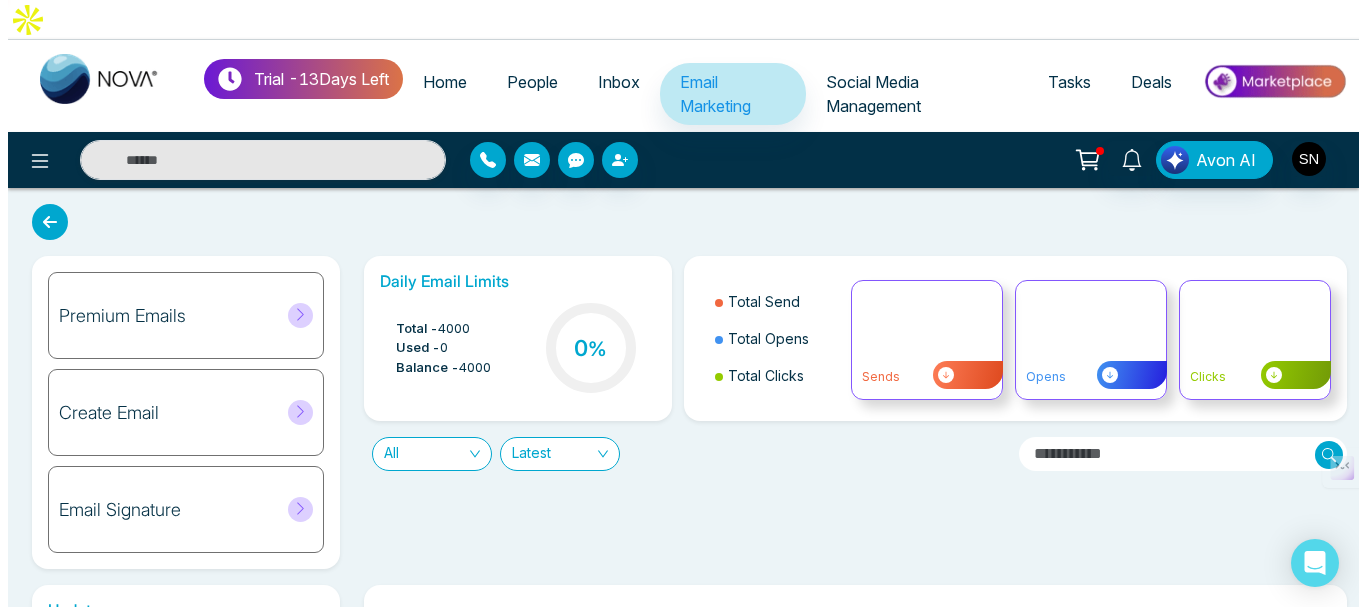 scroll, scrollTop: 294, scrollLeft: 0, axis: vertical 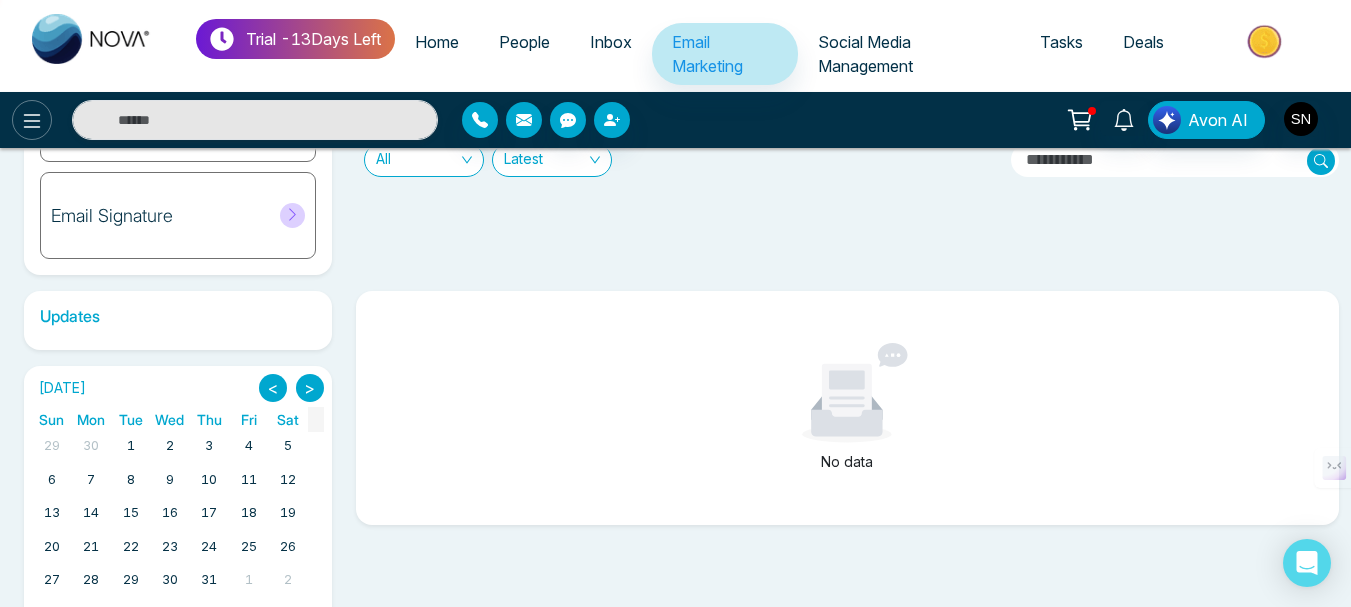 click 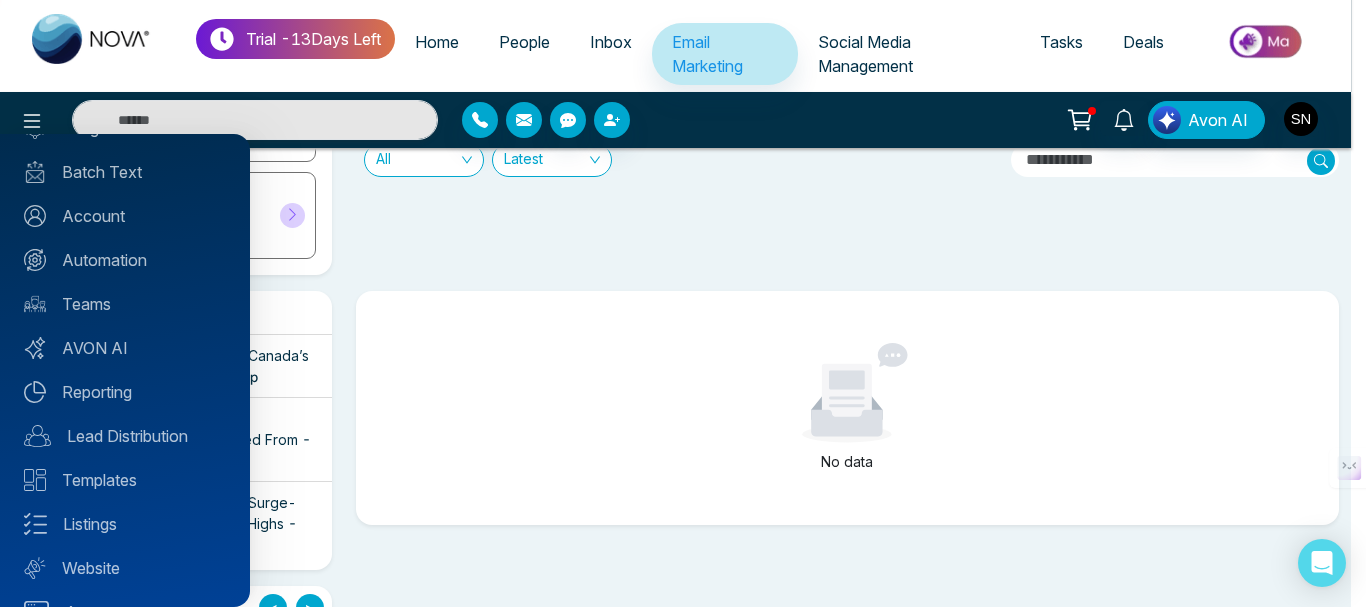 scroll, scrollTop: 203, scrollLeft: 0, axis: vertical 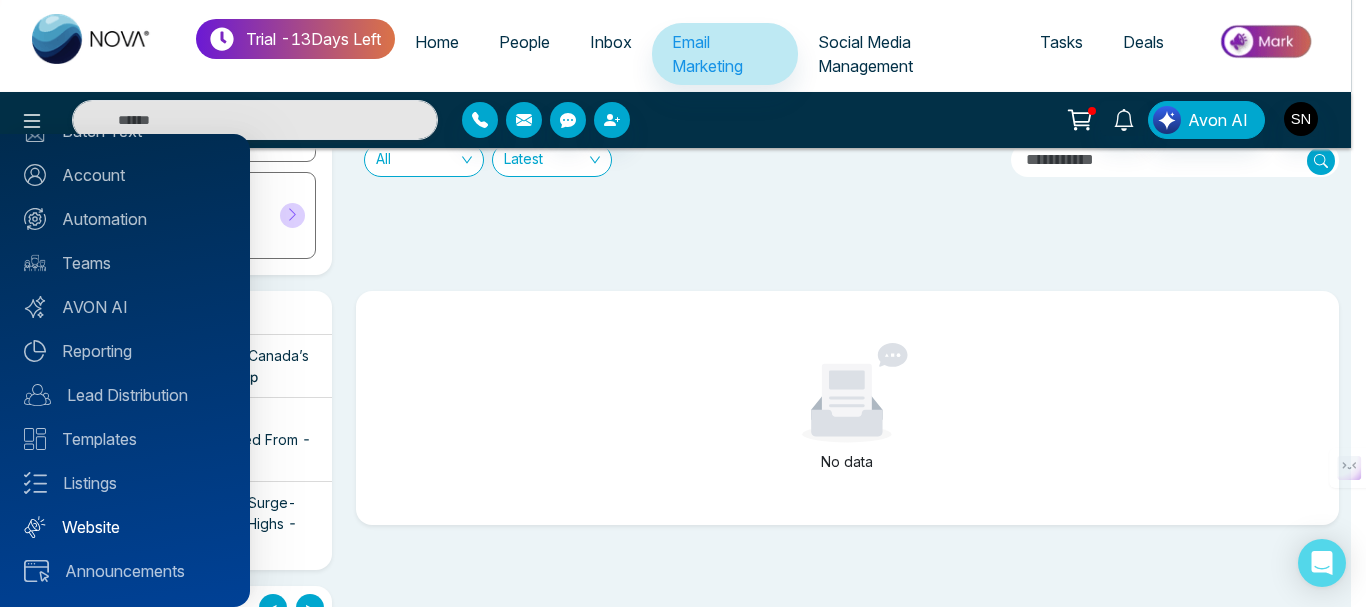 click on "Website" at bounding box center (125, 527) 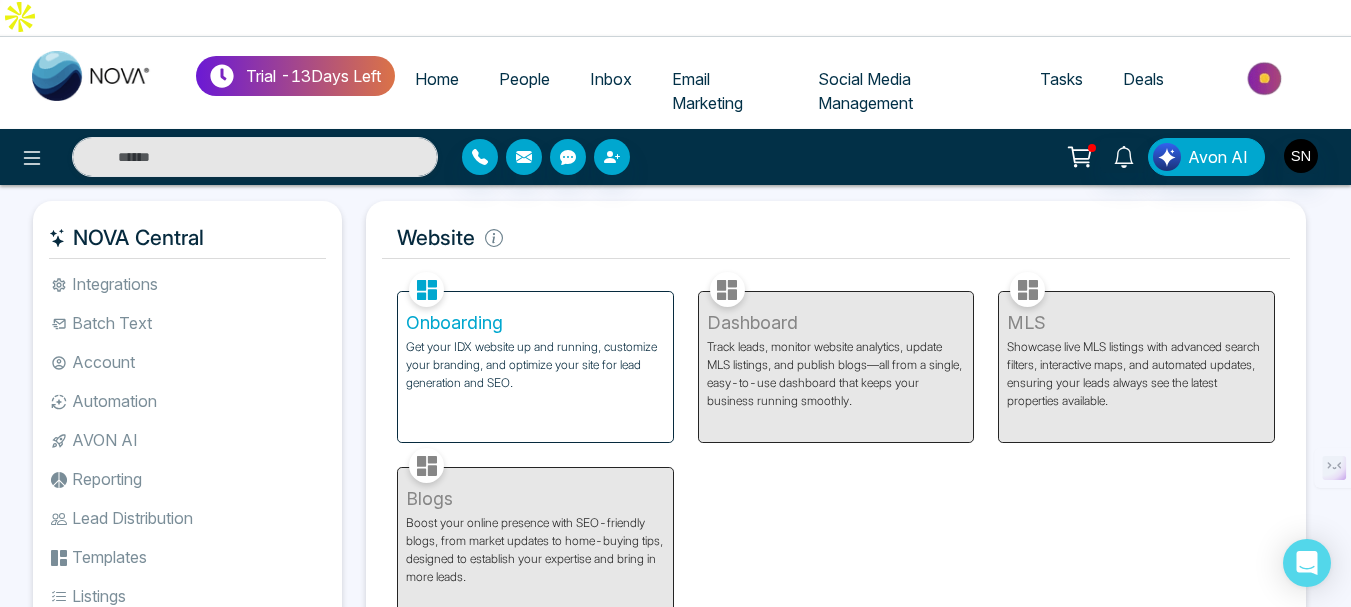 scroll, scrollTop: 0, scrollLeft: 0, axis: both 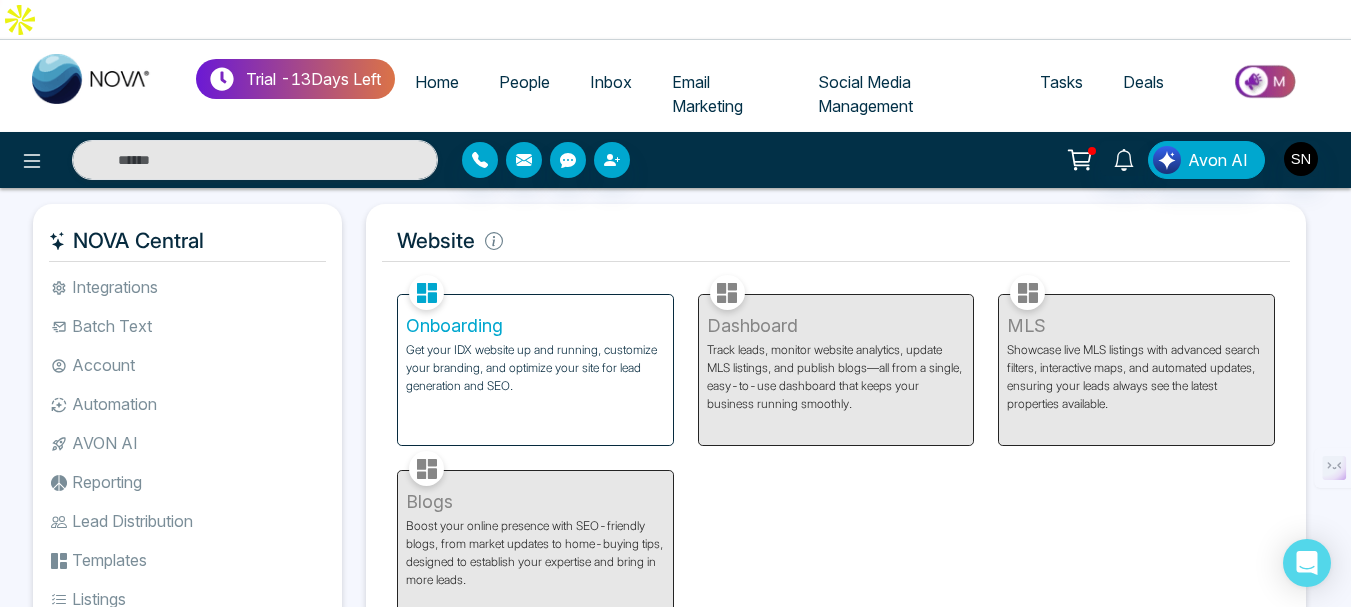 click 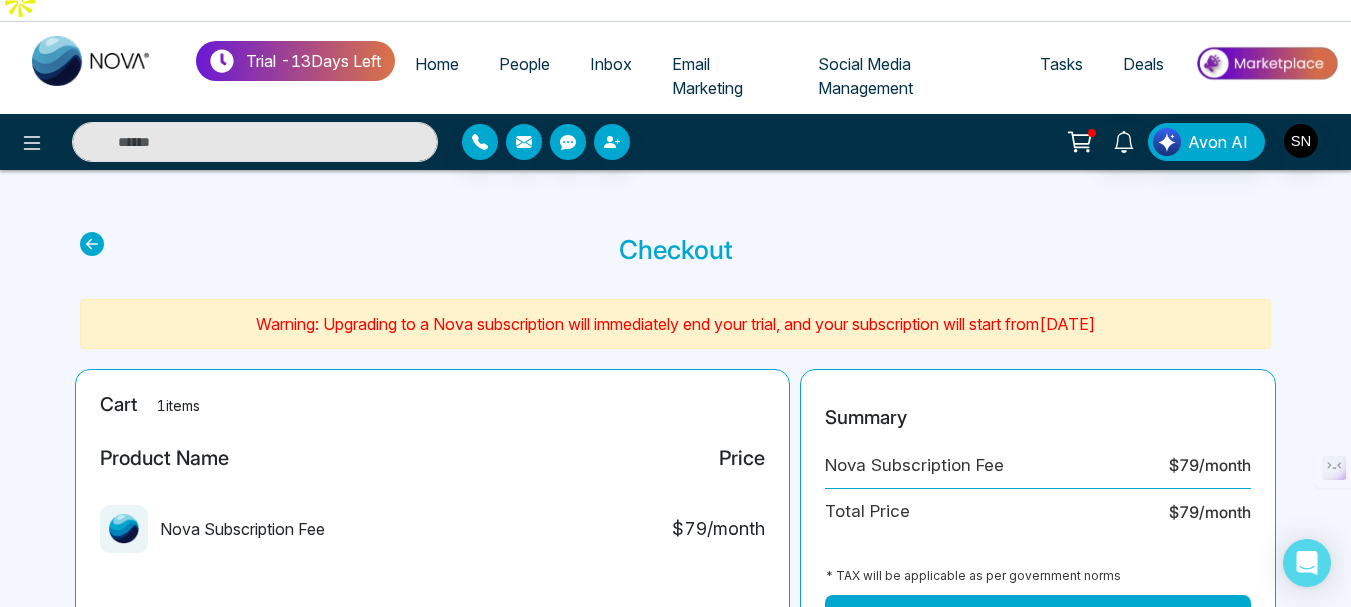 scroll, scrollTop: 0, scrollLeft: 0, axis: both 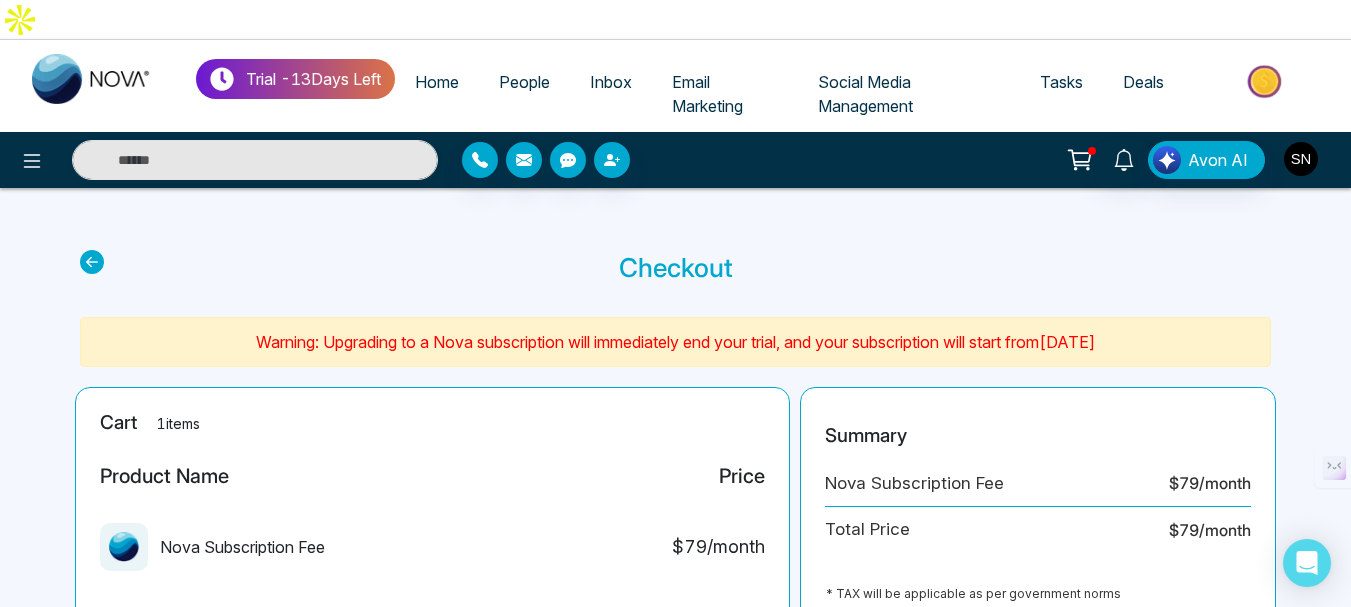 click at bounding box center [1301, 159] 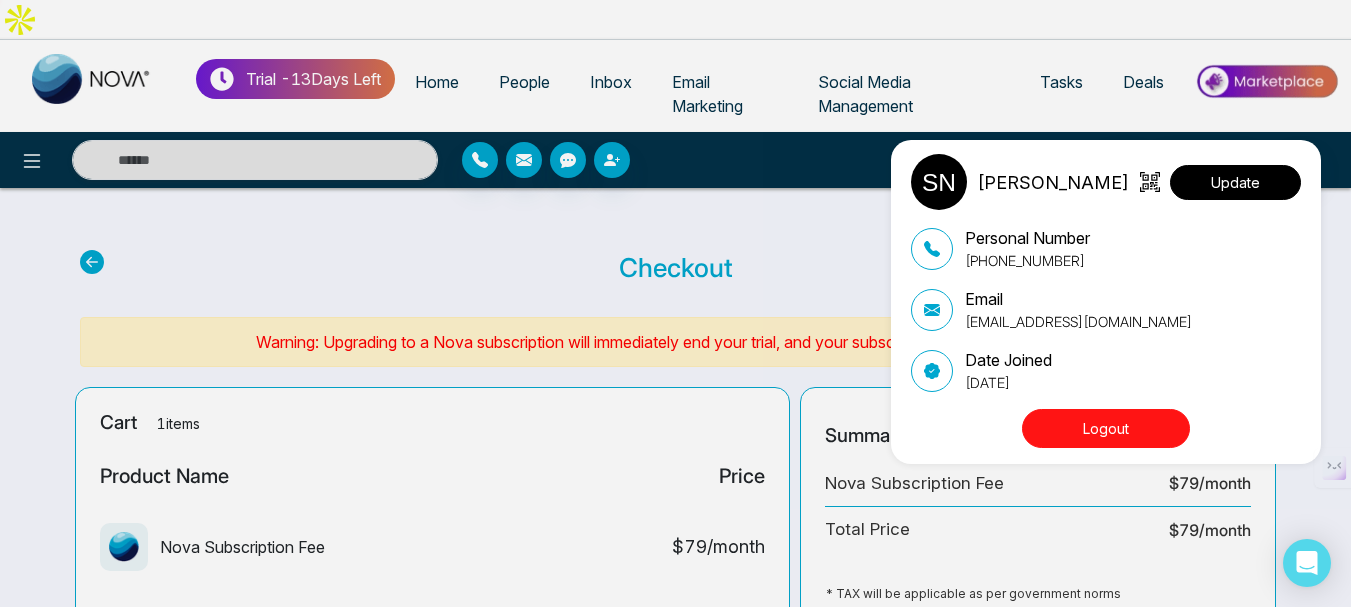 click on "Update" at bounding box center (1235, 182) 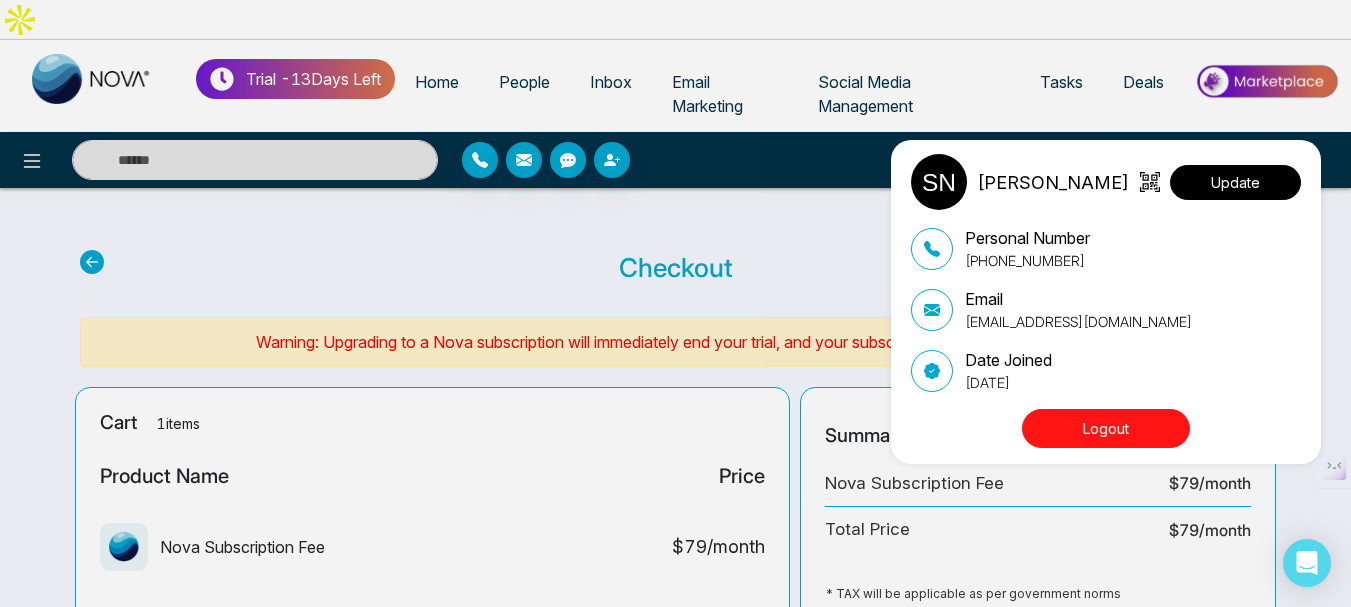 select 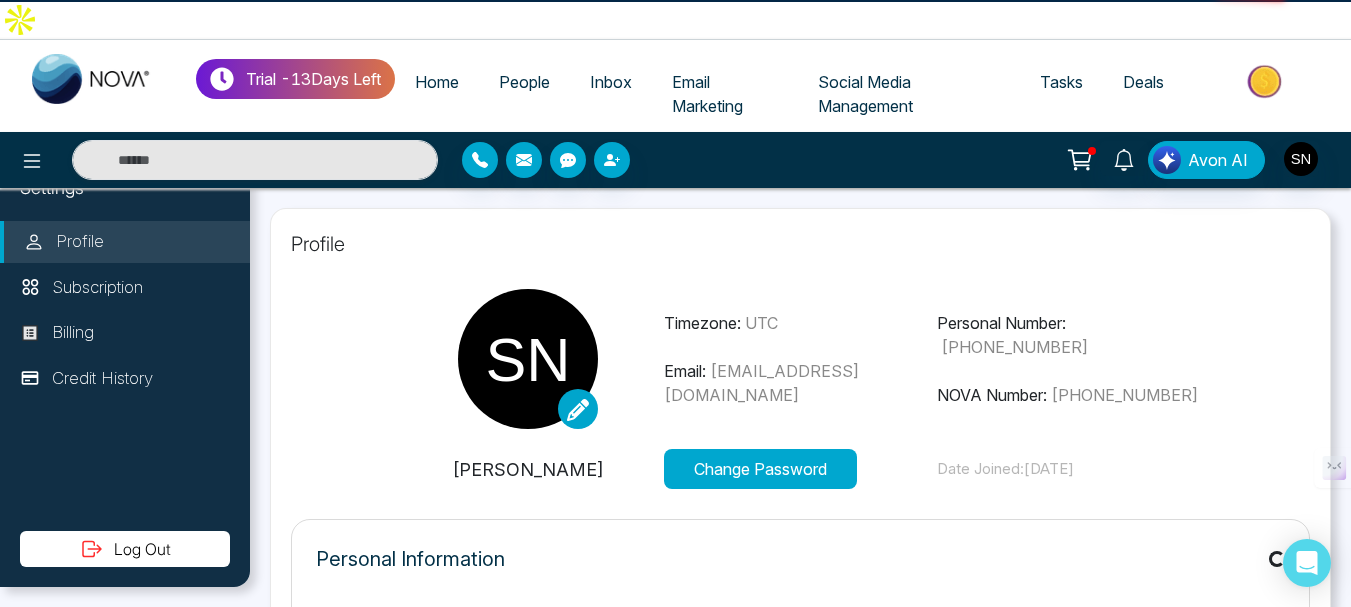 type on "**********" 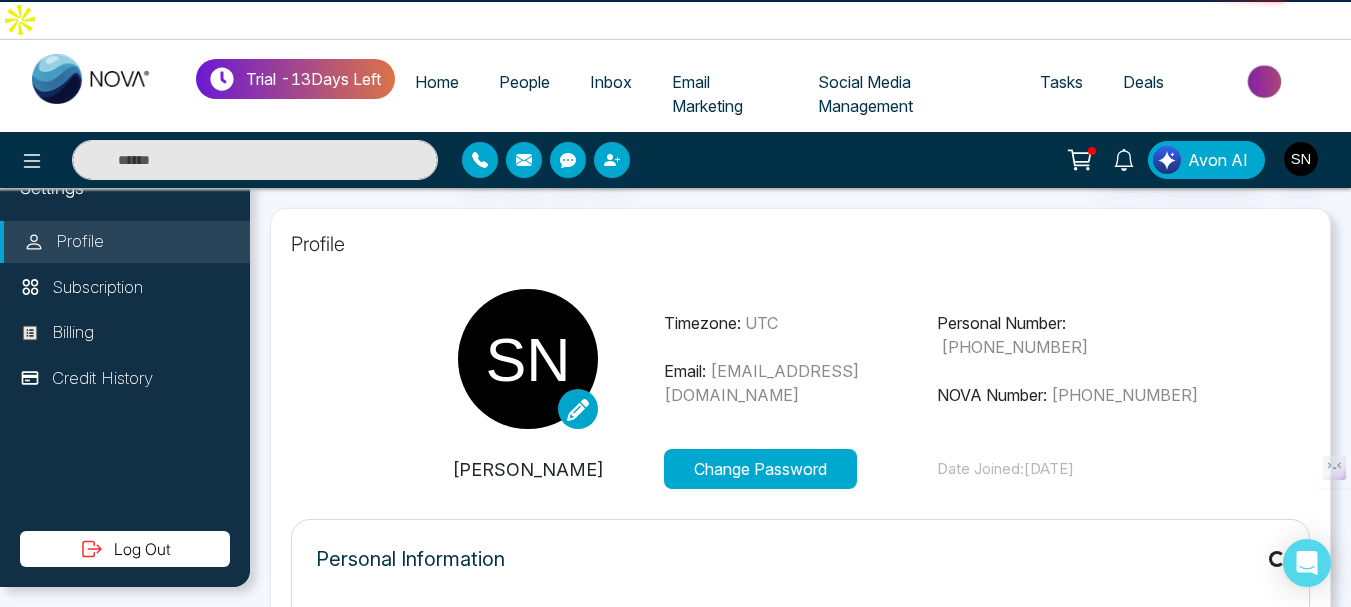 type on "**********" 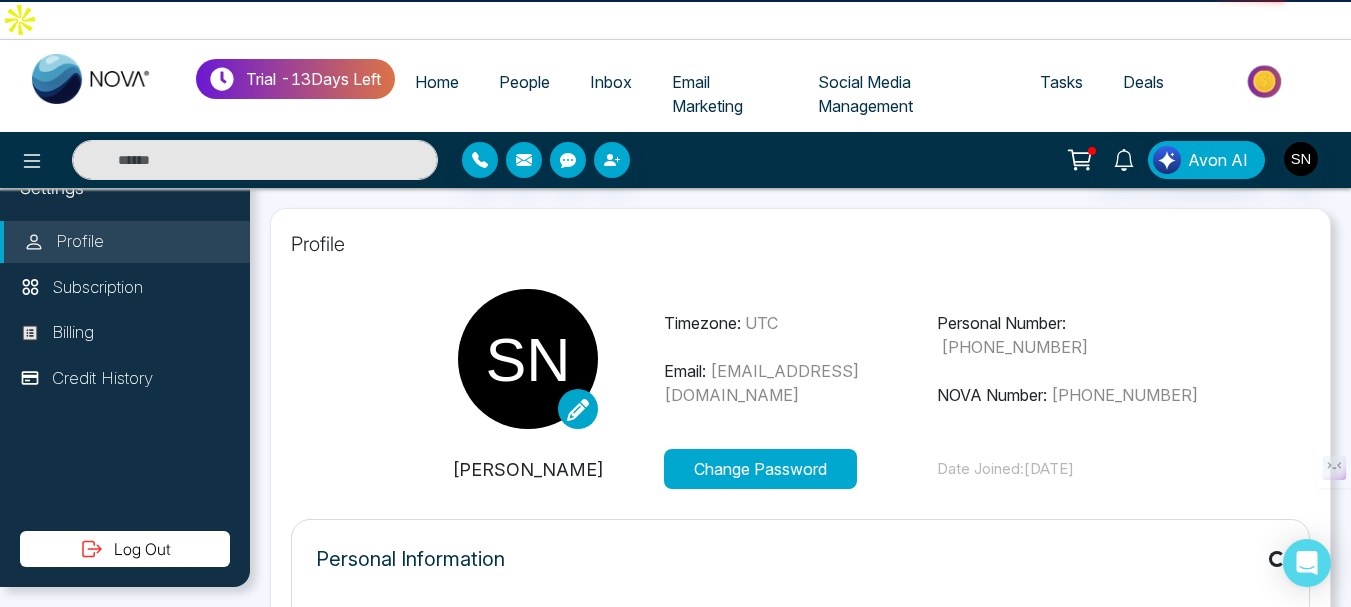 select on "***" 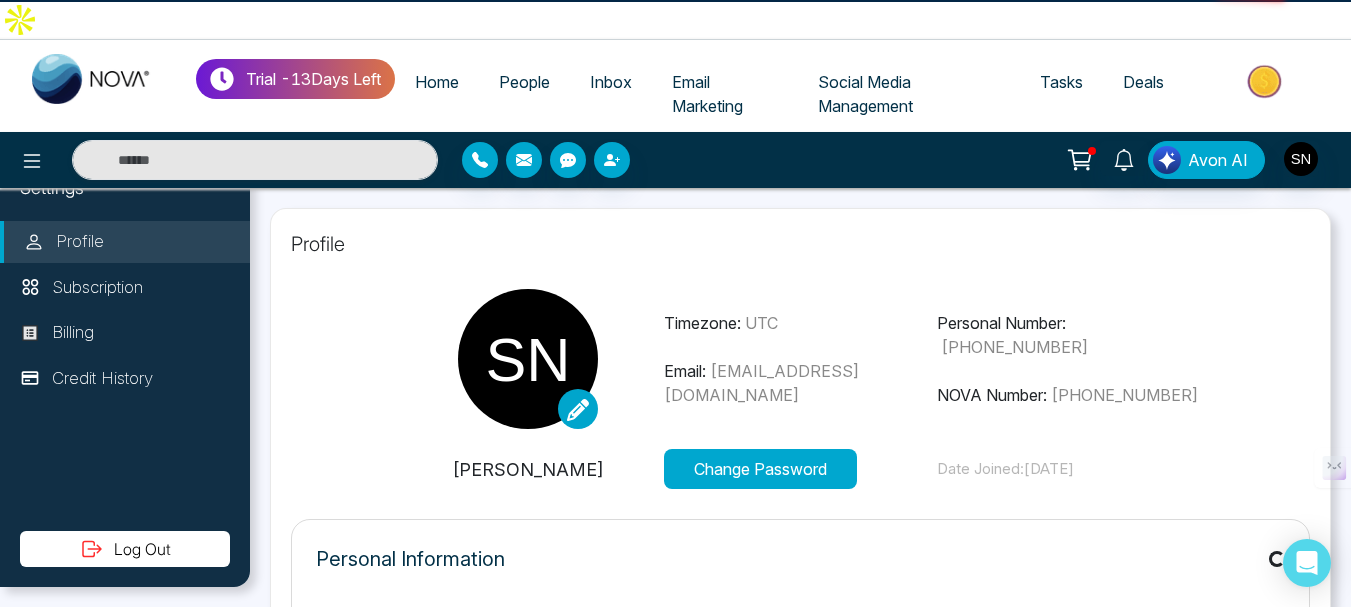 type on "**********" 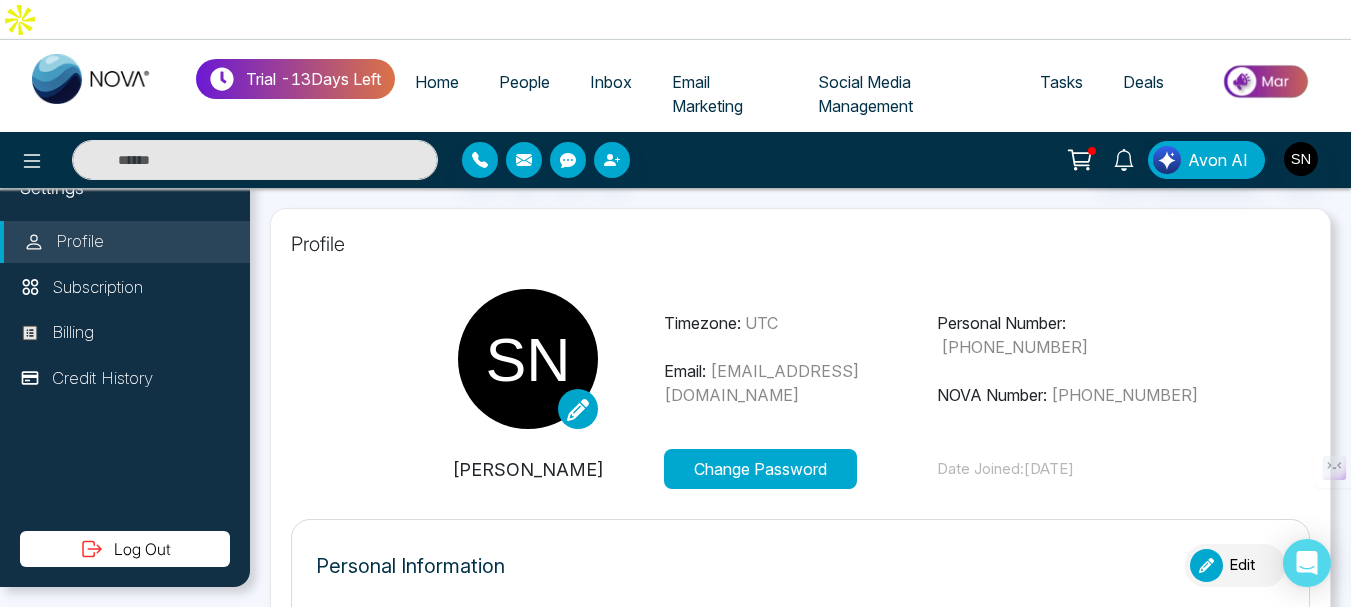 type on "***" 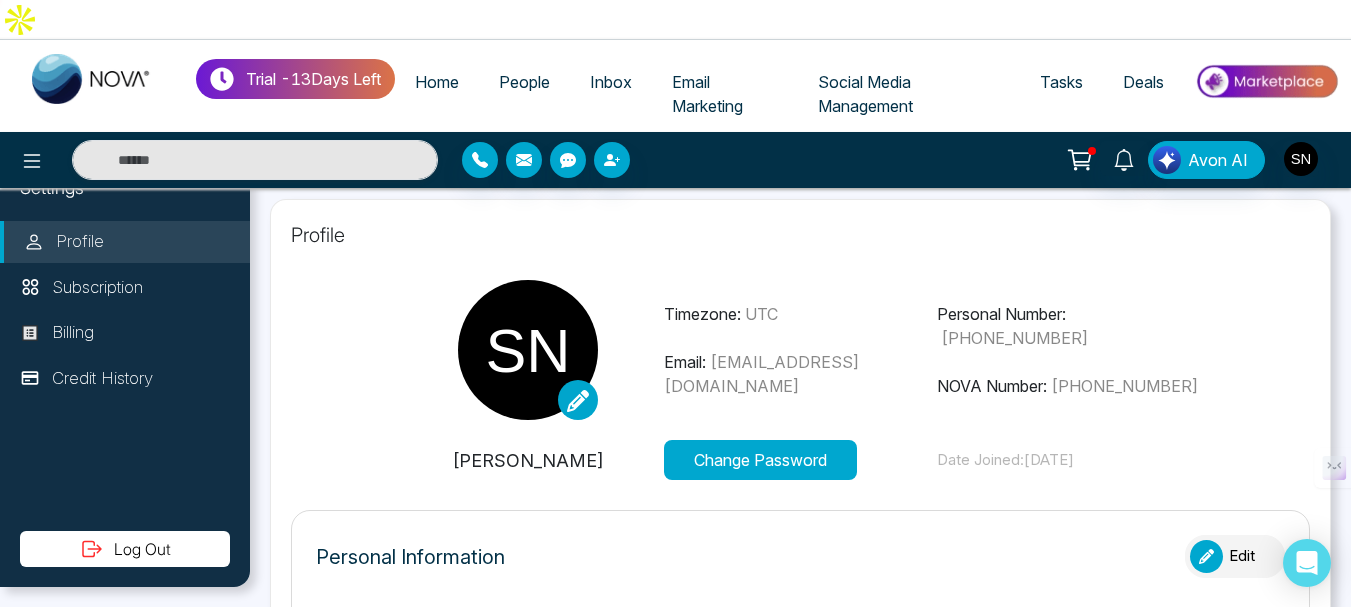 scroll, scrollTop: 0, scrollLeft: 0, axis: both 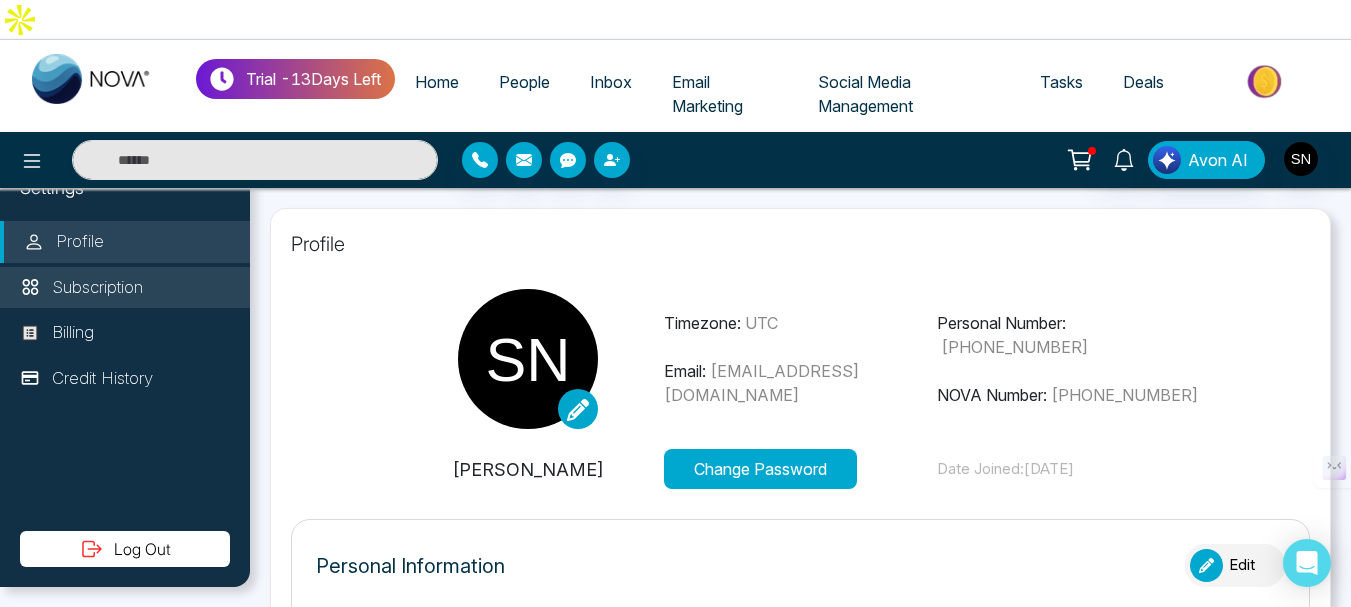 click on "Subscription" at bounding box center (125, 288) 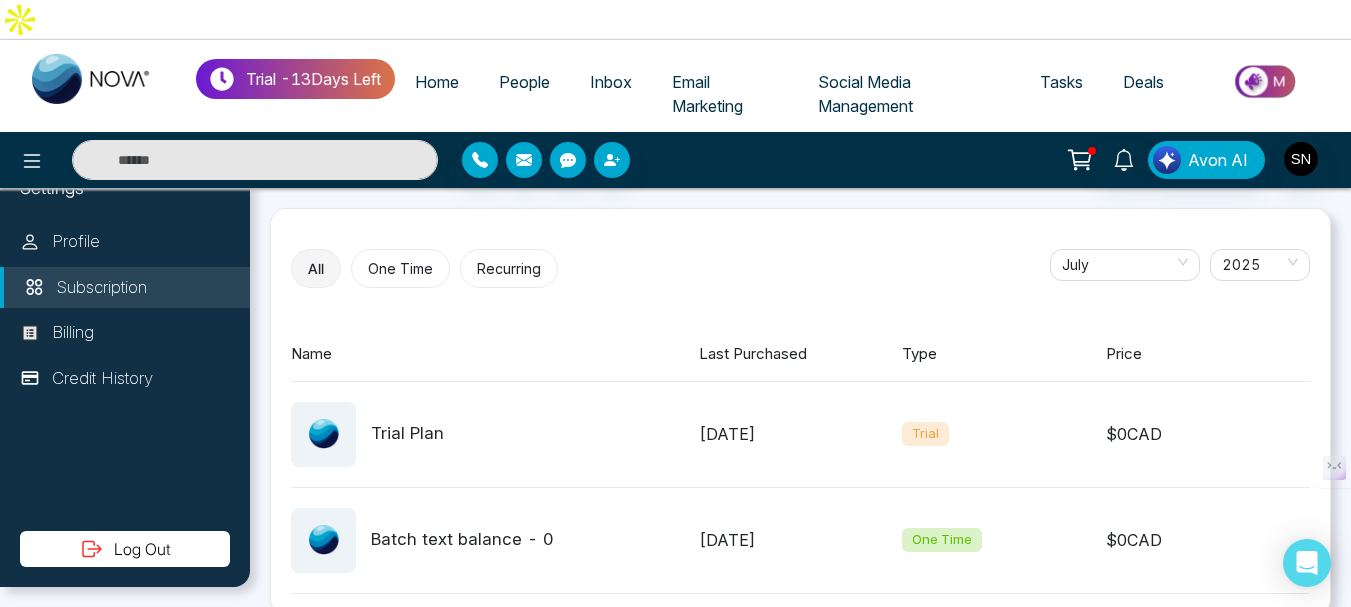 click on "Profile Subscription Billing Credit History" at bounding box center (125, 376) 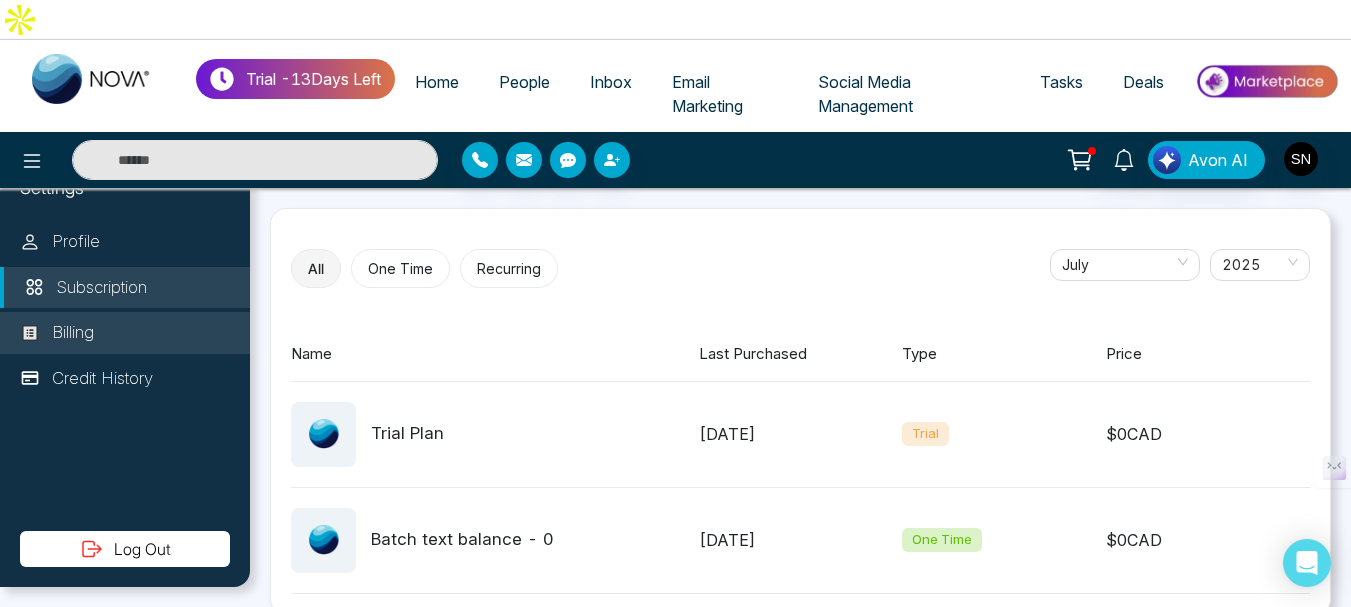 click on "Billing" at bounding box center (125, 333) 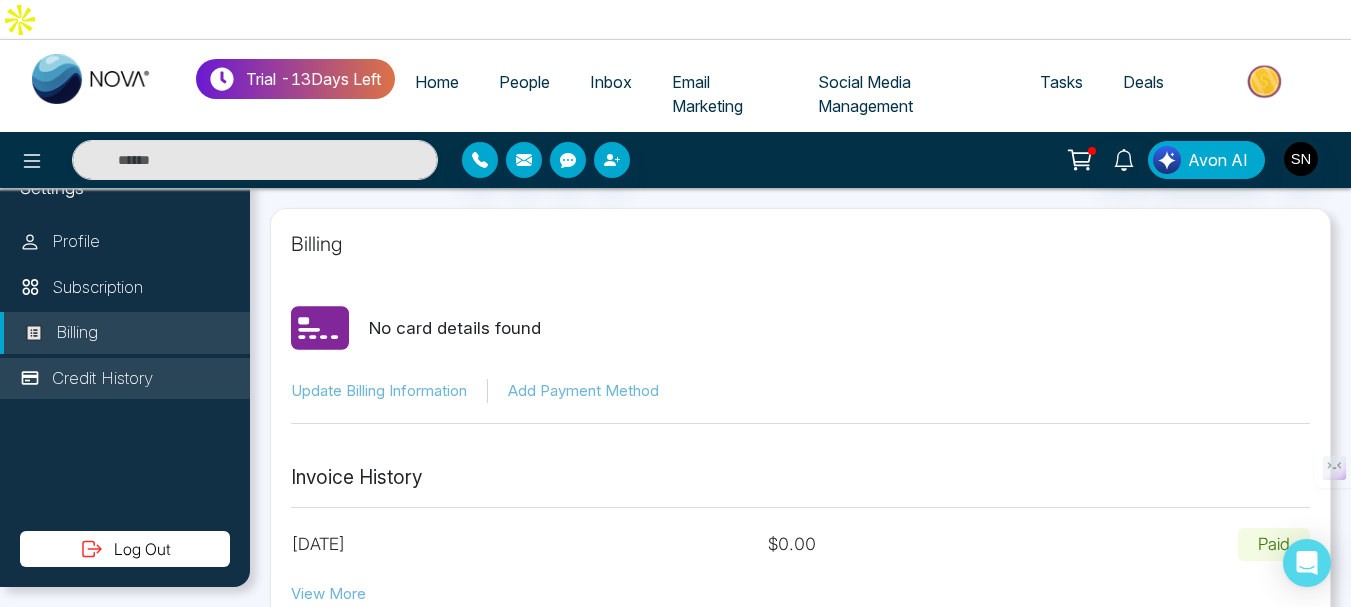click on "Credit History" at bounding box center (102, 379) 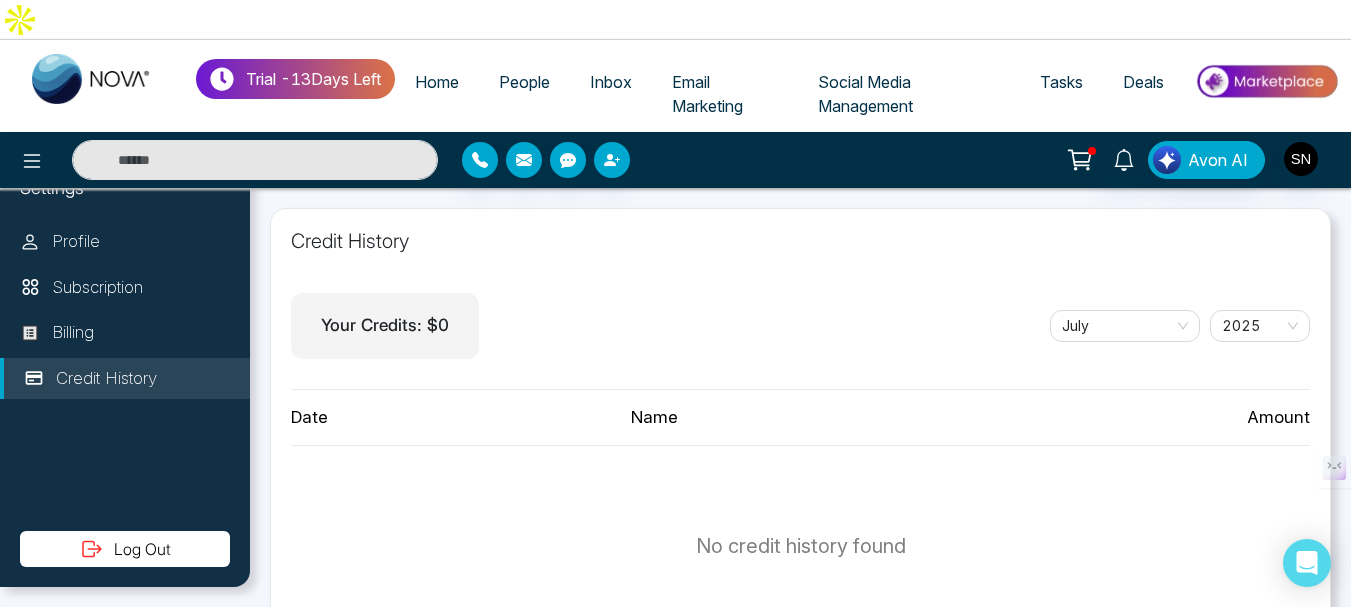 click on "Home" at bounding box center (437, 82) 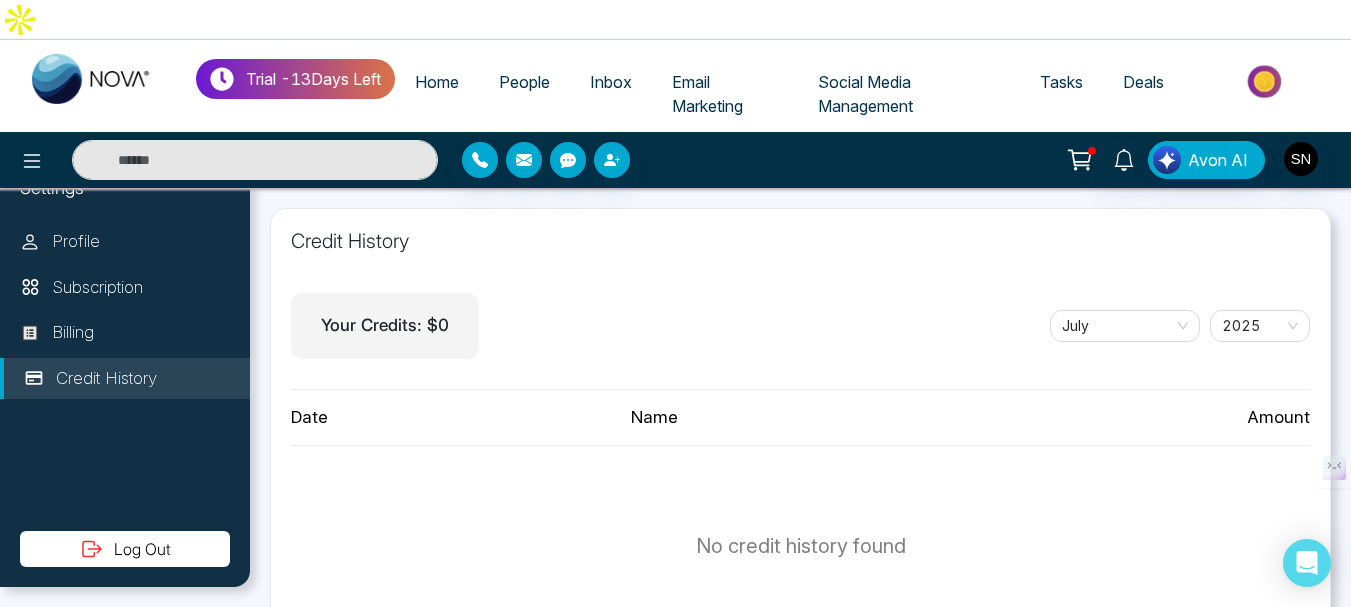 select on "*" 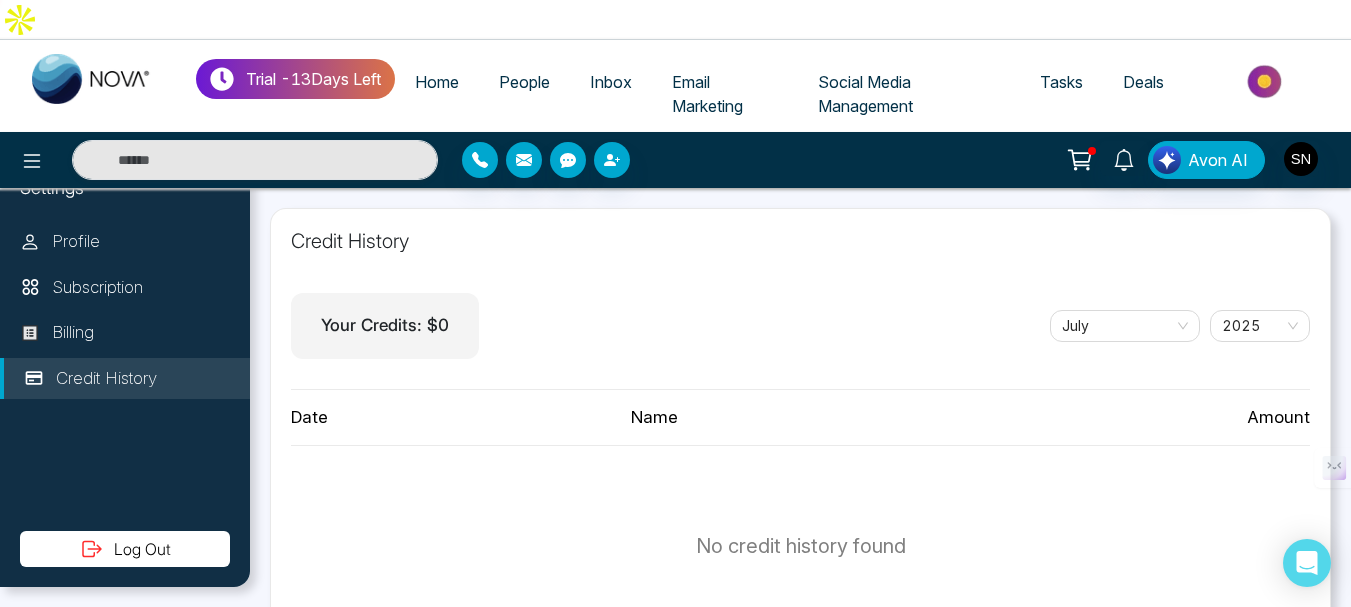 select on "*" 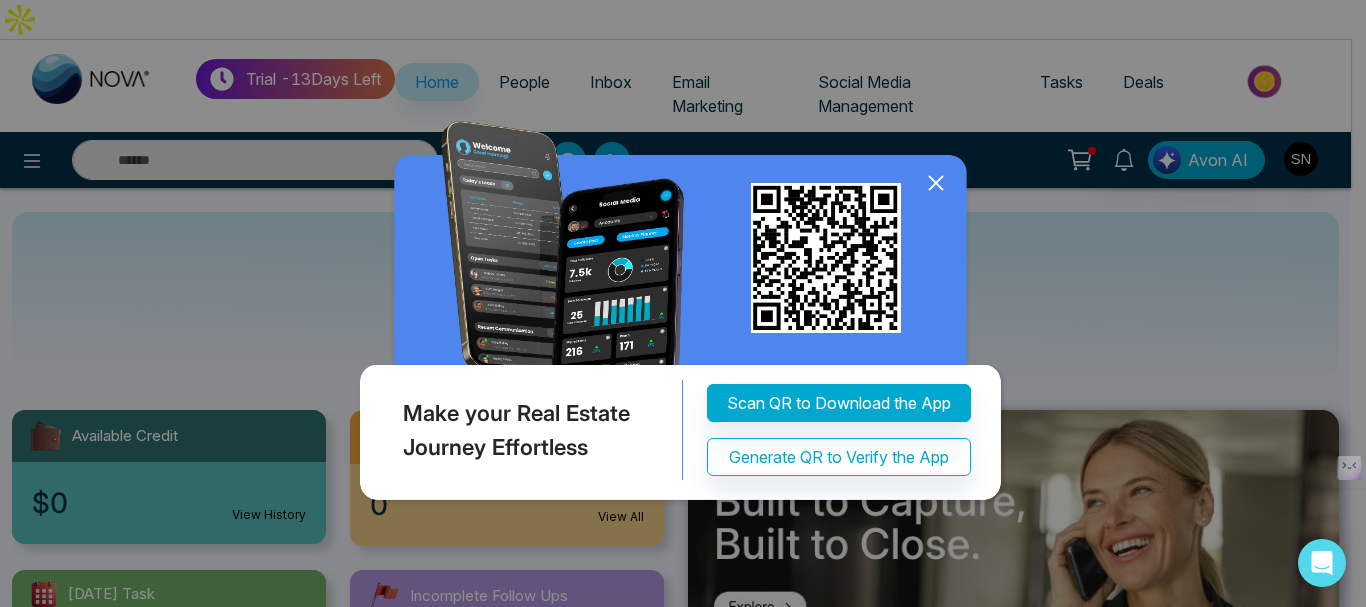 click 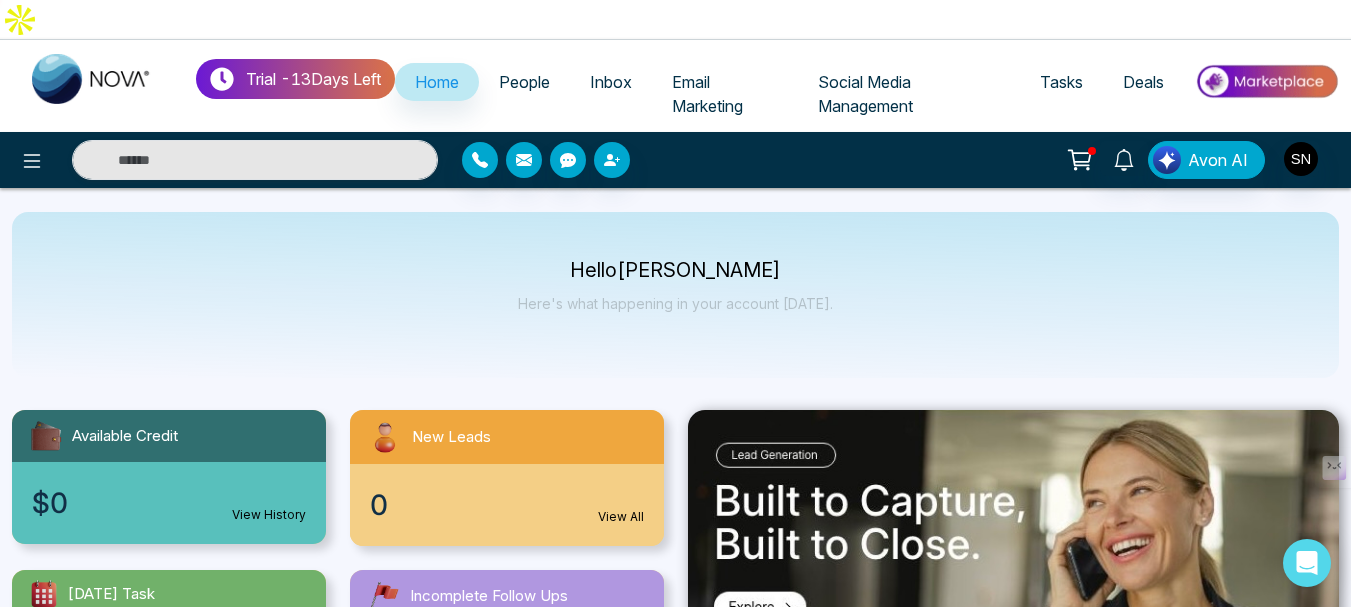 click on "Email Marketing" at bounding box center (707, 94) 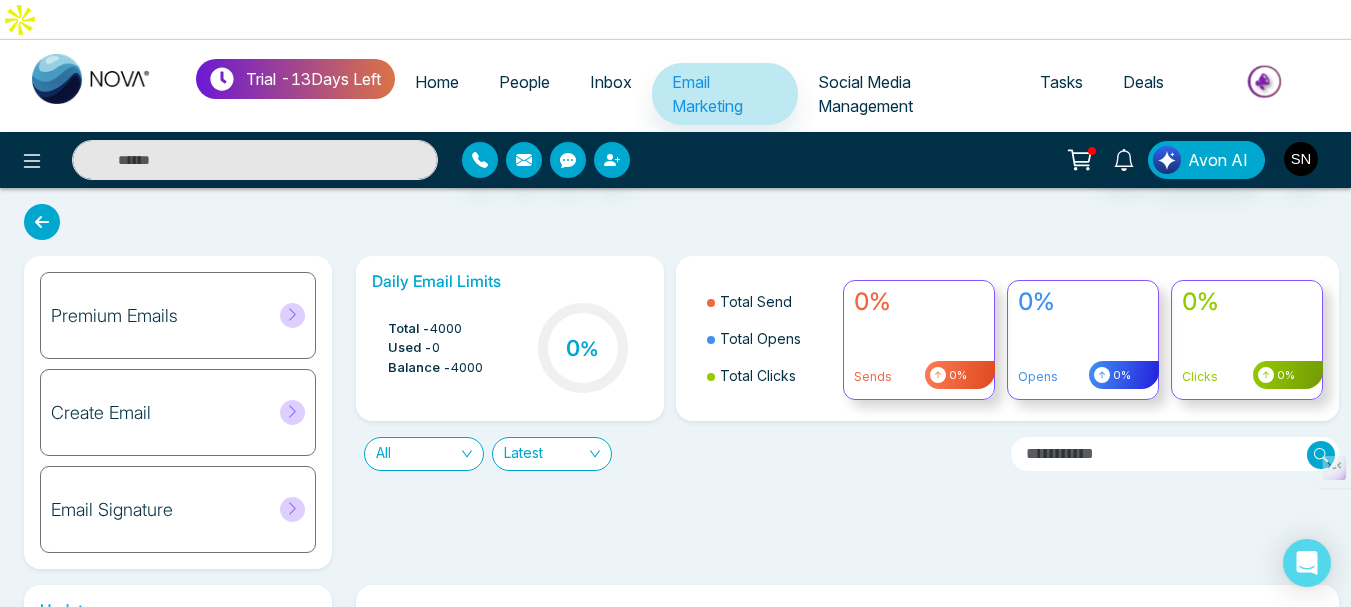 click 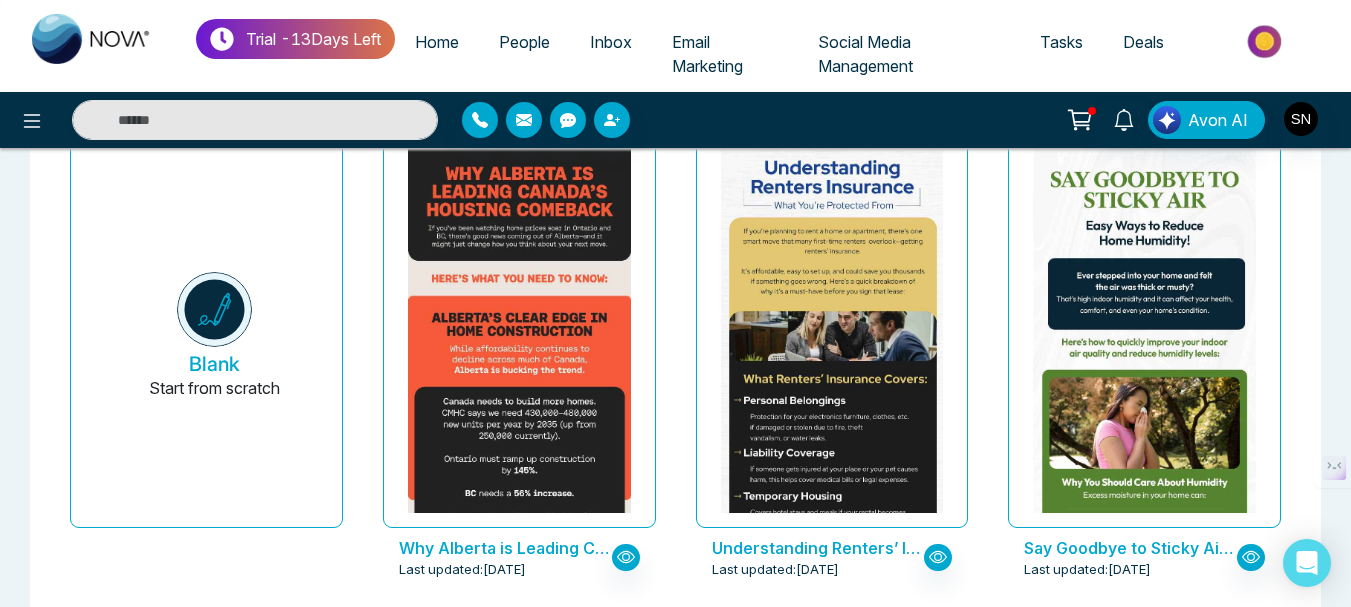 scroll, scrollTop: 0, scrollLeft: 0, axis: both 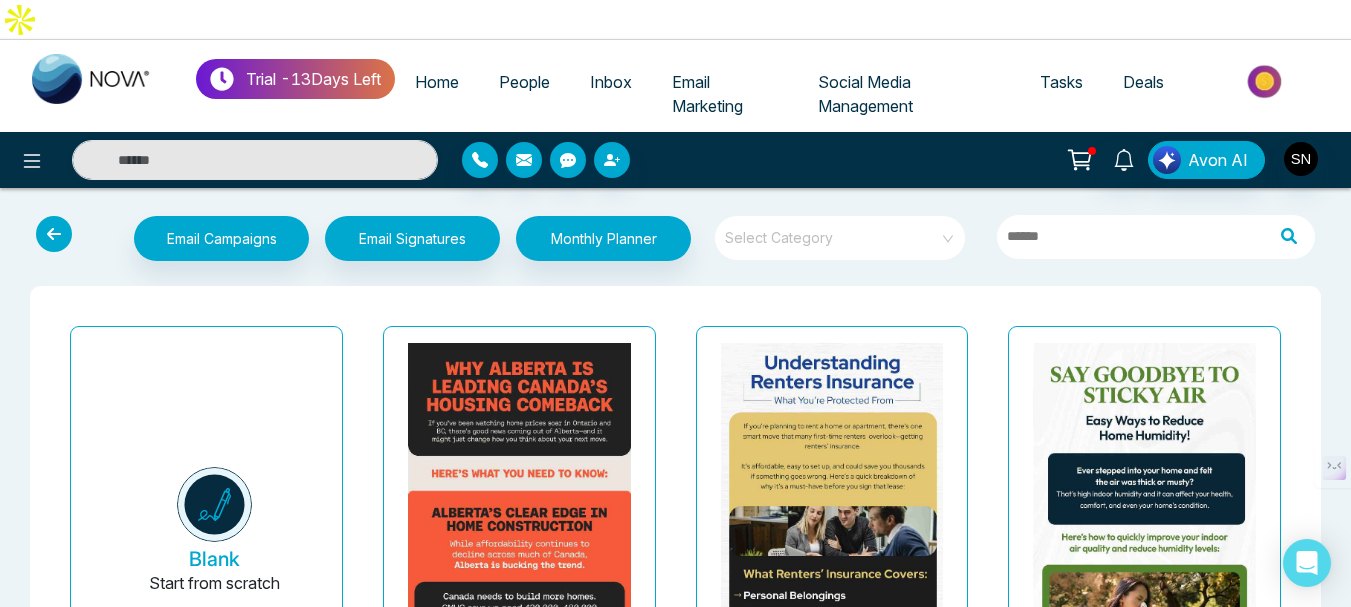 click on "Social Media Management" at bounding box center [865, 94] 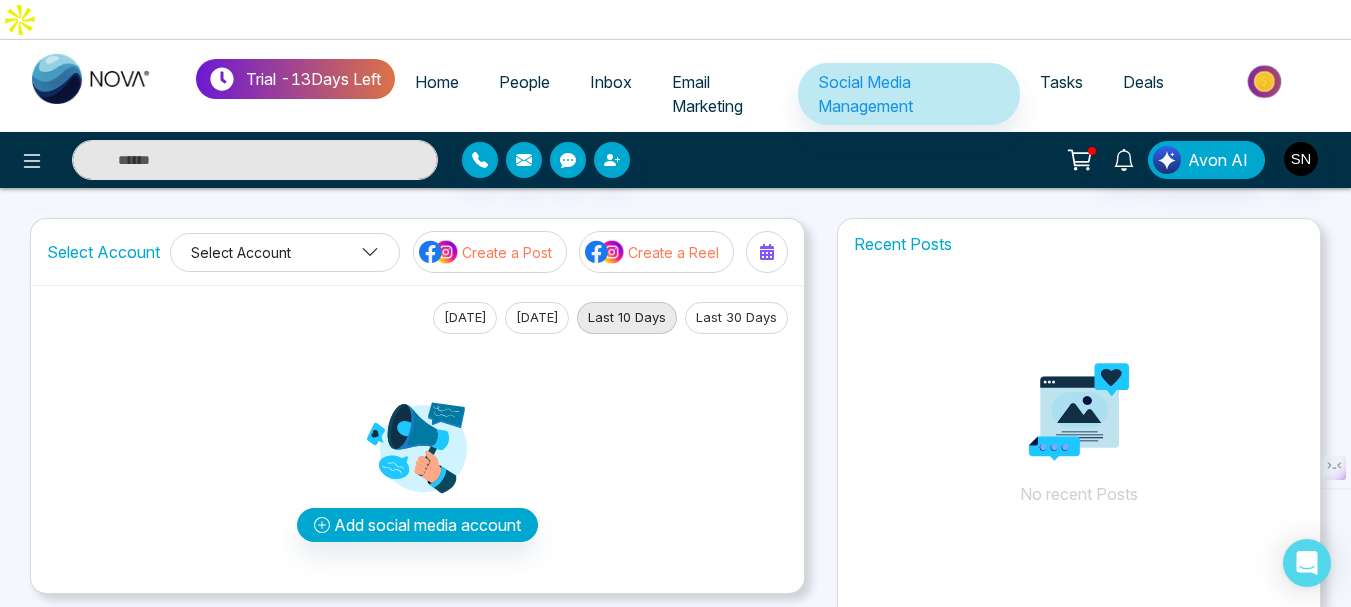 click on "Select Account" at bounding box center (285, 252) 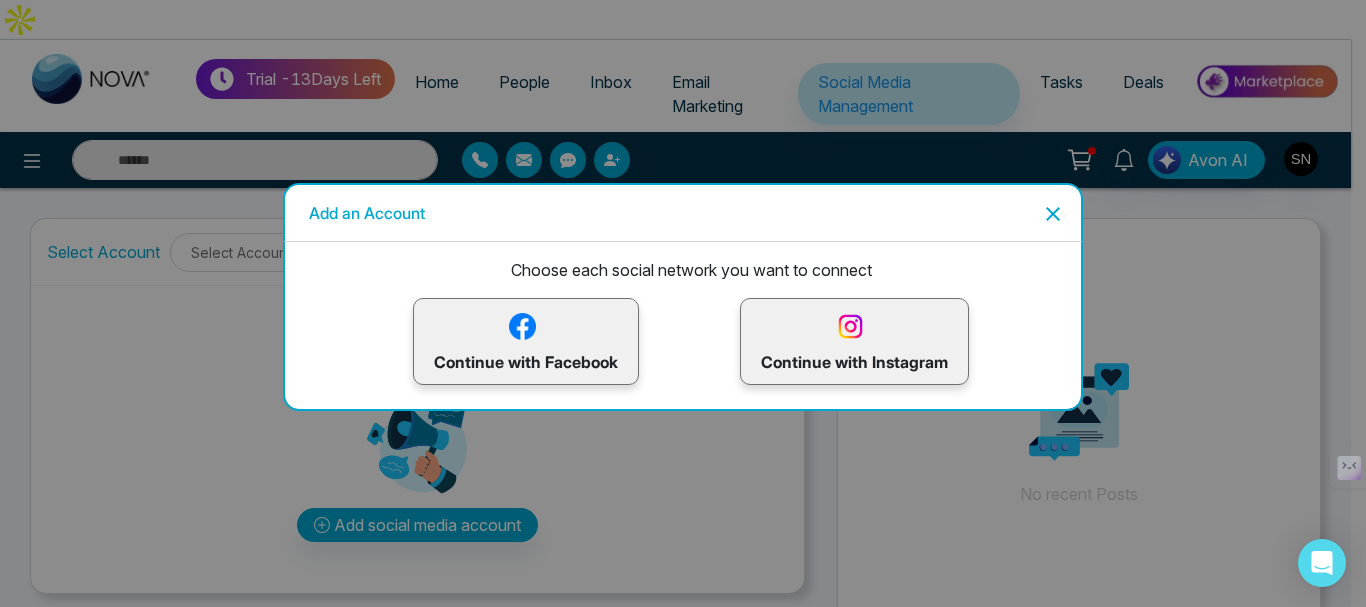 click 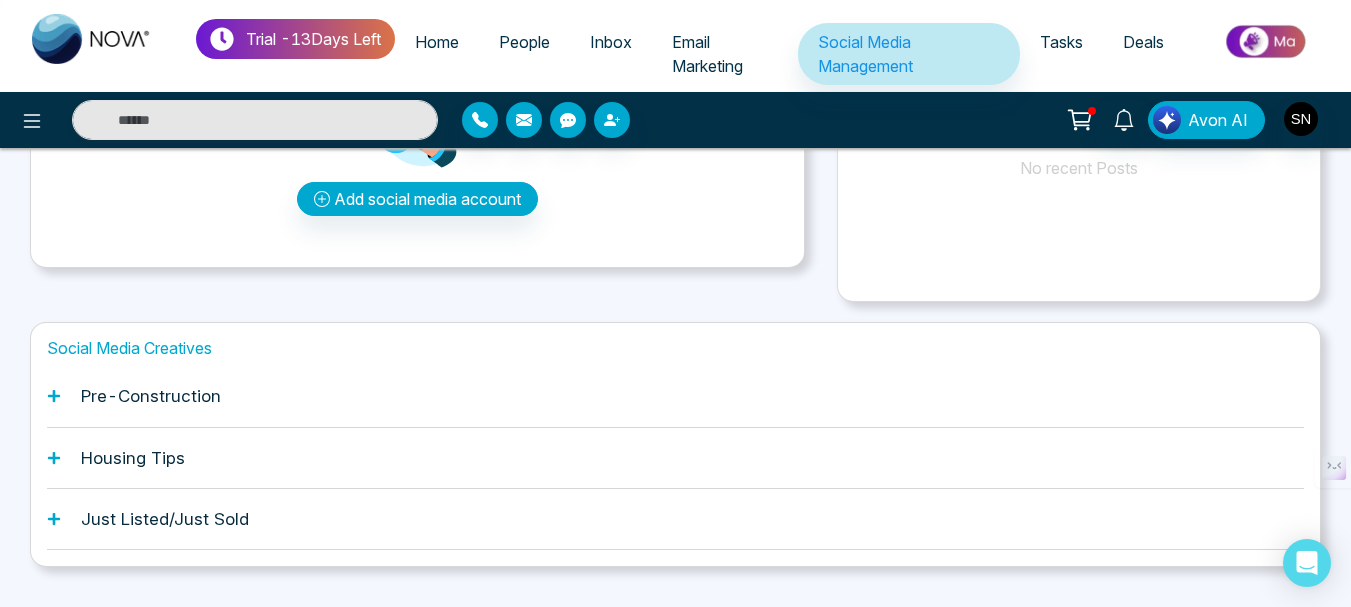 scroll, scrollTop: 0, scrollLeft: 0, axis: both 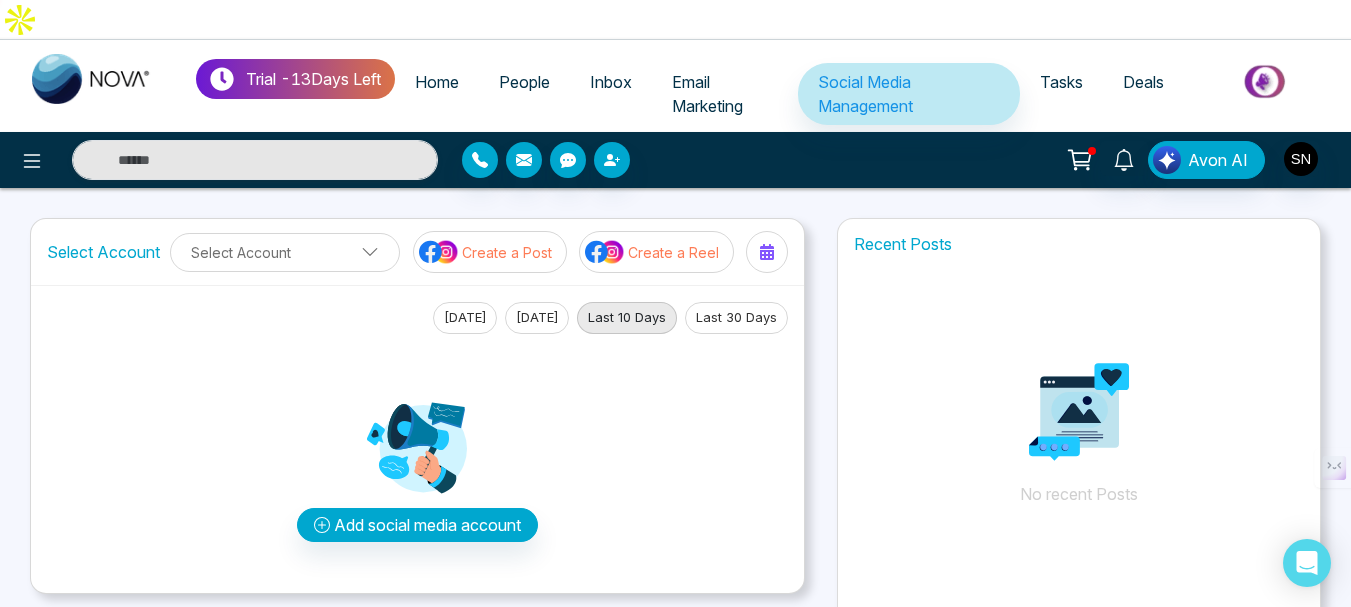 click on "Create a Post" at bounding box center (507, 252) 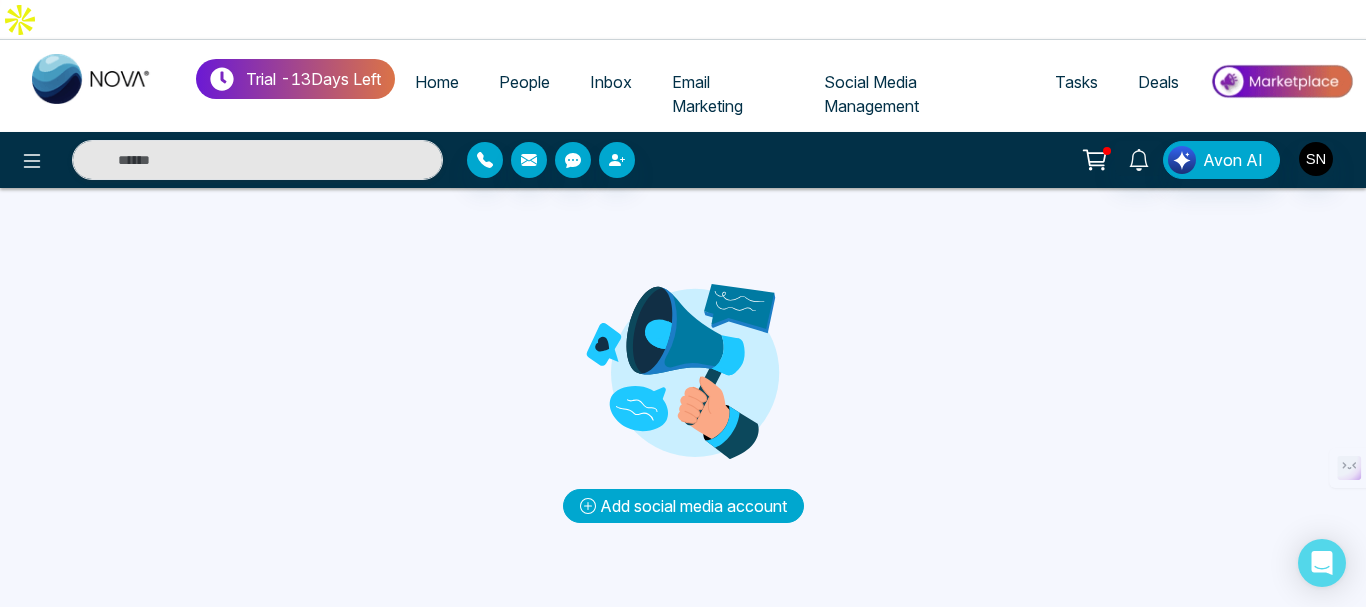 click on "Add social media account" at bounding box center [683, 506] 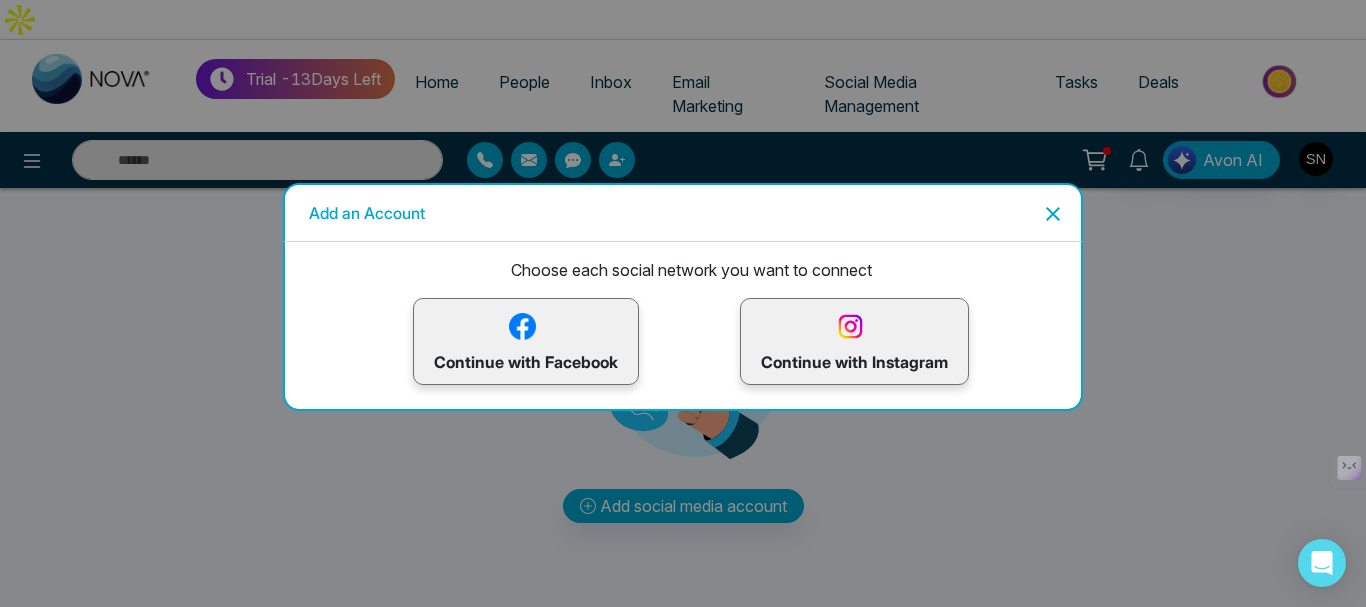 click 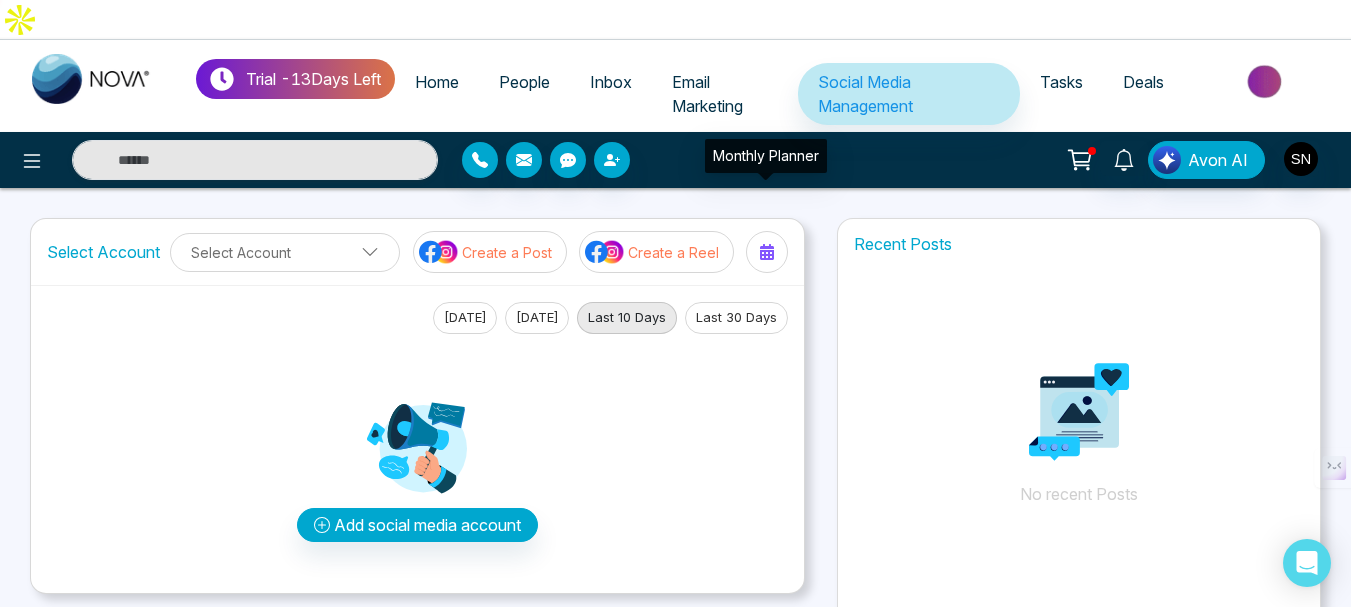 click at bounding box center (767, 252) 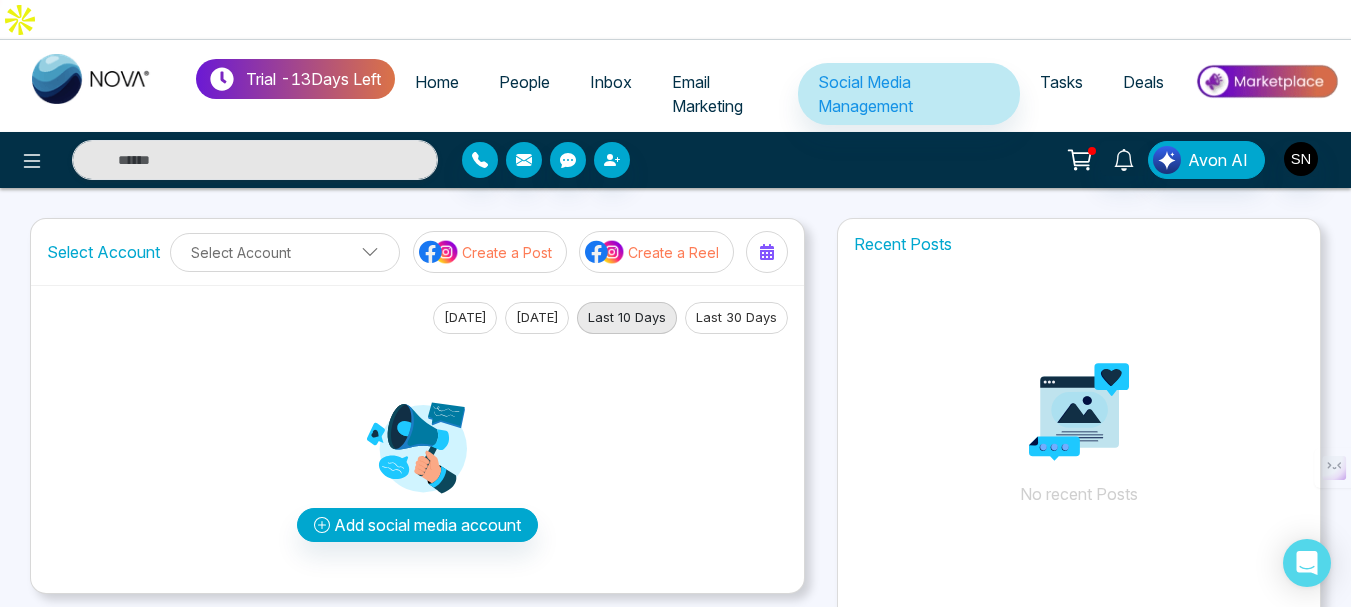 click on "Select Account Select Account  Create a Post Create a Reel" at bounding box center (417, 252) 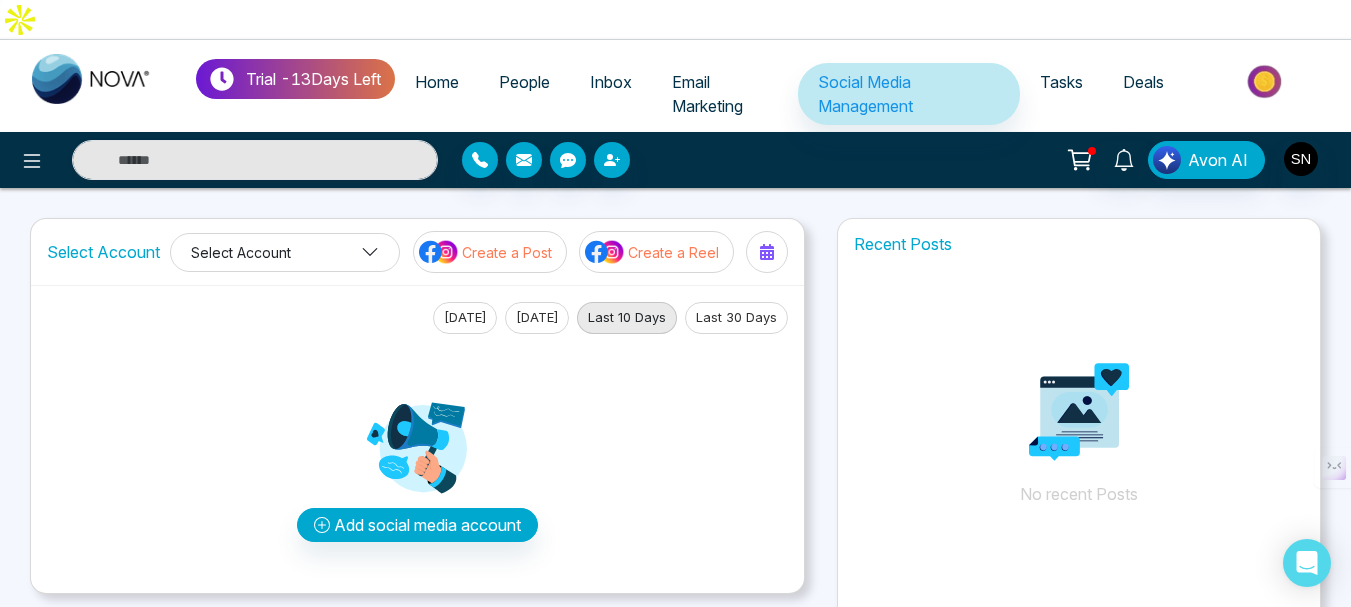 click on "Select Account" at bounding box center (285, 252) 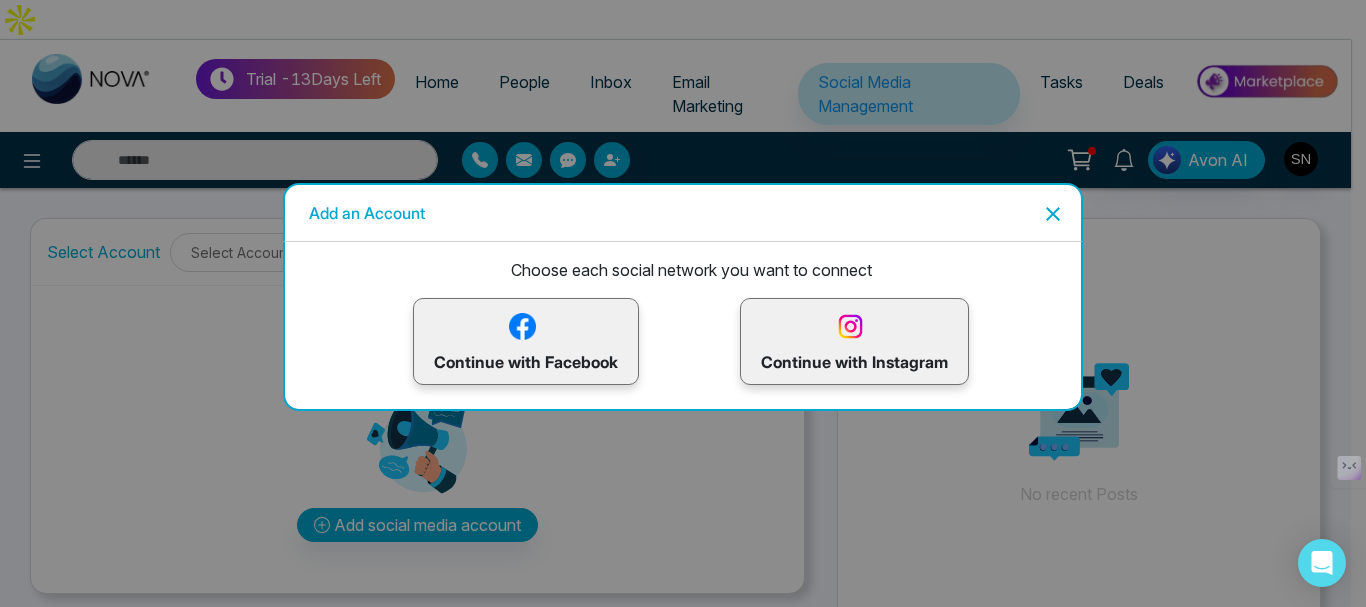 click on "Add an Account Choose each social network you want to connect Continue with Facebook  Continue with Instagram" at bounding box center (683, 303) 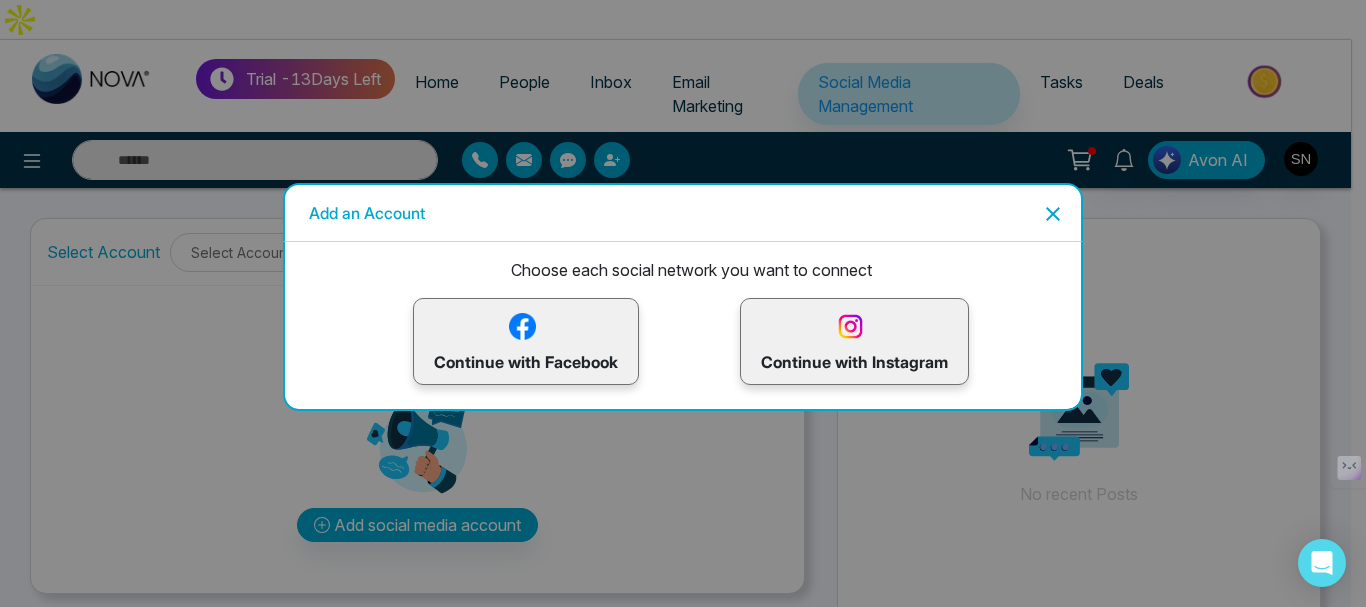 click 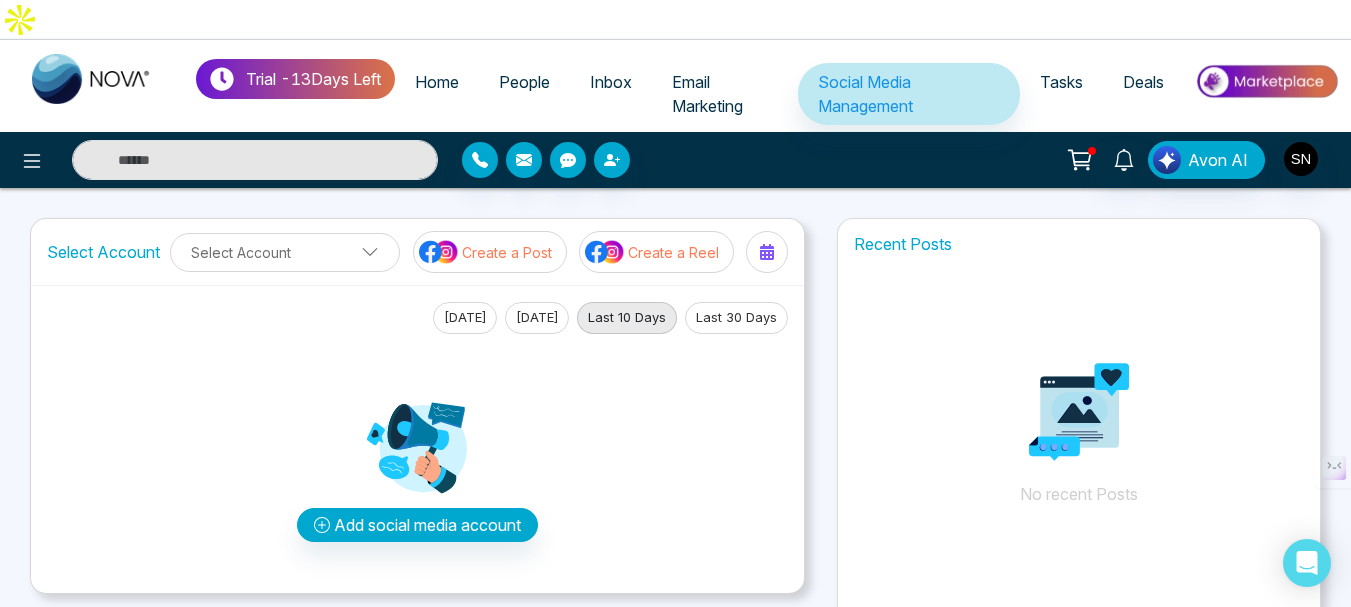 click on "Email Marketing" at bounding box center (707, 94) 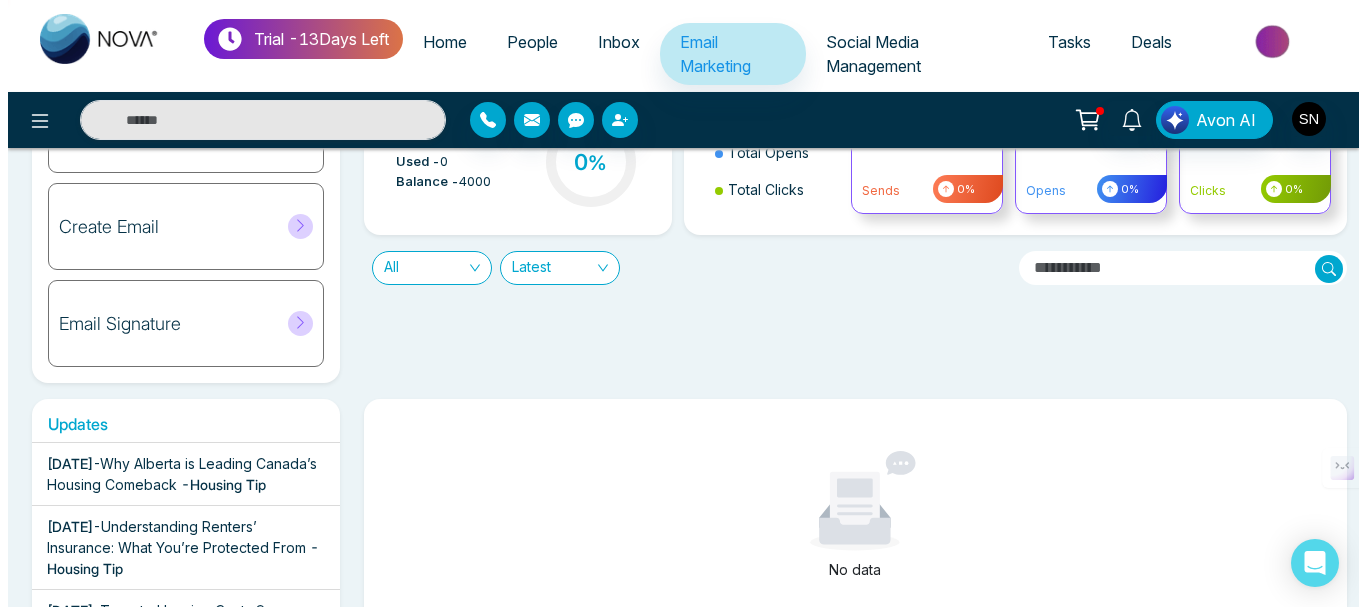 scroll, scrollTop: 0, scrollLeft: 0, axis: both 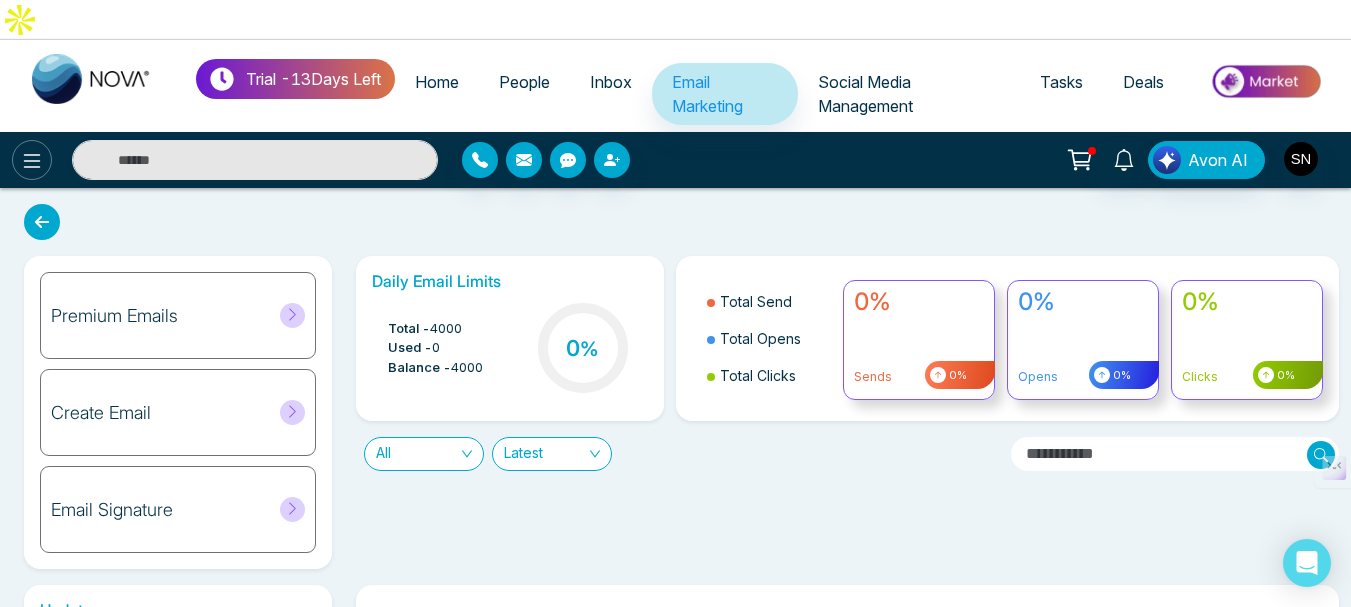 click 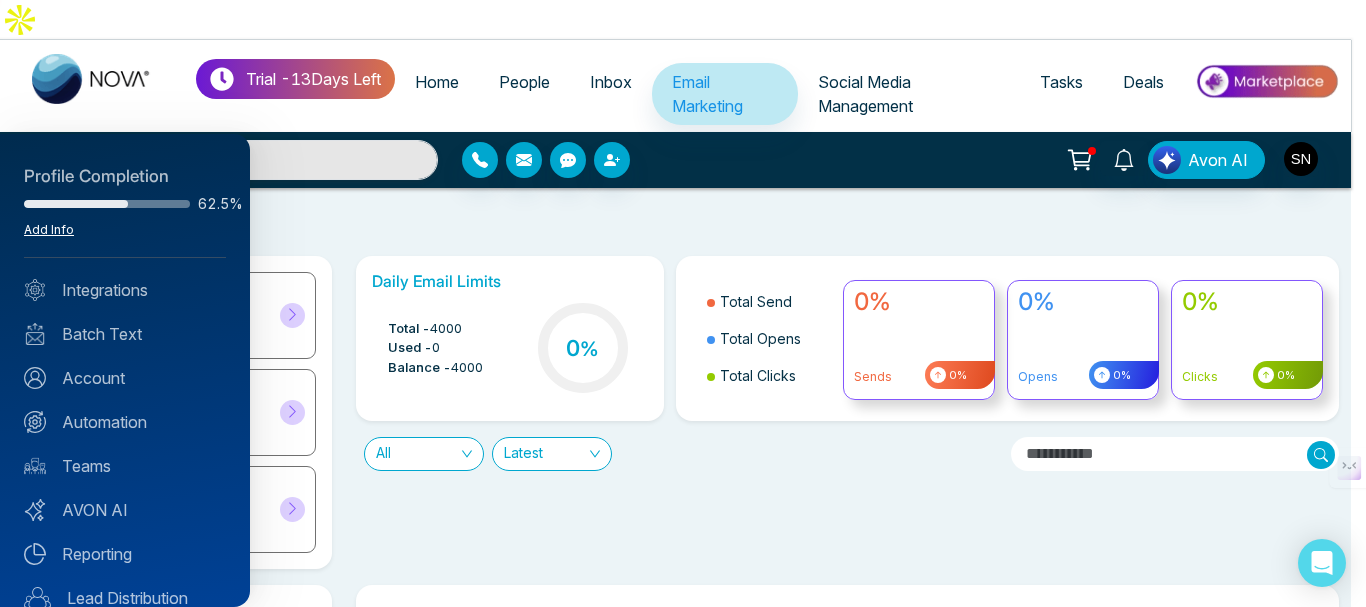 click on "Add Info" at bounding box center [49, 229] 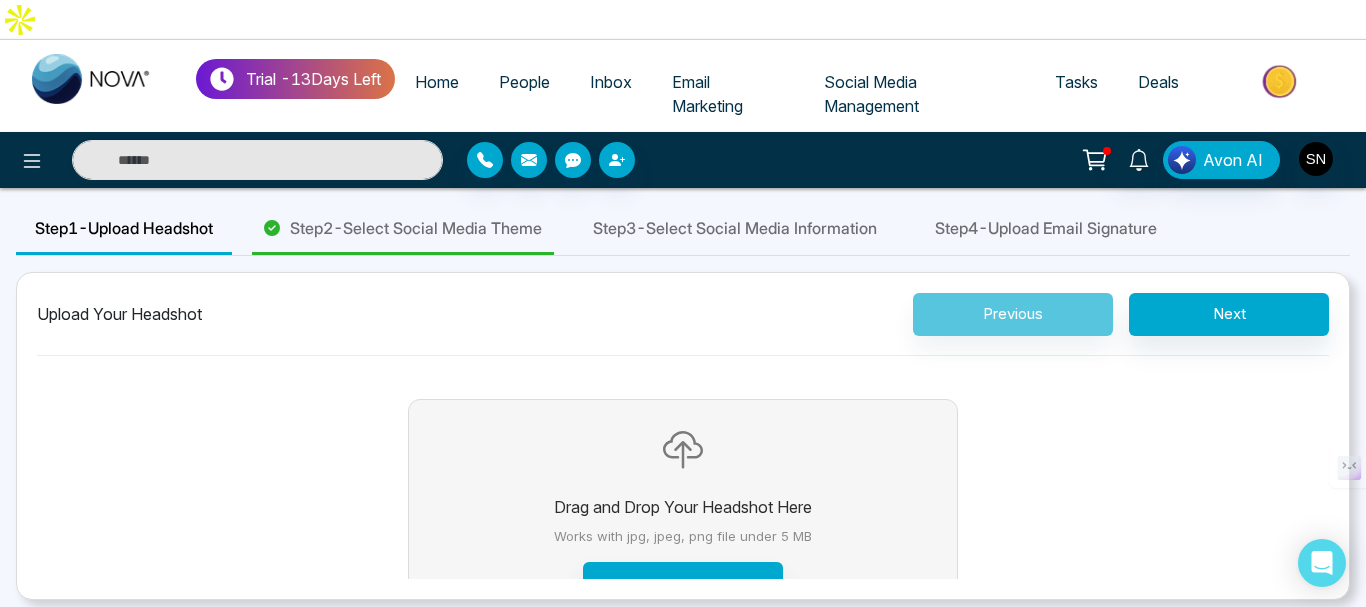 scroll, scrollTop: 0, scrollLeft: 0, axis: both 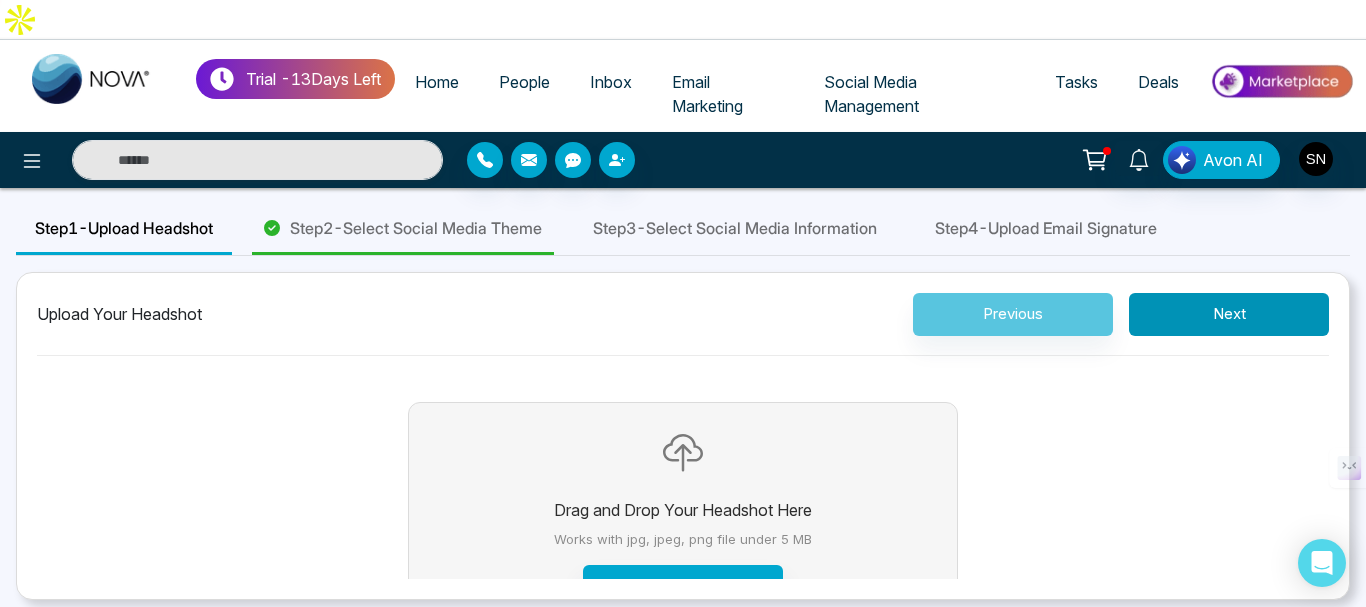 click on "Next" at bounding box center [1229, 314] 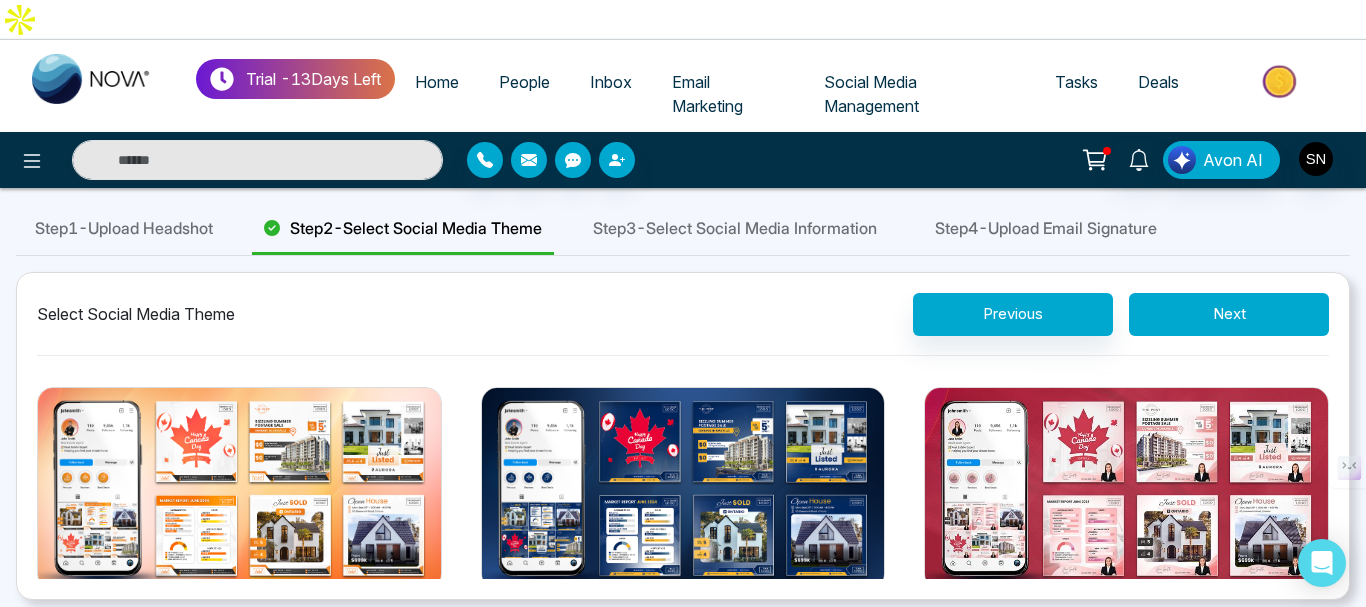 scroll, scrollTop: 385, scrollLeft: 0, axis: vertical 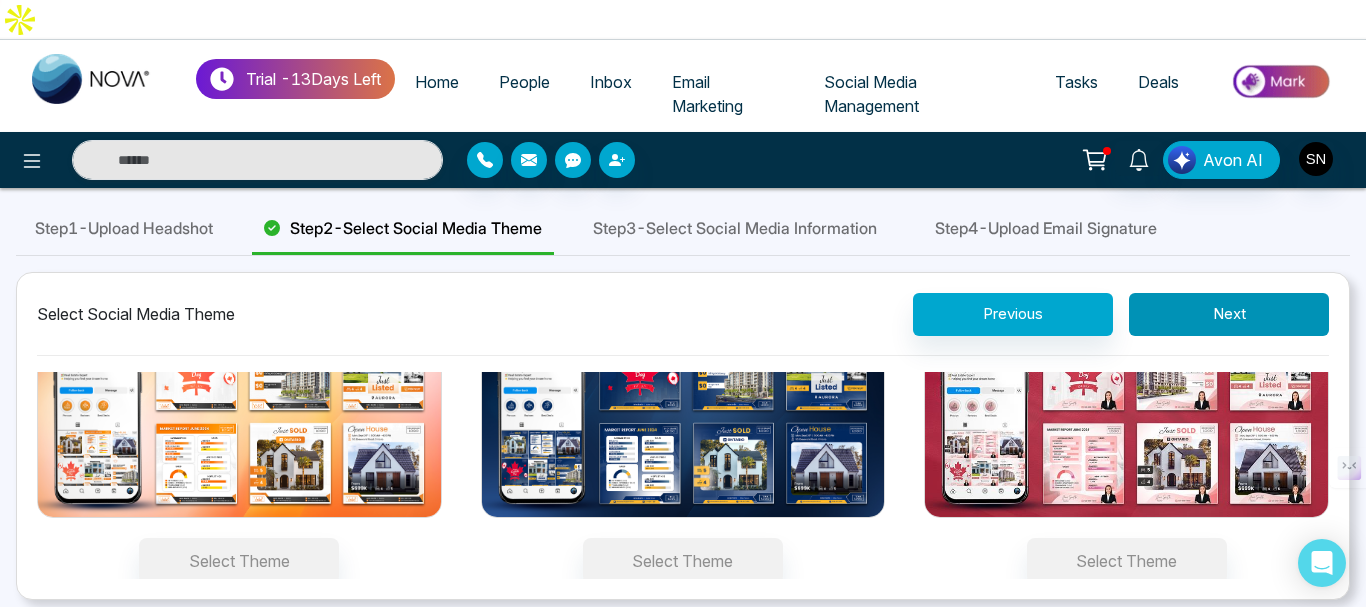 click on "Next" at bounding box center (1229, 314) 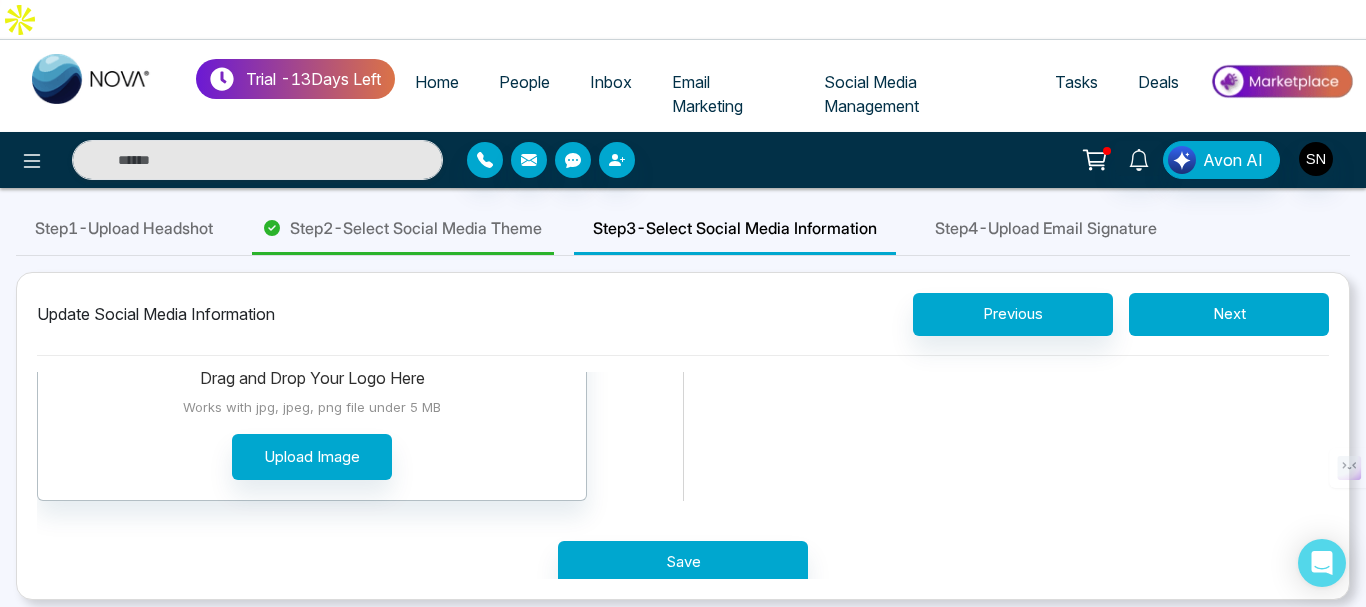 scroll, scrollTop: 0, scrollLeft: 0, axis: both 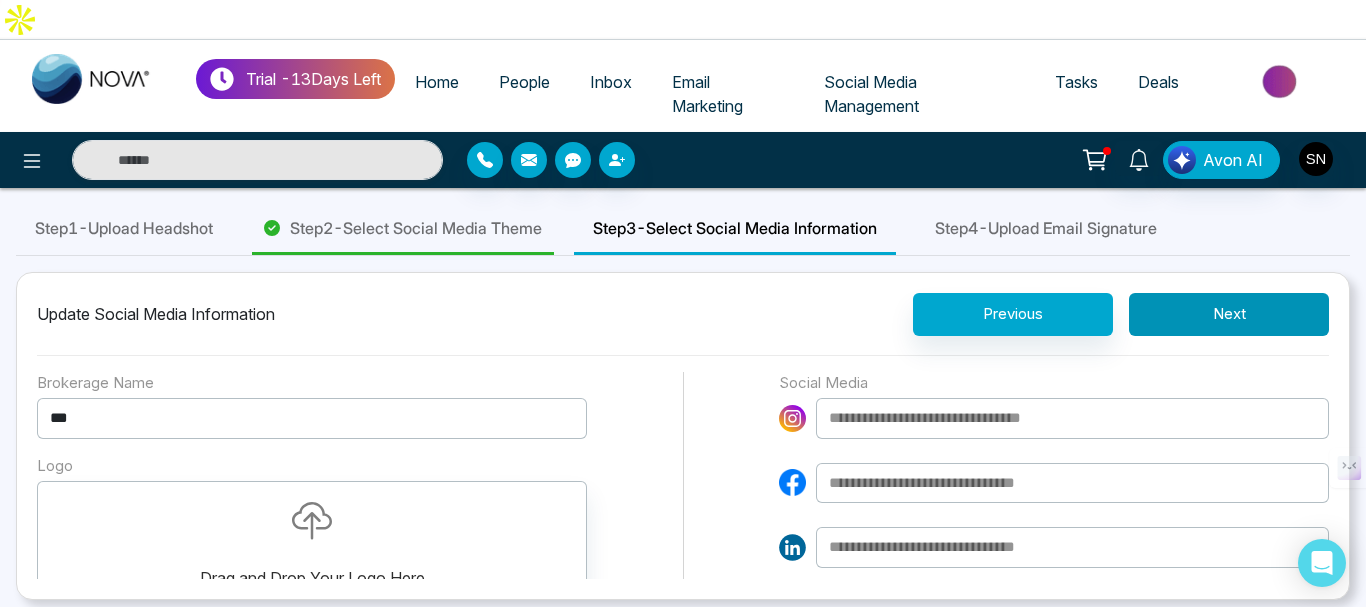 click on "Next" at bounding box center (1229, 314) 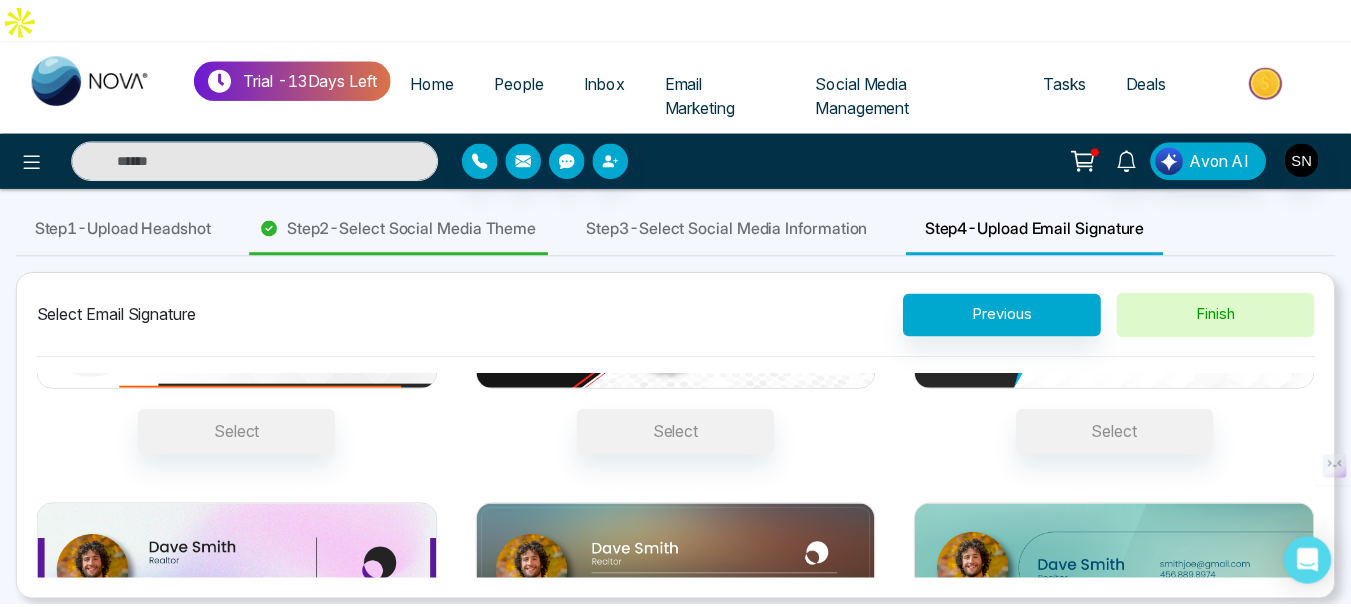 scroll, scrollTop: 0, scrollLeft: 0, axis: both 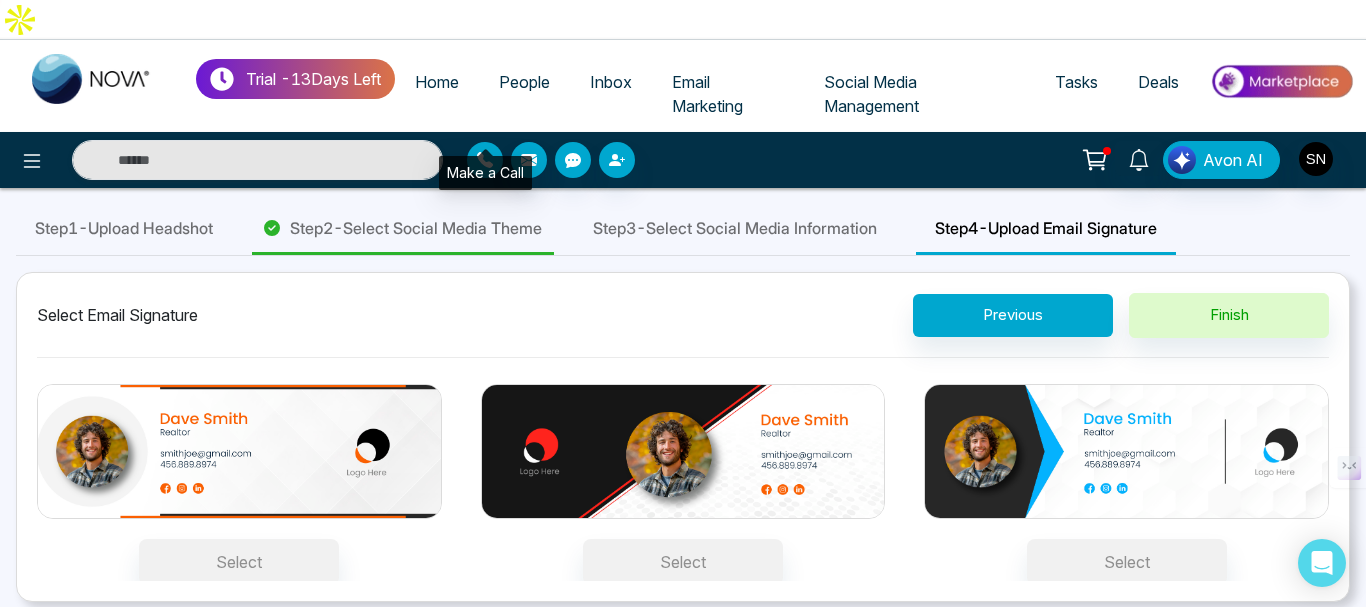click 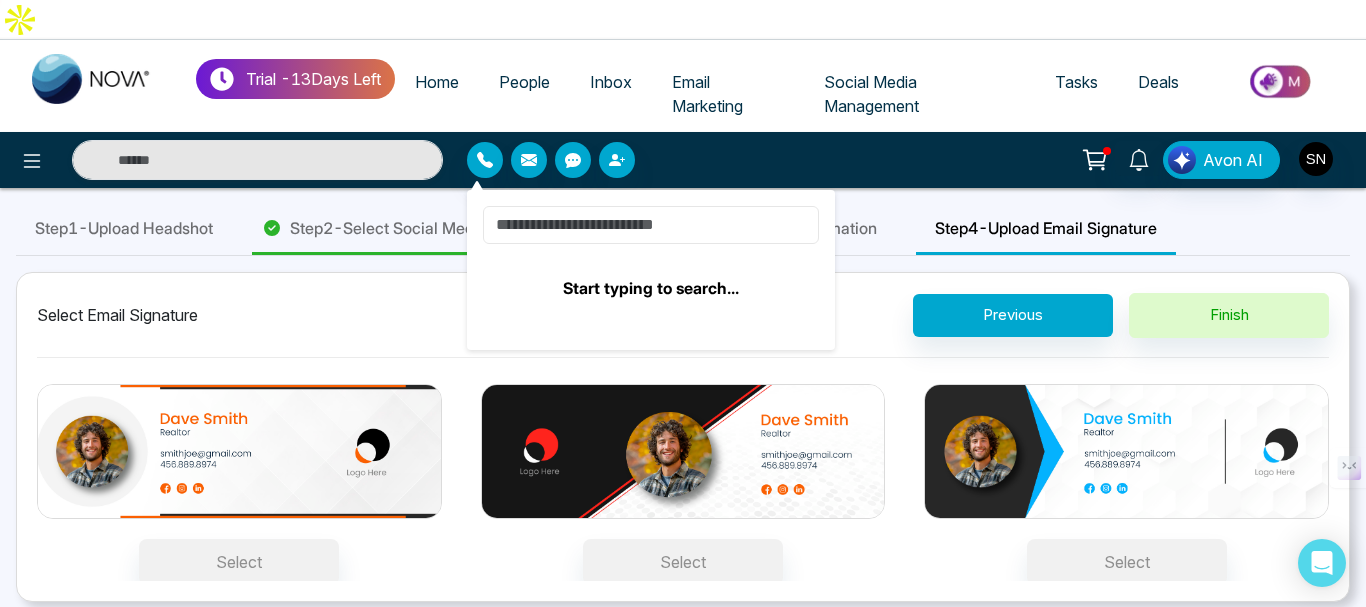 click at bounding box center [651, 225] 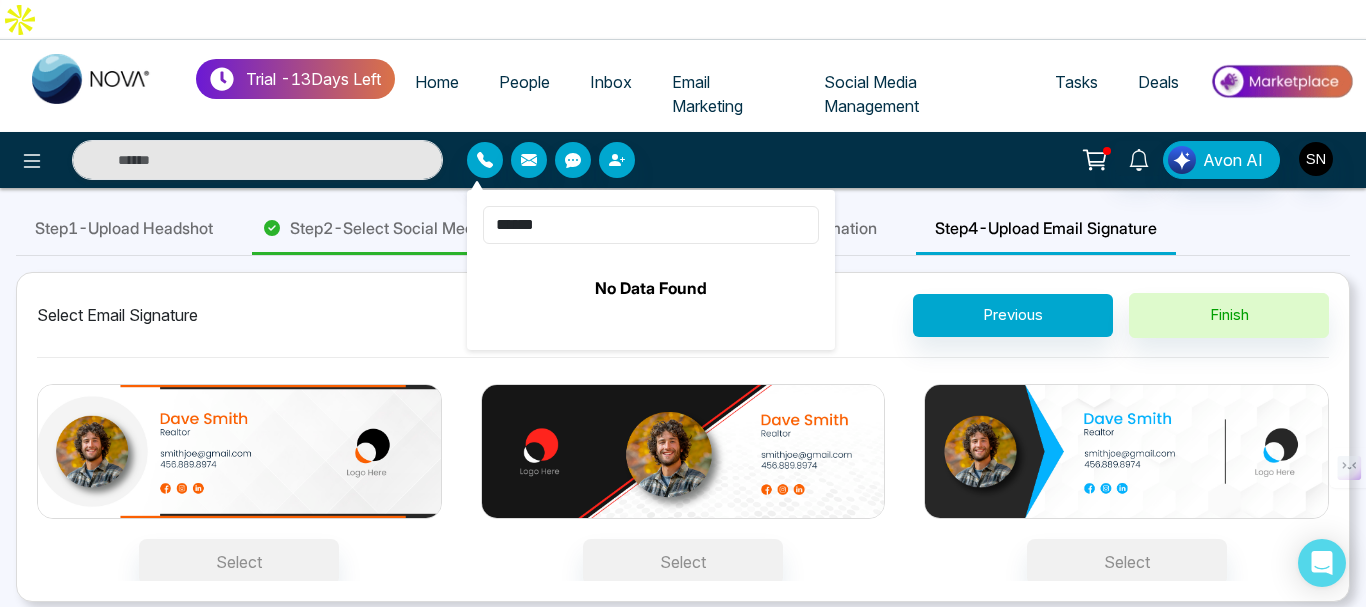 type on "*******" 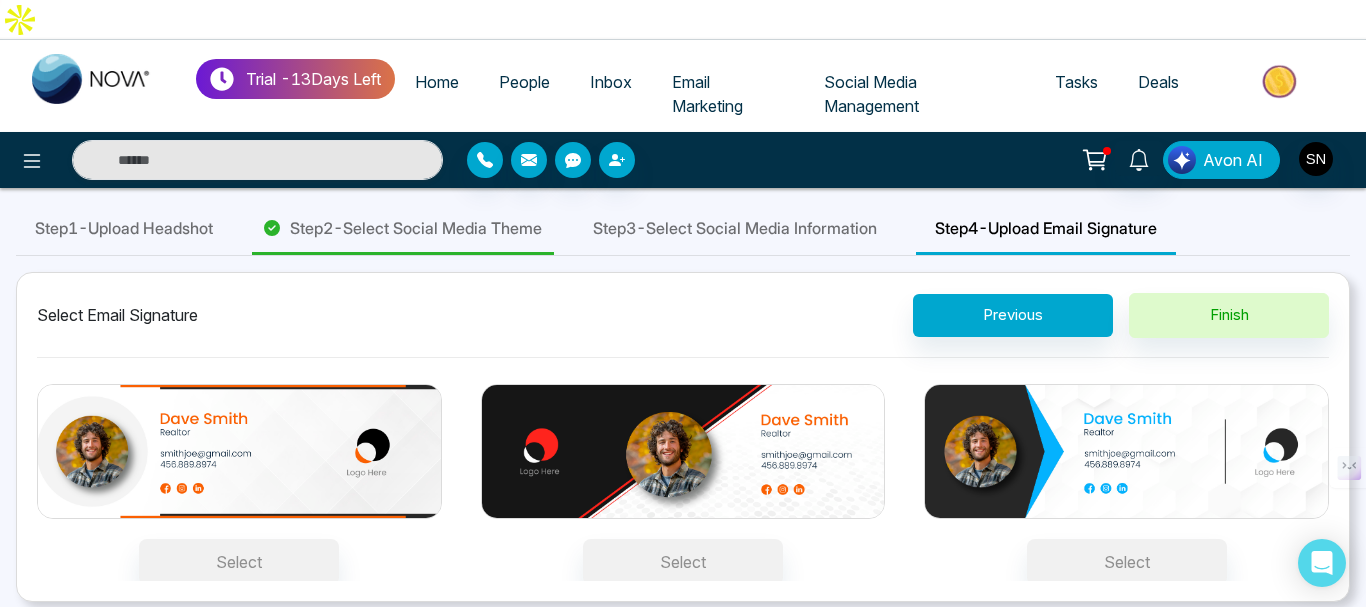 click on "Avon AI" at bounding box center (1233, 160) 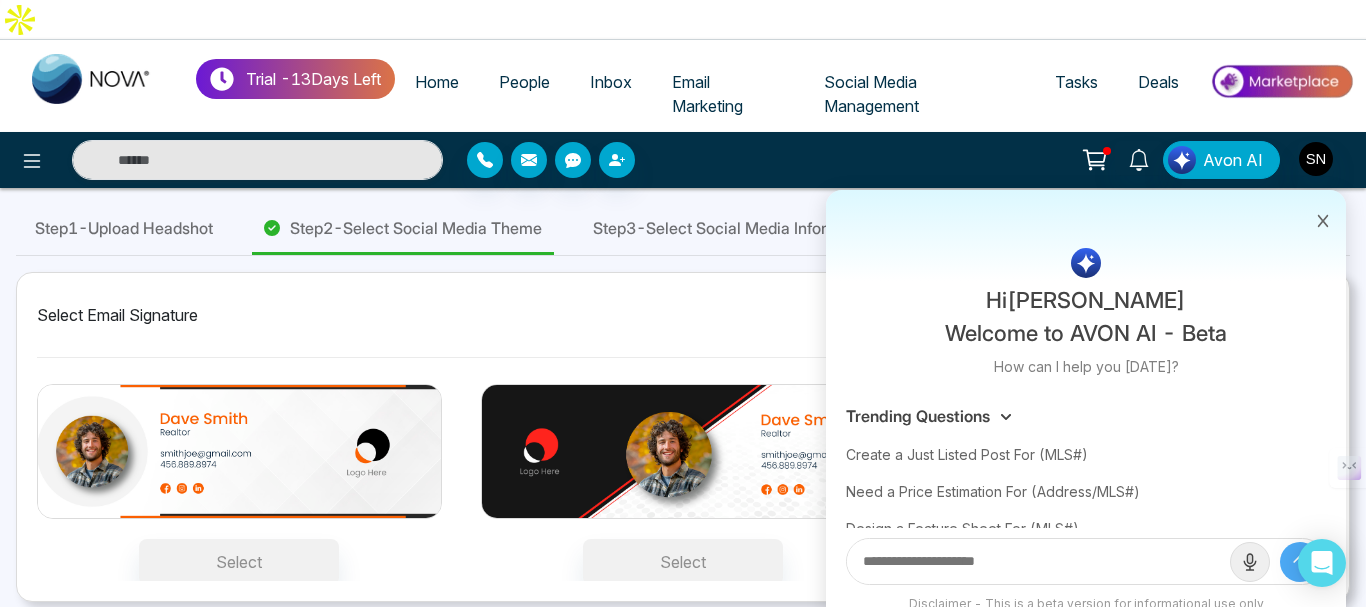 click 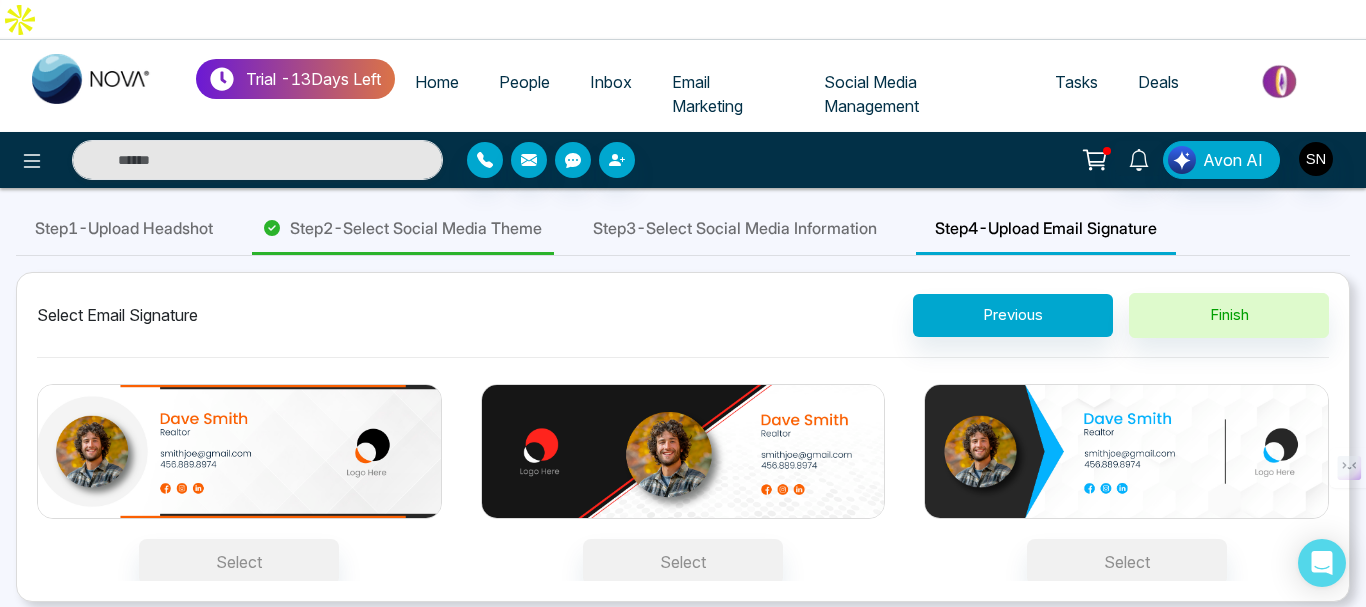 click on "Home" at bounding box center (437, 82) 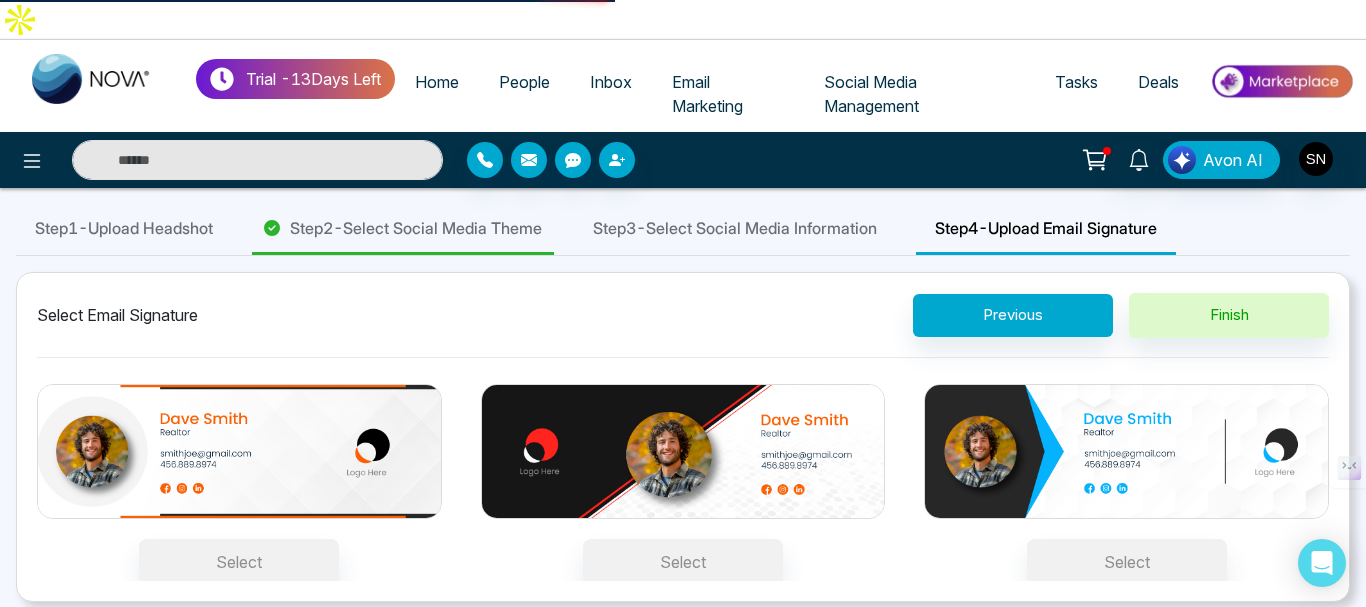 select on "*" 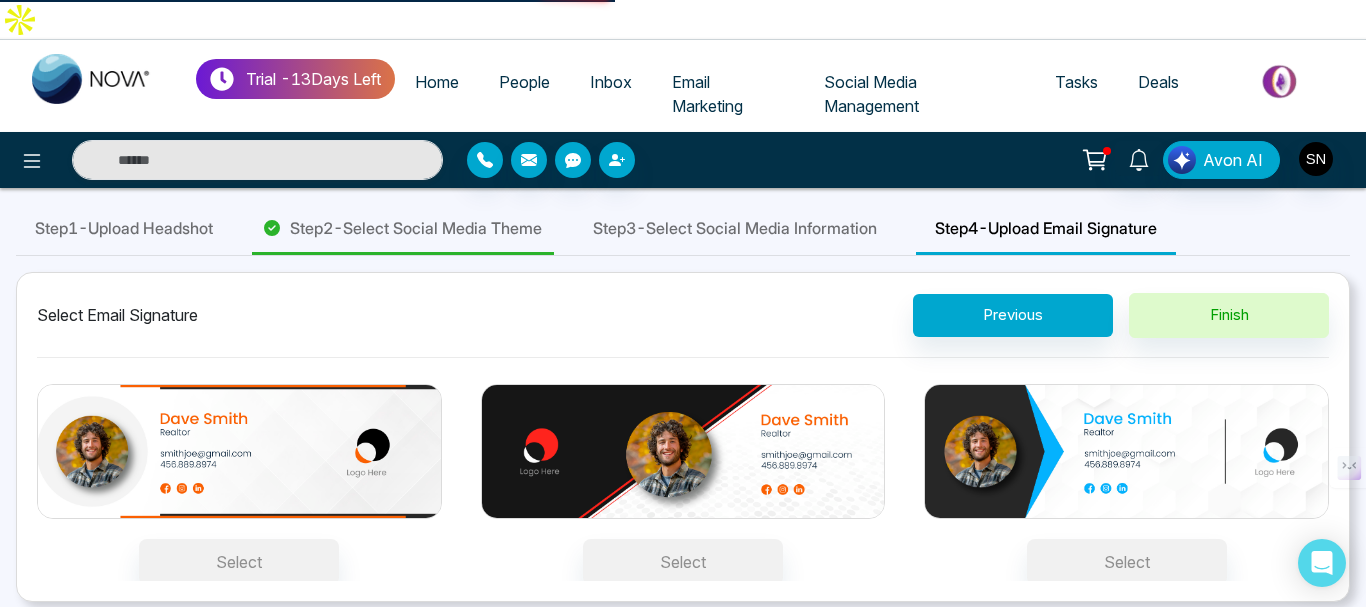 select on "*" 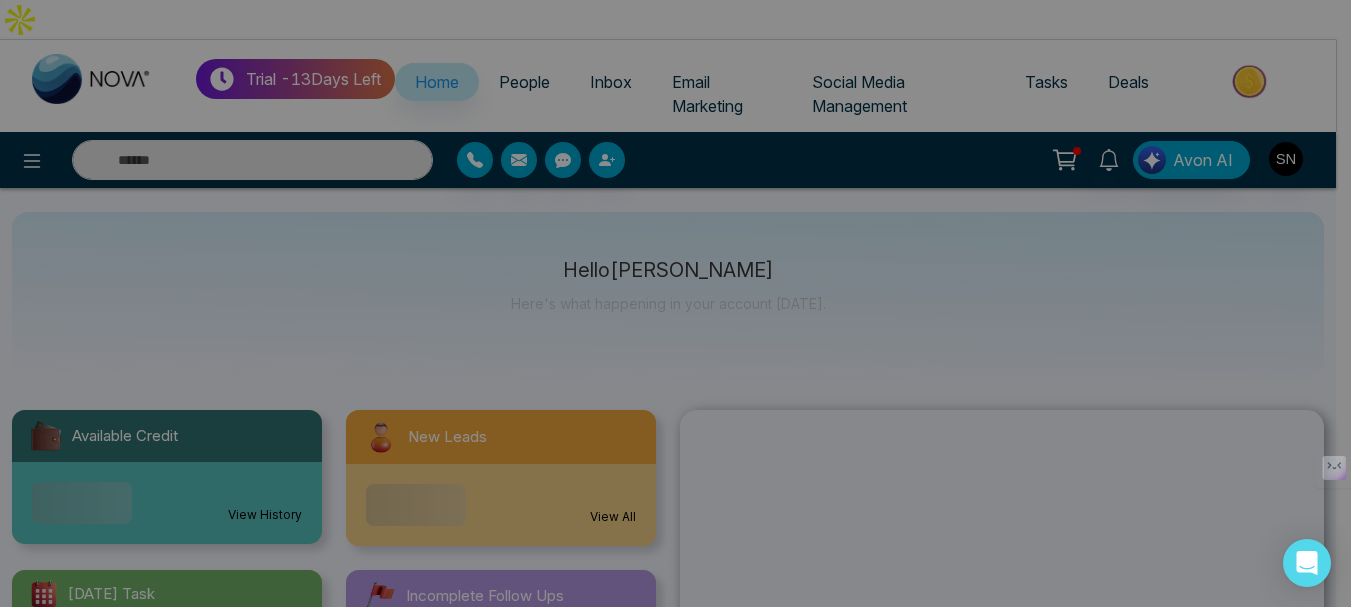 scroll, scrollTop: 200, scrollLeft: 0, axis: vertical 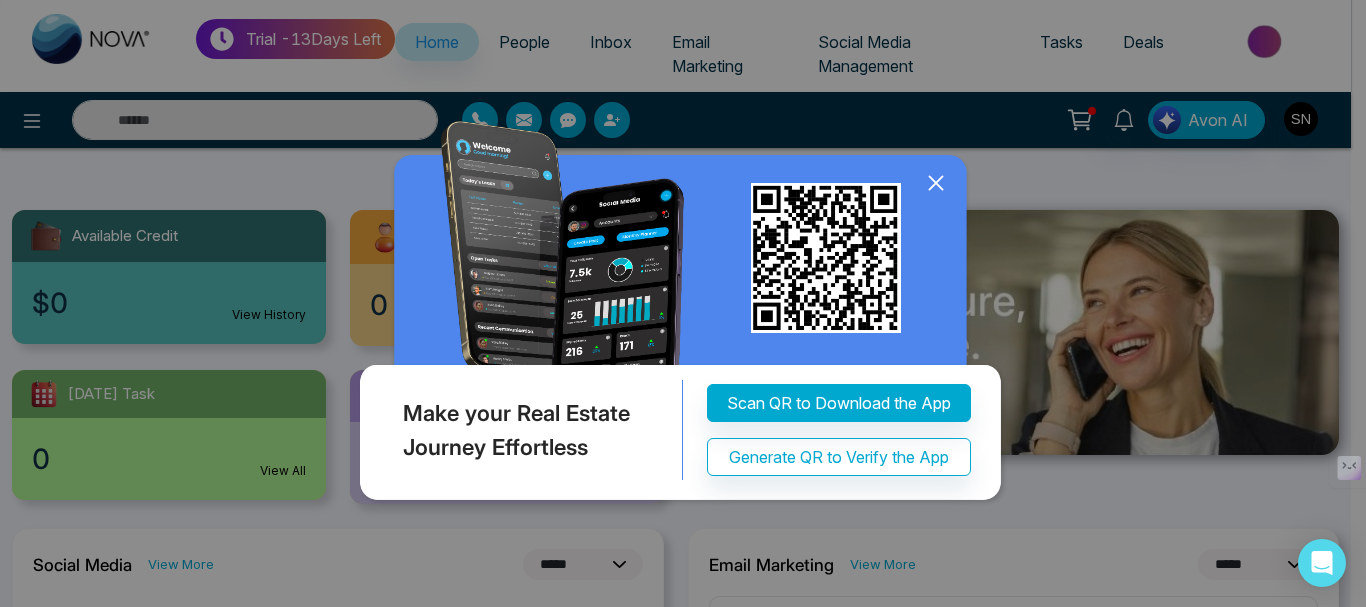 click 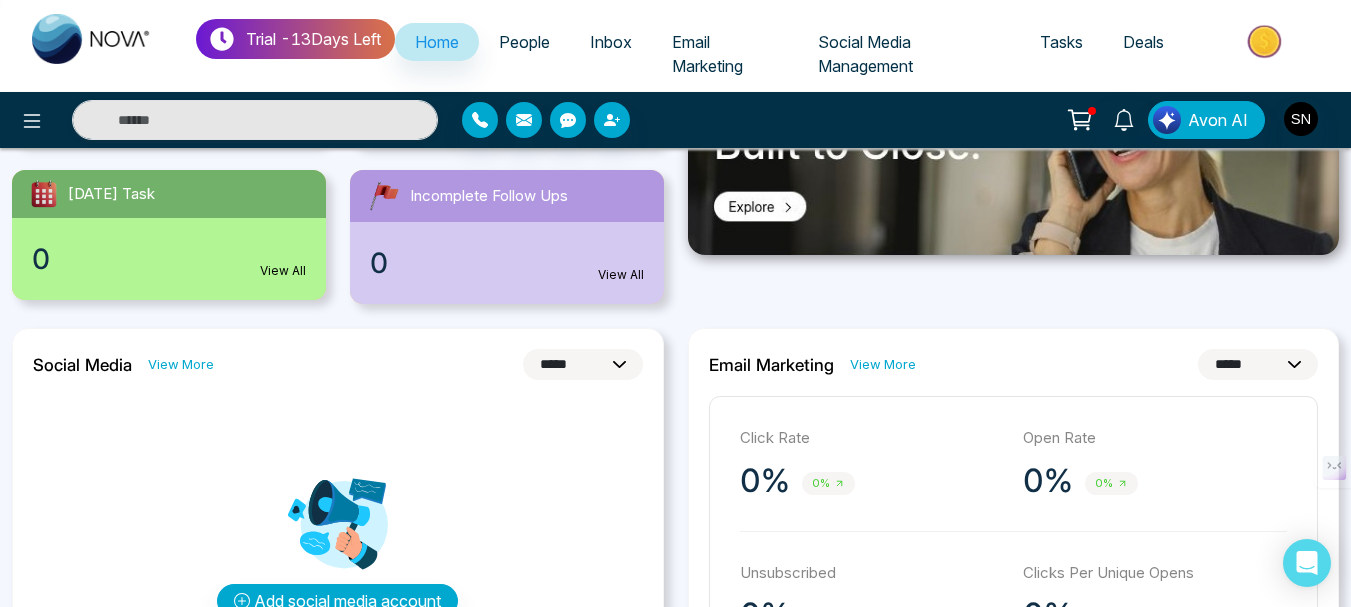 scroll, scrollTop: 100, scrollLeft: 0, axis: vertical 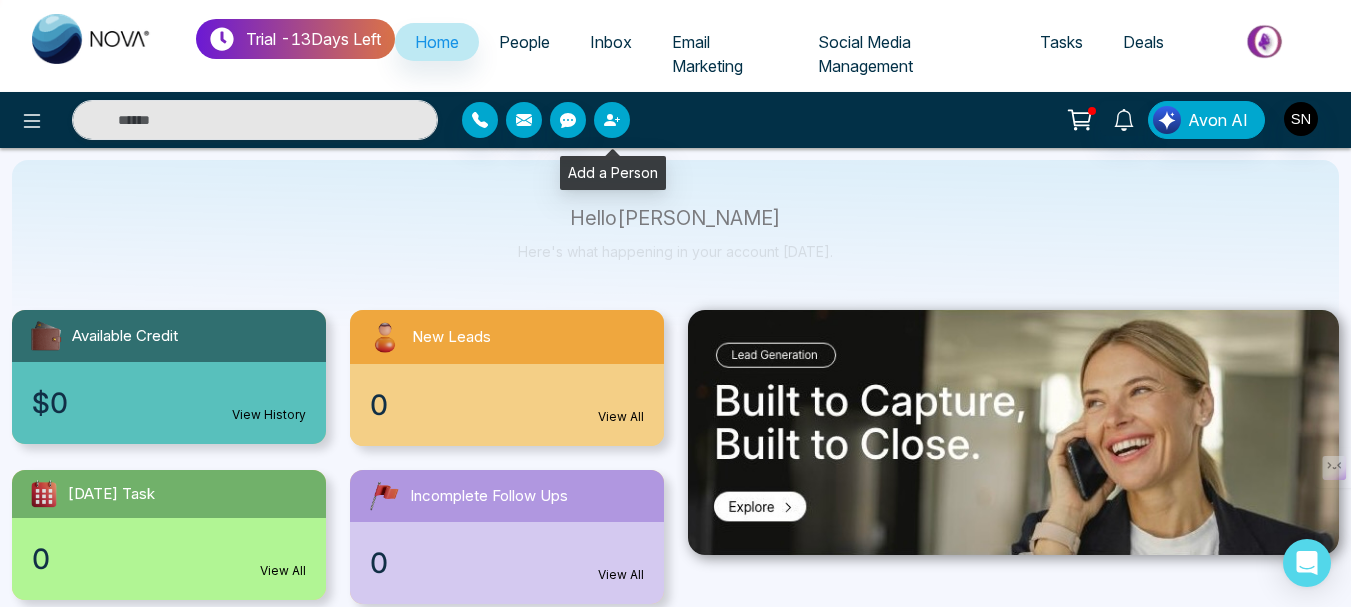 click 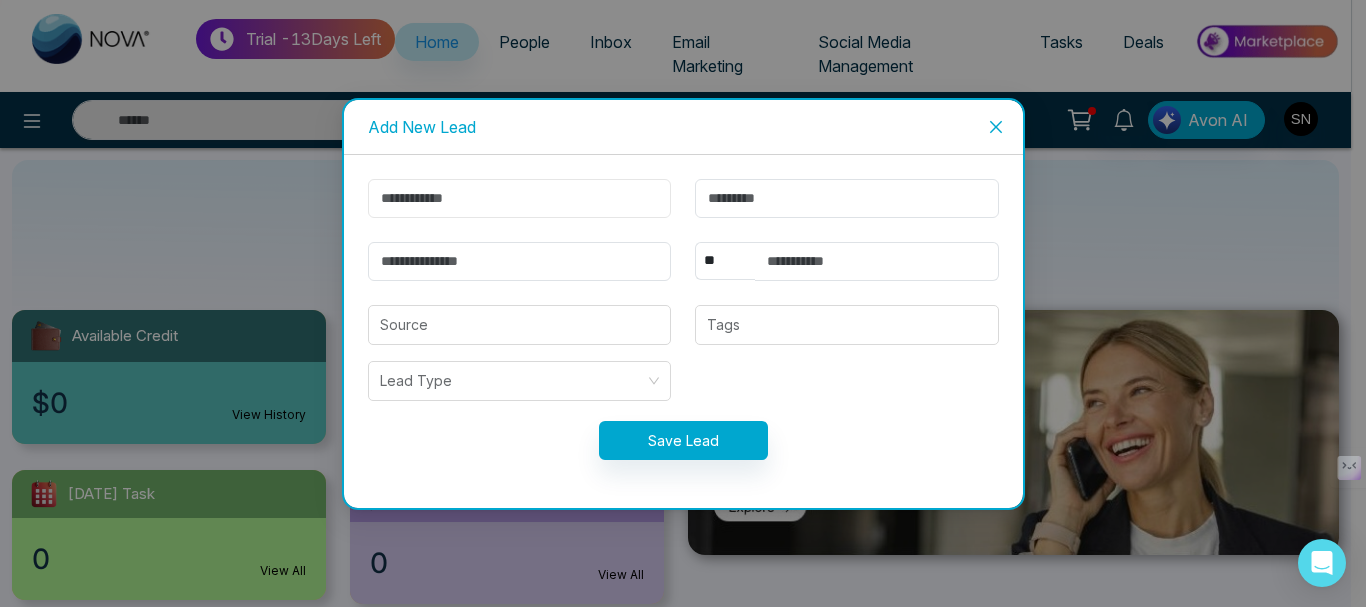 click at bounding box center [520, 198] 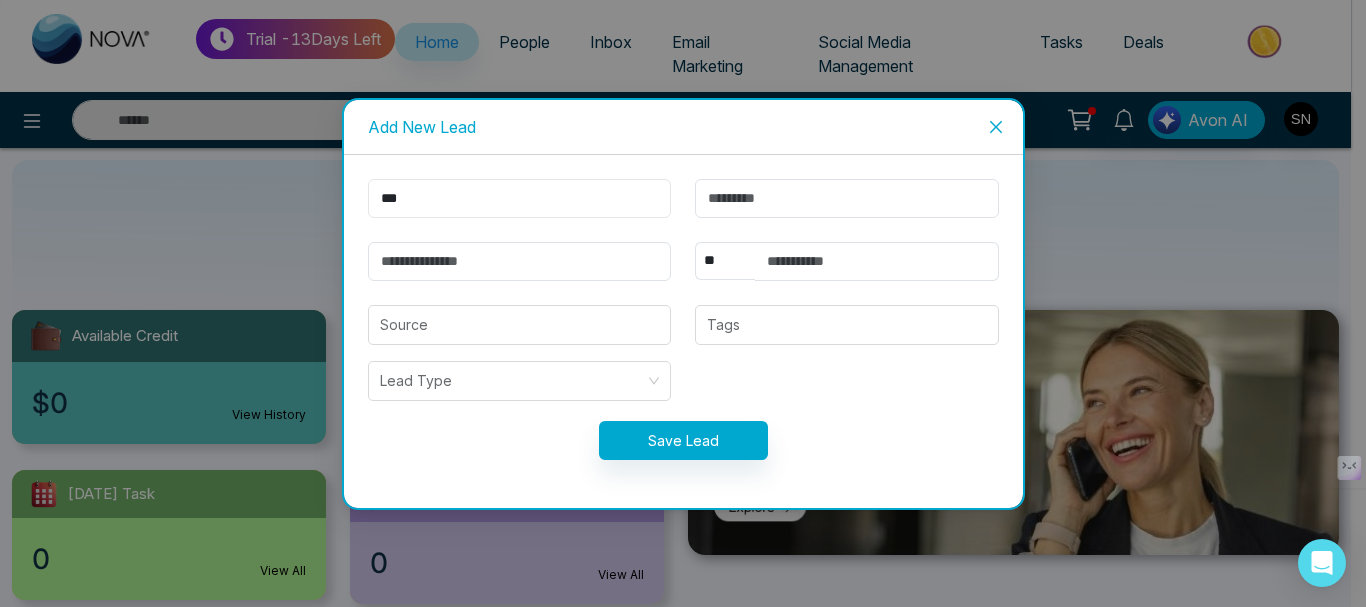 type on "***" 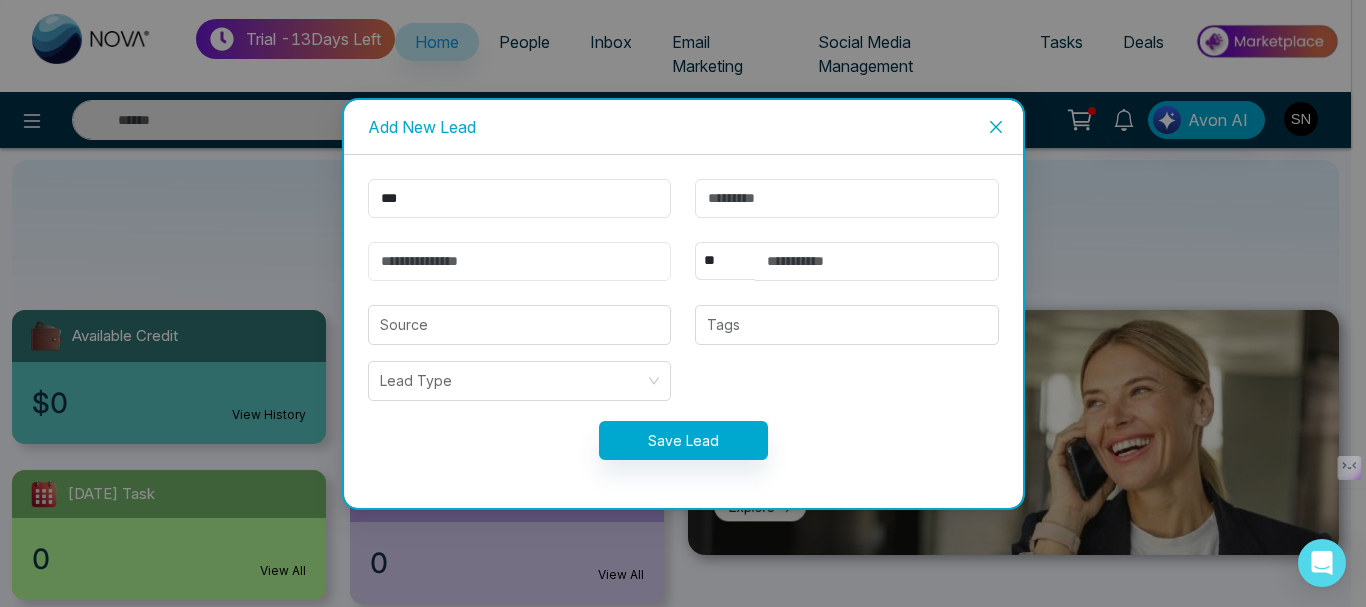 click at bounding box center [520, 261] 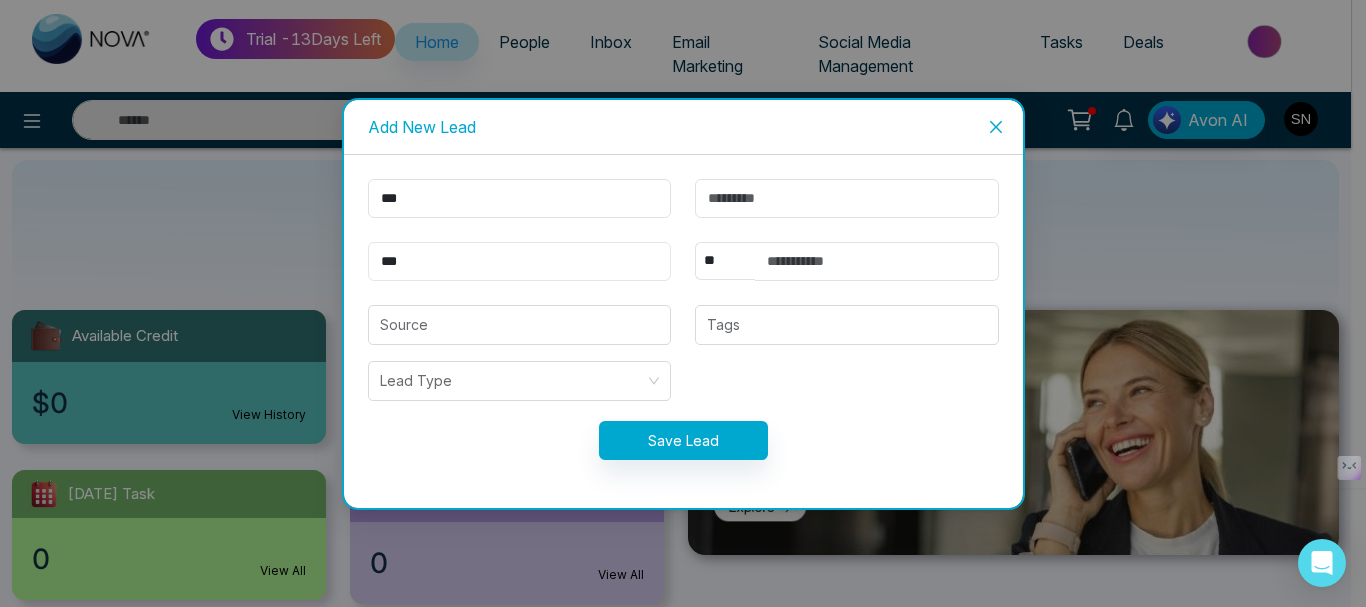type on "***" 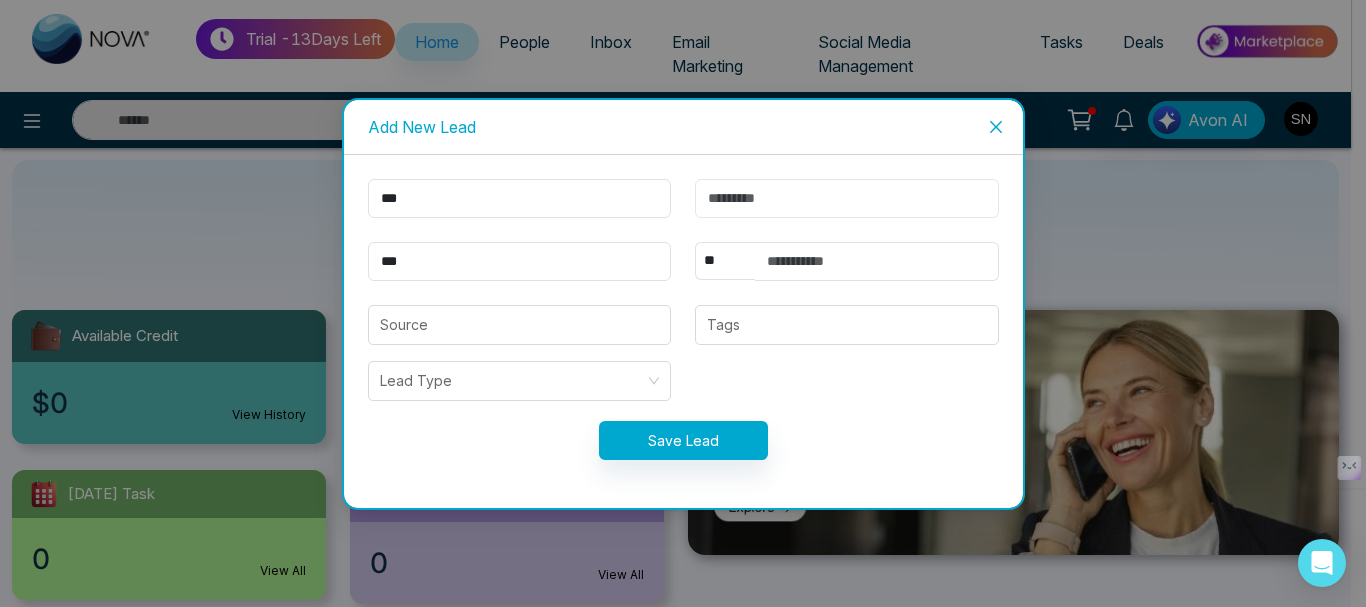 click at bounding box center (847, 198) 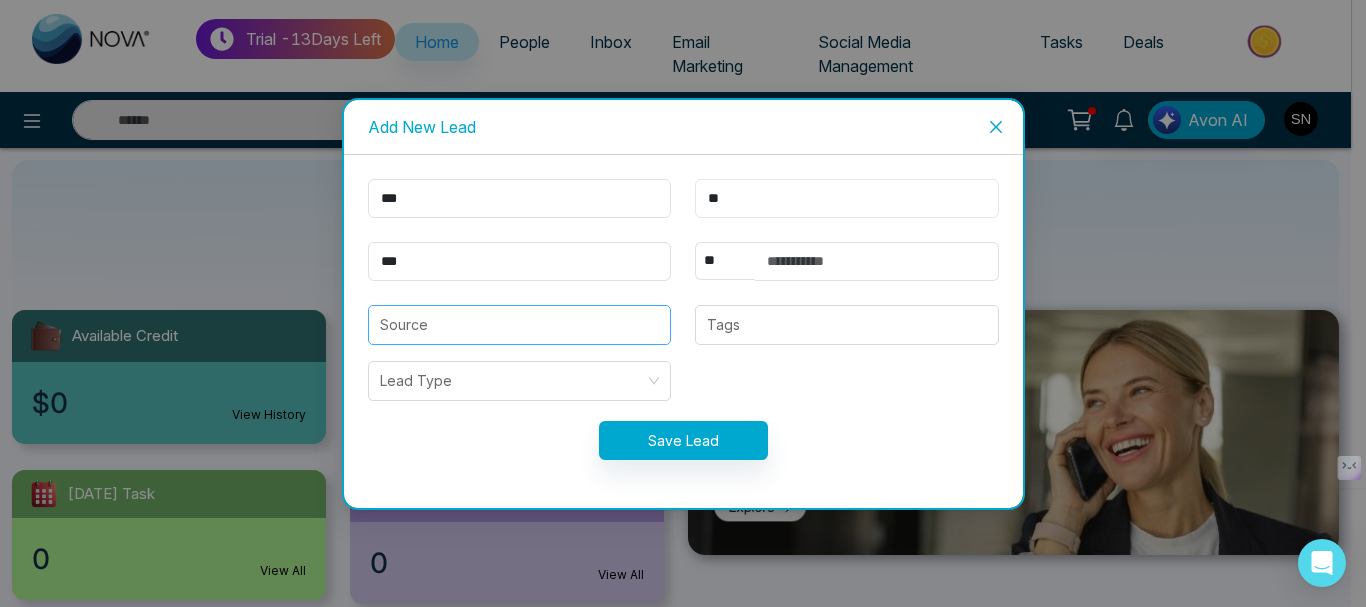 type on "**" 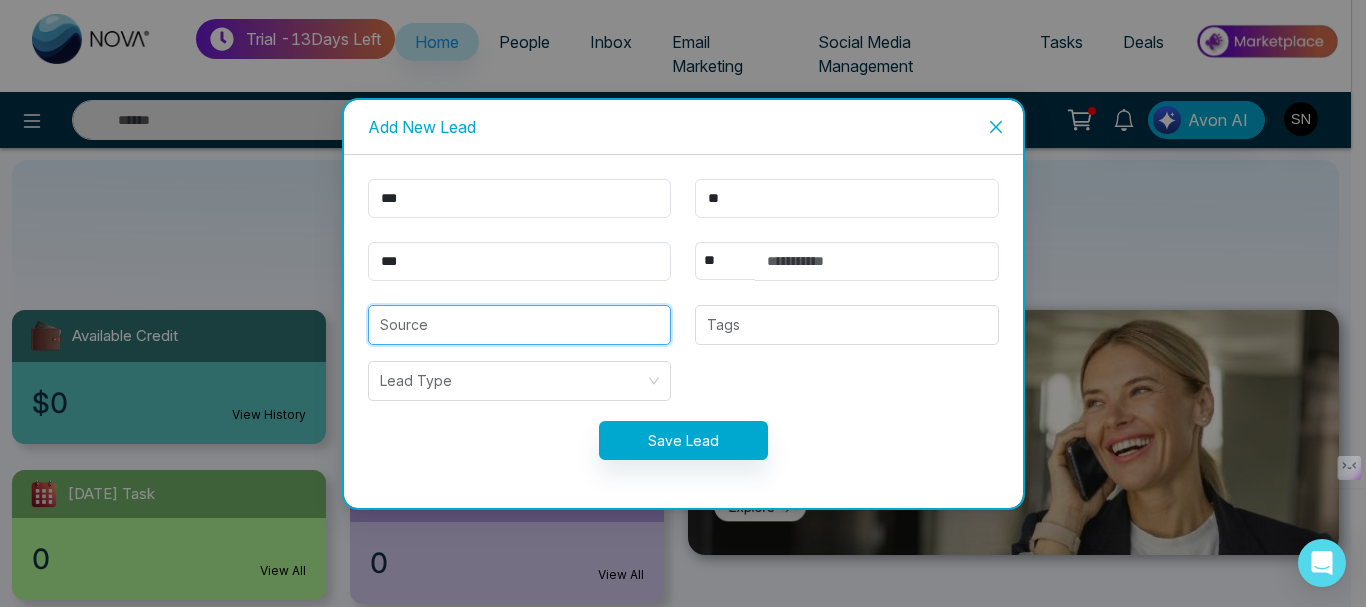 click at bounding box center [520, 325] 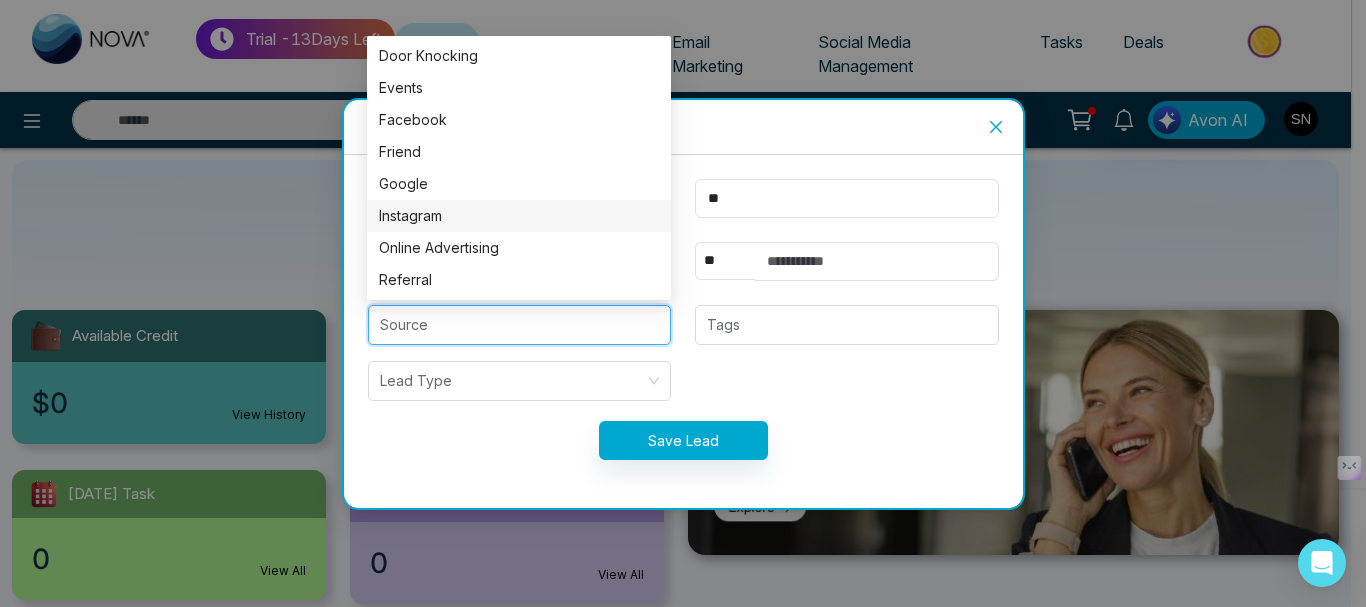 click on "Instagram" at bounding box center [519, 216] 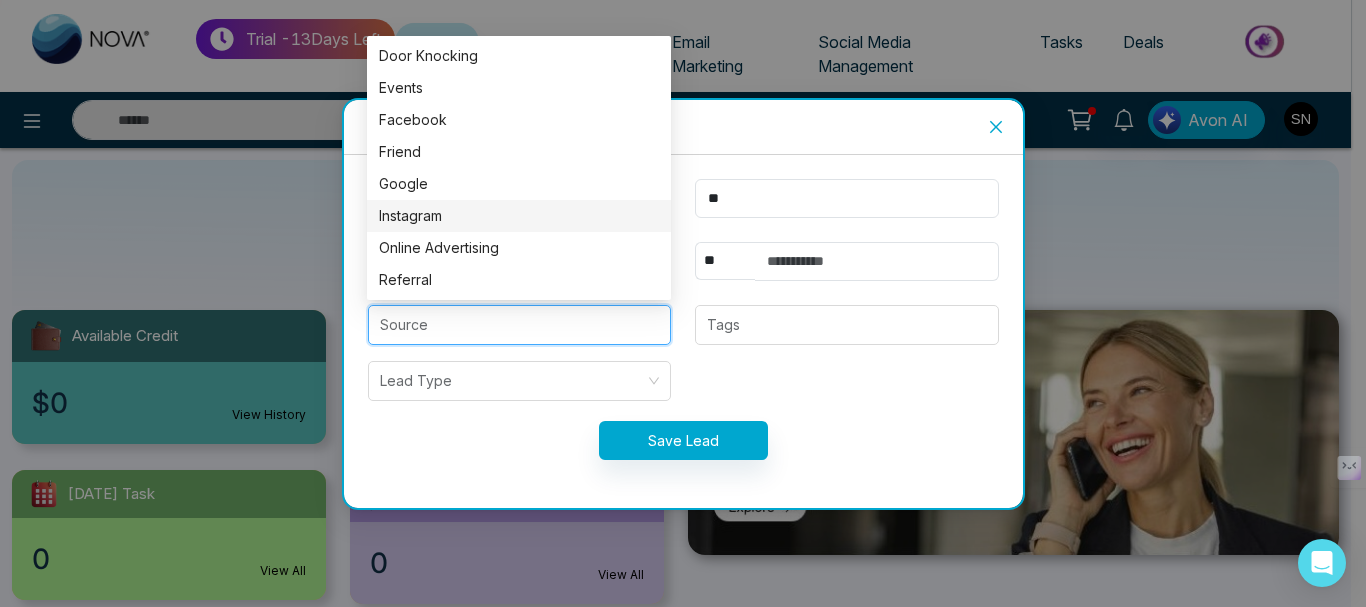 type on "*********" 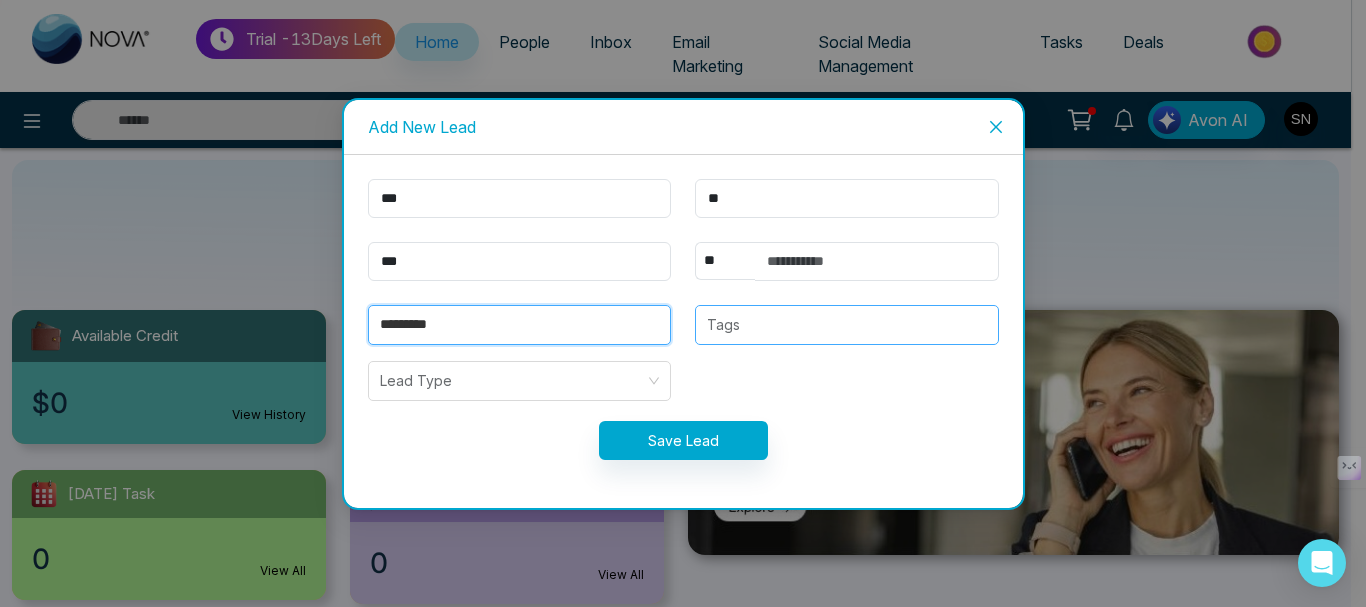 click at bounding box center [847, 325] 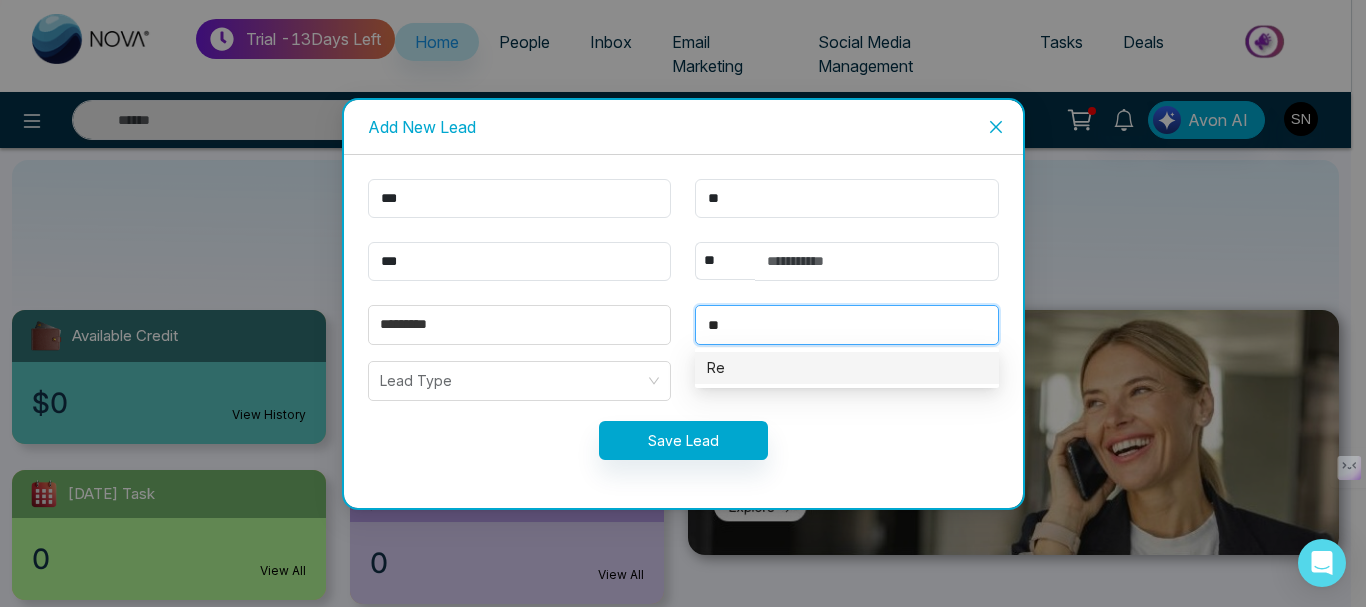 type on "*" 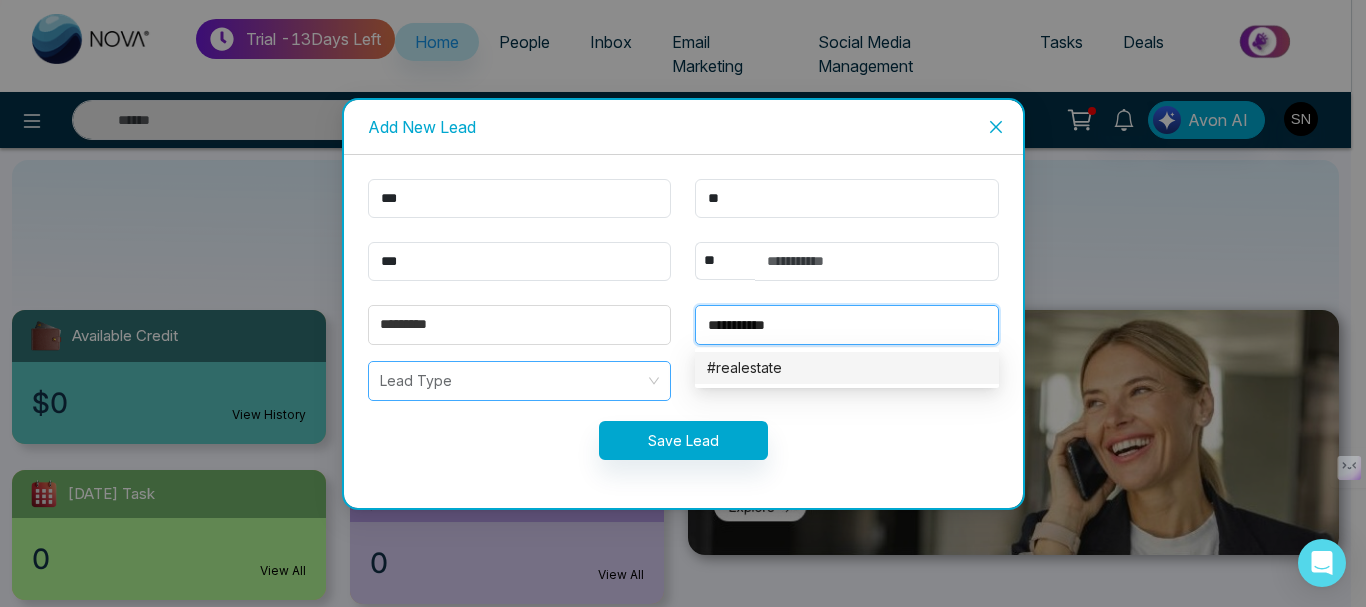 type on "**********" 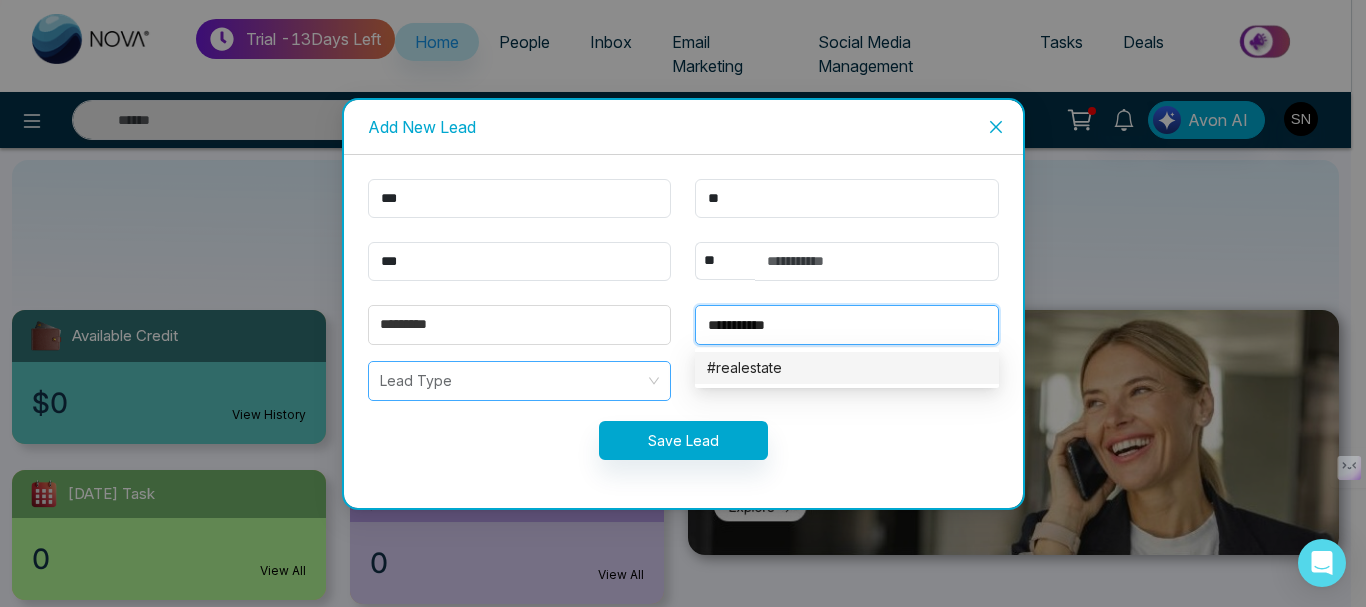 click at bounding box center [513, 381] 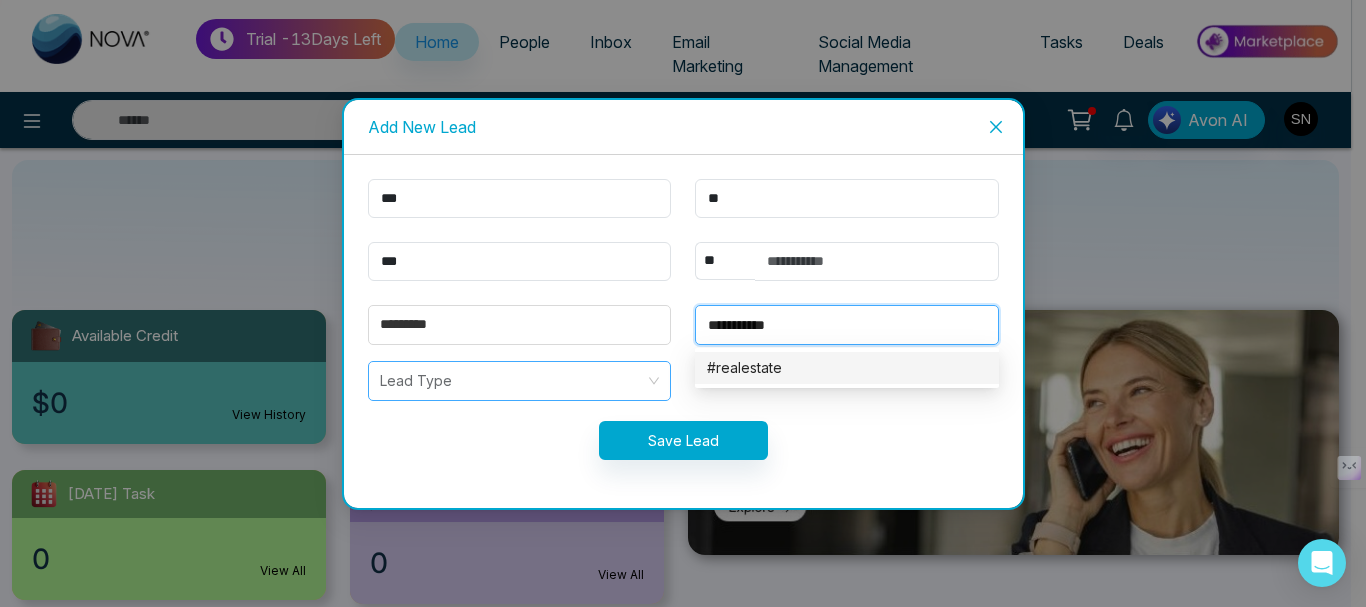 type 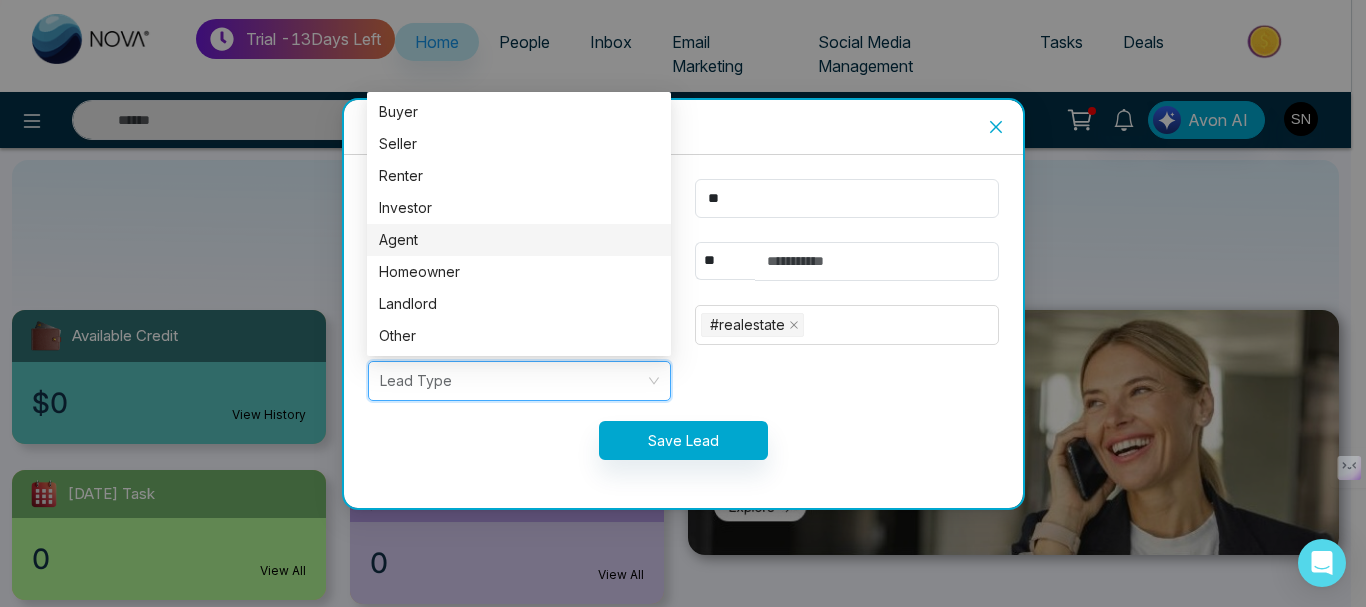 click on "Agent" at bounding box center [519, 240] 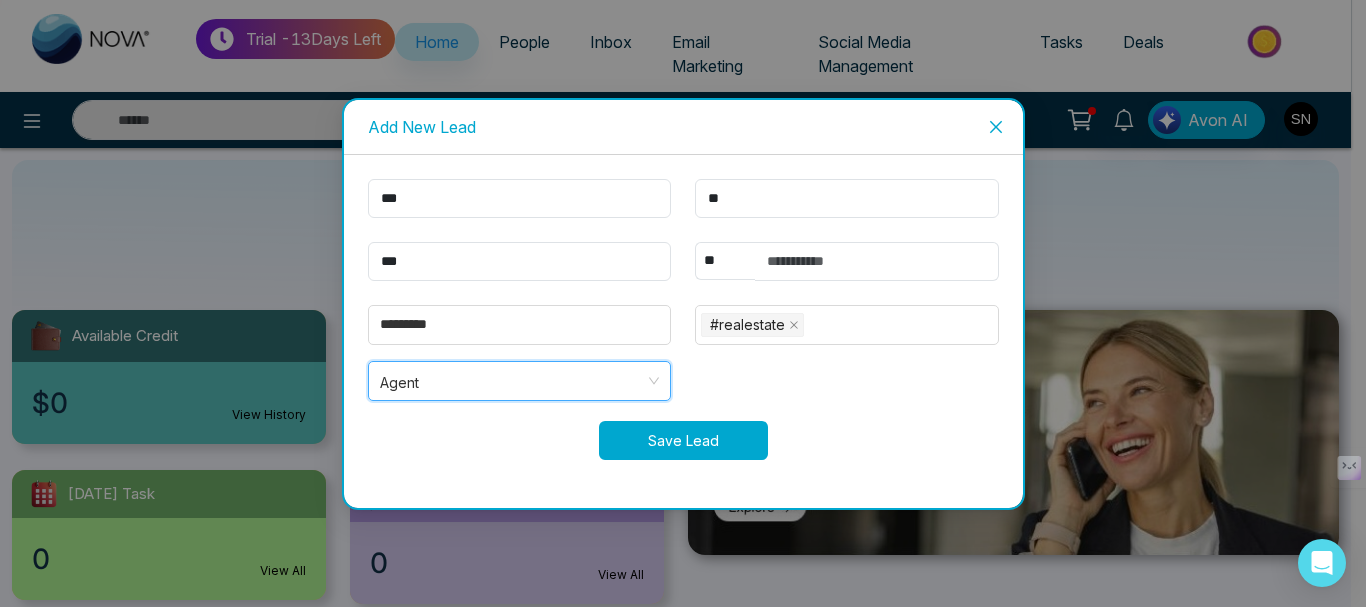 click on "Save Lead" at bounding box center [683, 440] 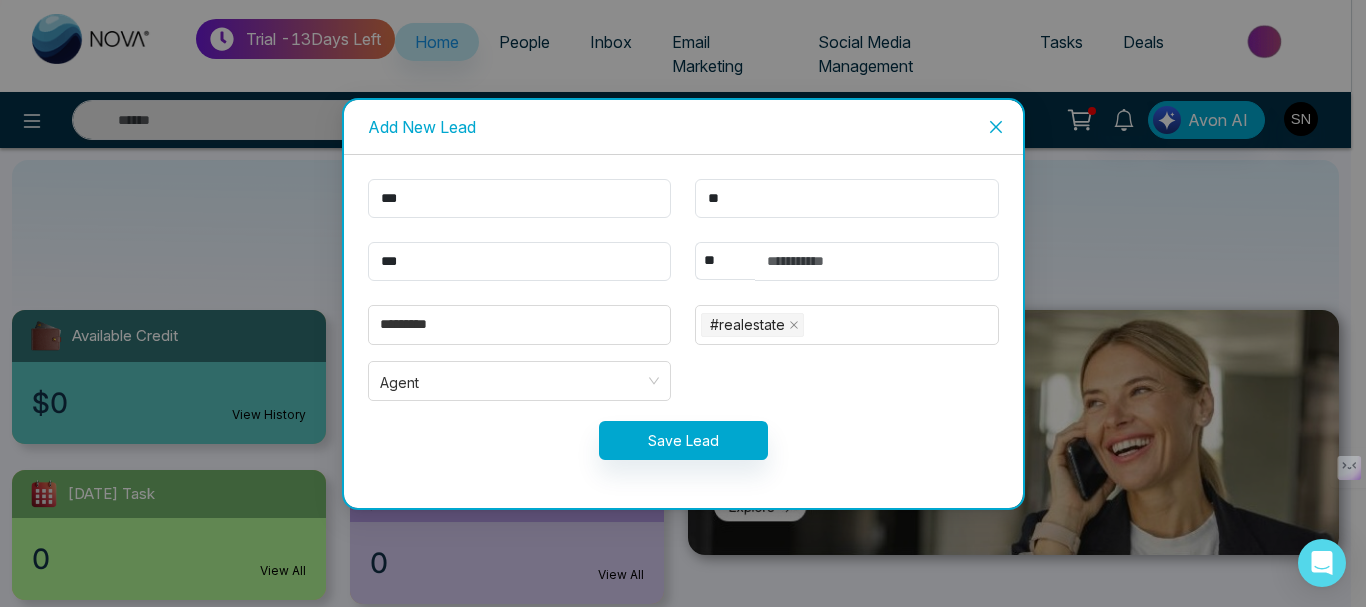 click on "*** ** *** ** **** *** *** *** **** *** ********* #realestate + 0 ...   Agent Save Lead" at bounding box center [683, 331] 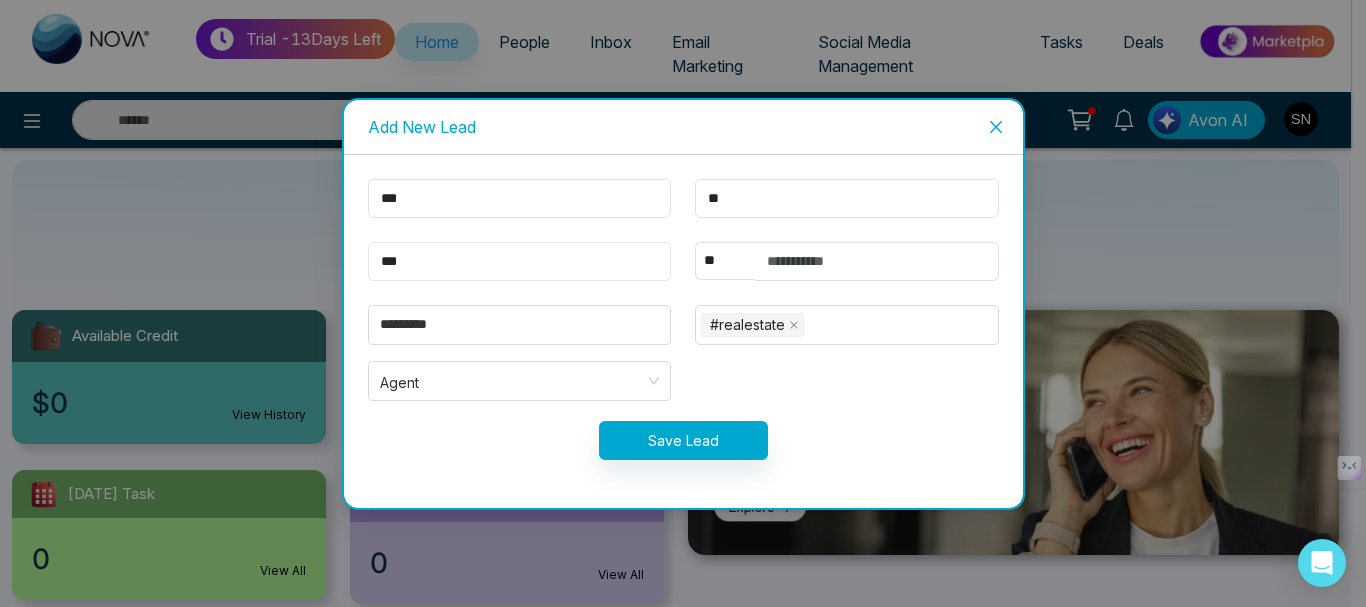 click on "***" at bounding box center [520, 261] 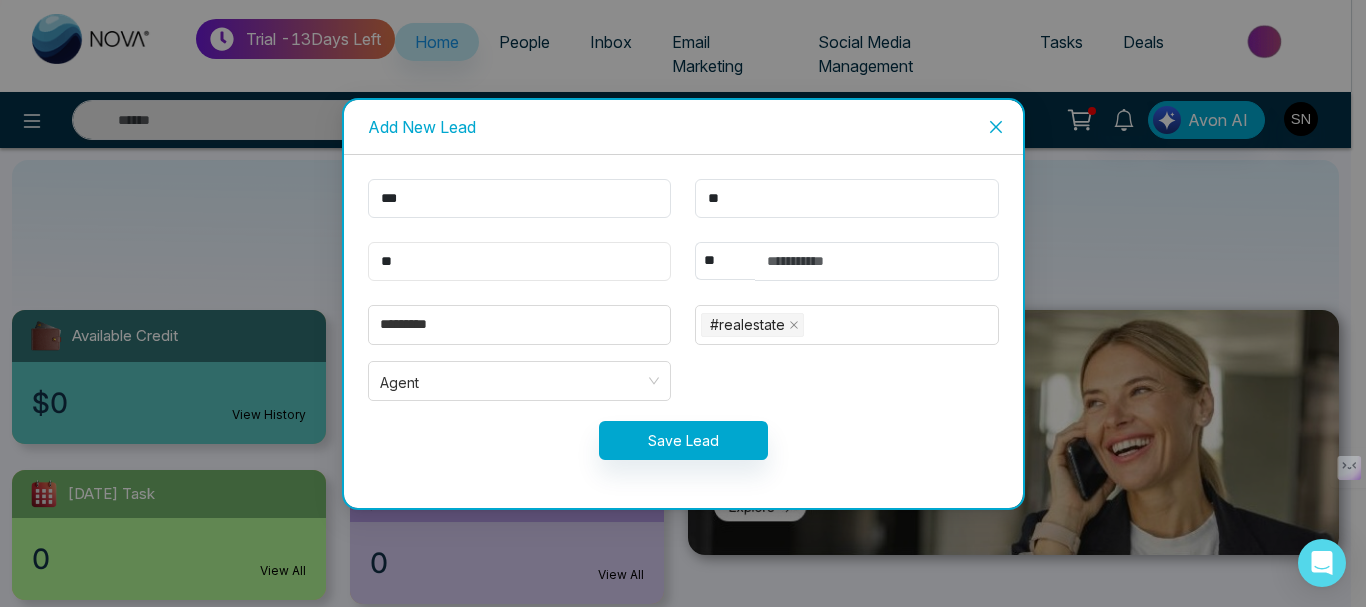 type on "*" 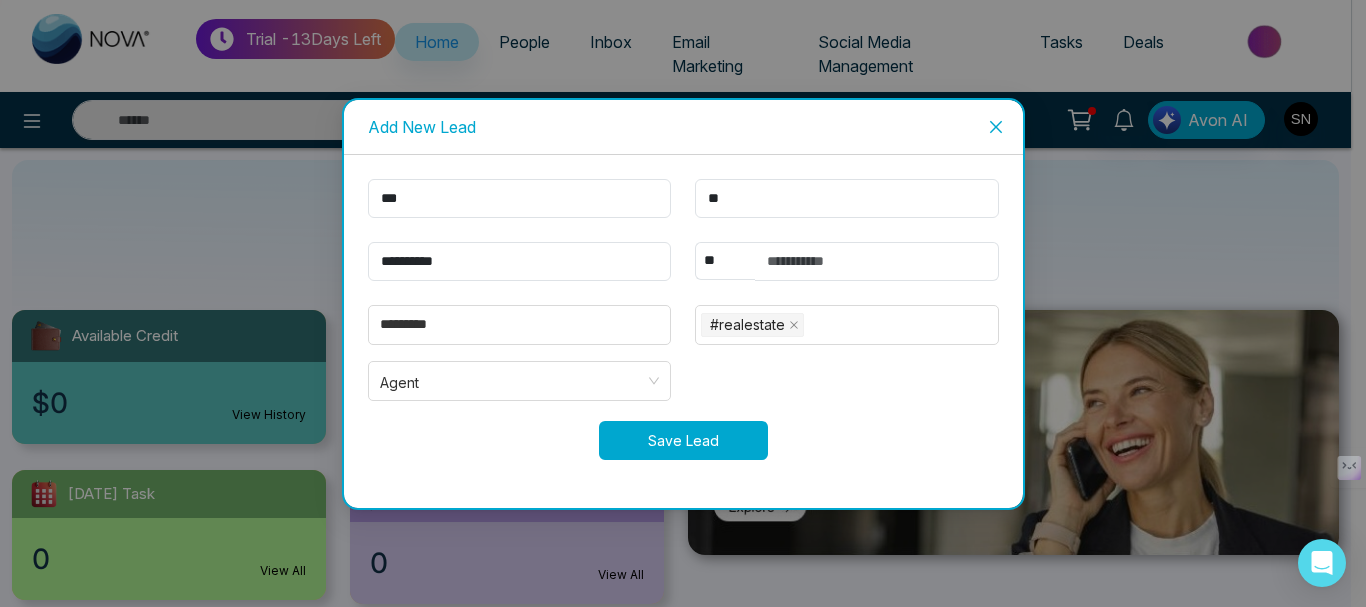 click on "Save Lead" at bounding box center (683, 440) 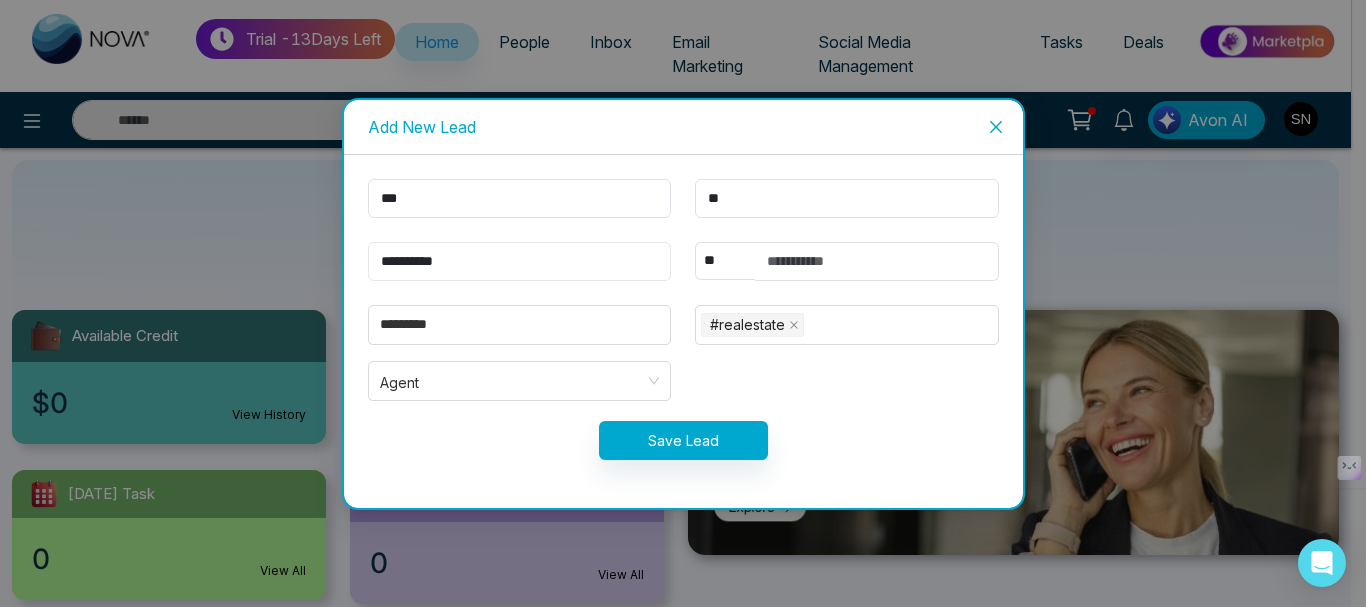 click on "**********" at bounding box center [520, 261] 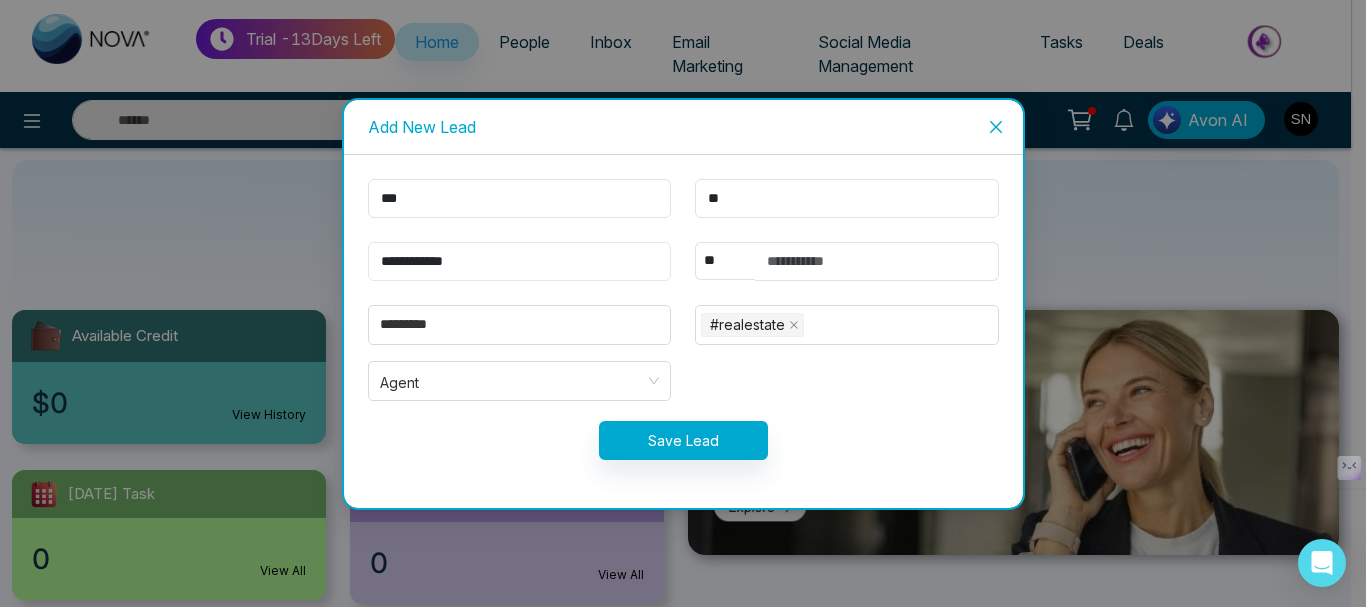 type on "**********" 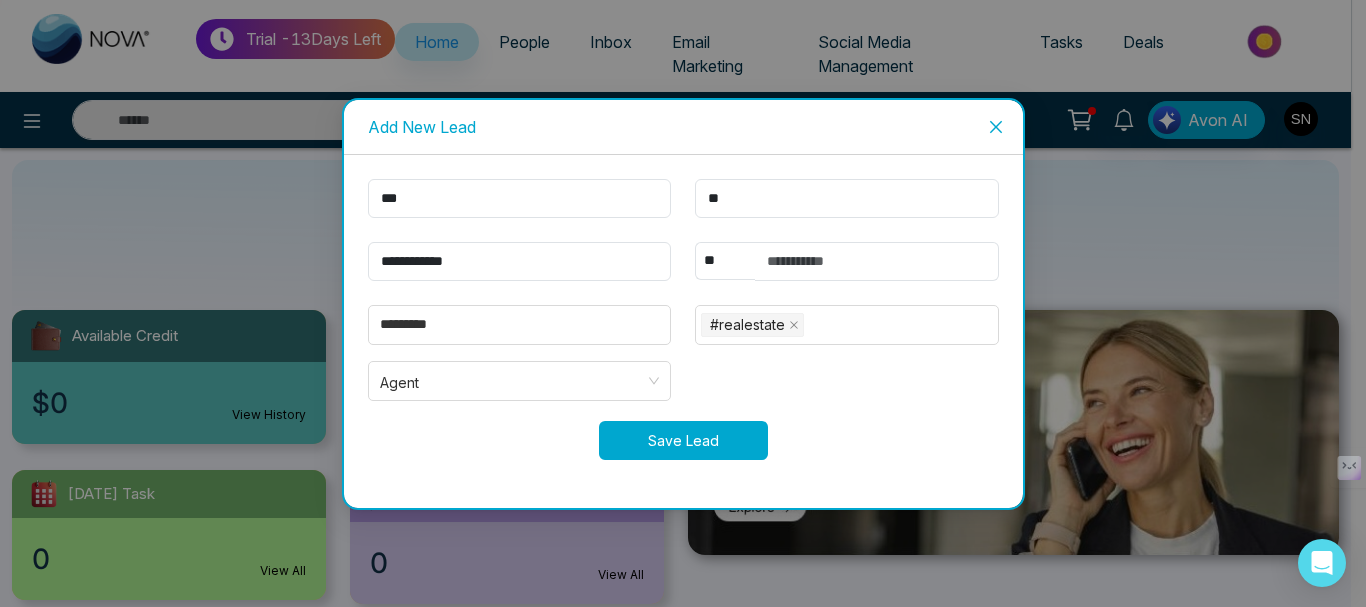 click on "Save Lead" at bounding box center [683, 440] 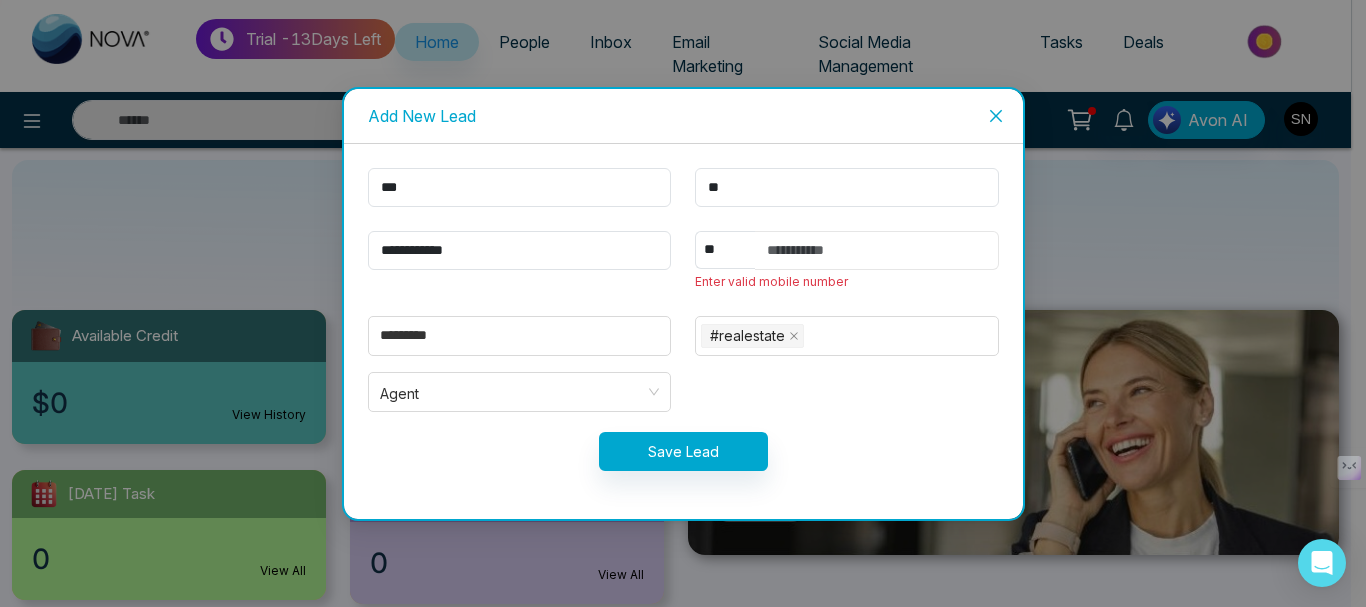 click at bounding box center [877, 250] 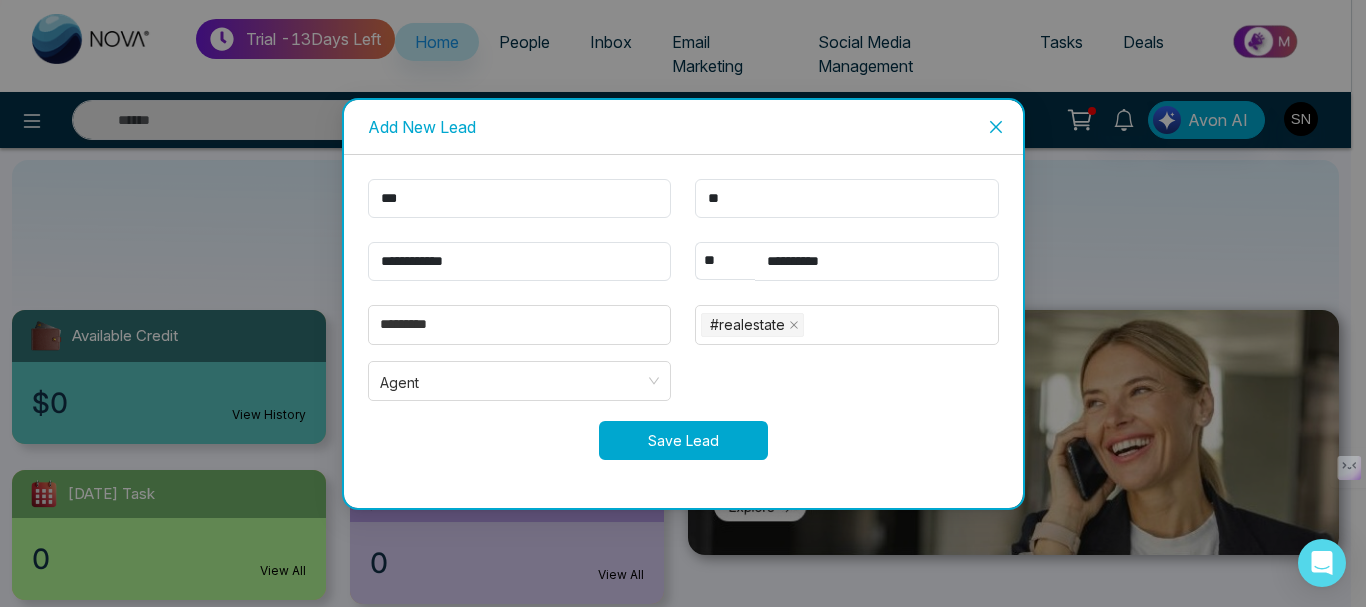 click on "Save Lead" at bounding box center (683, 440) 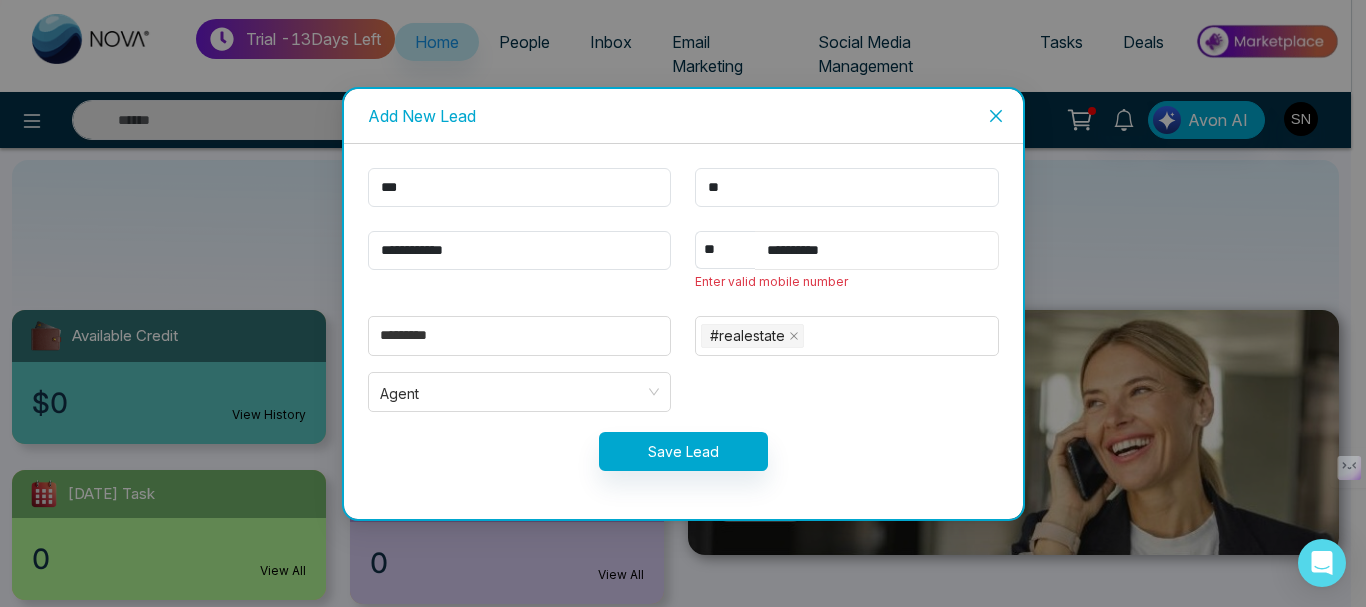 click on "**********" at bounding box center [877, 250] 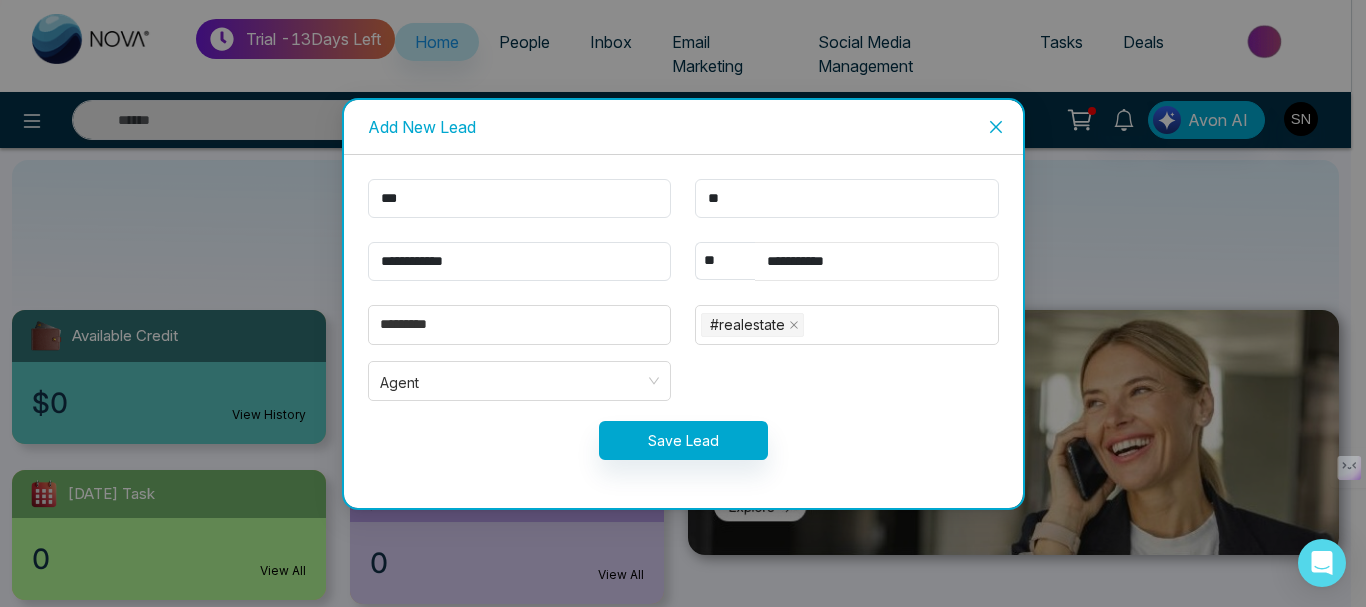 type on "**********" 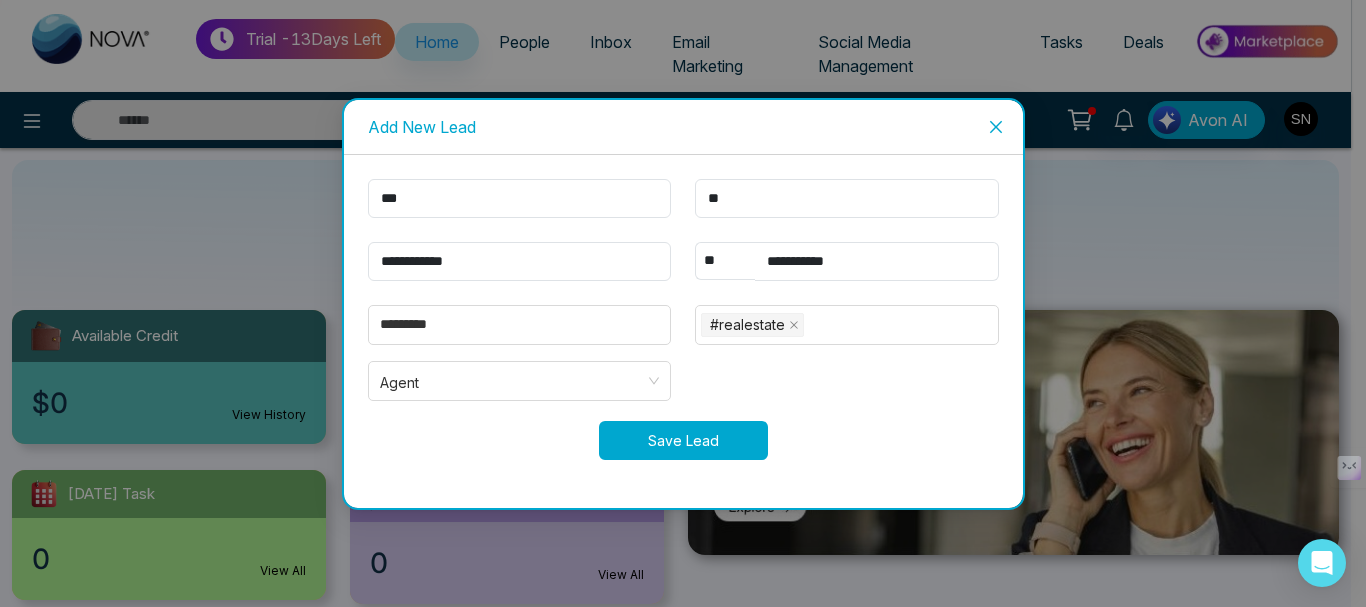 click on "Save Lead" at bounding box center [683, 440] 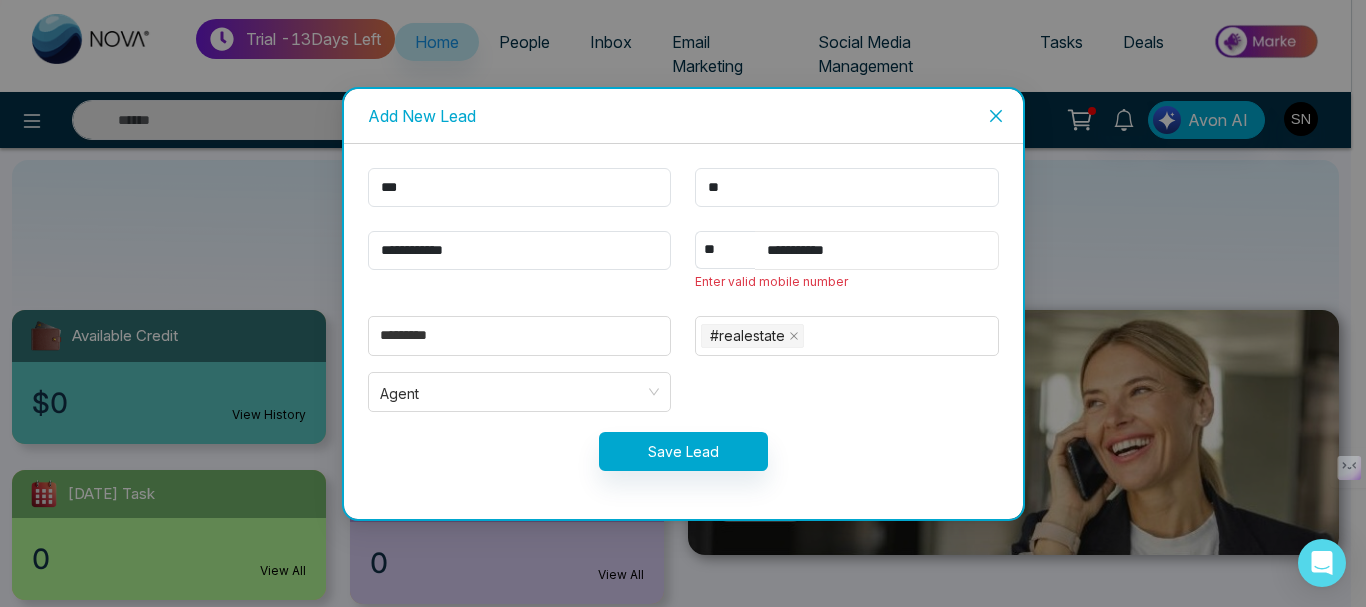 click on "**********" at bounding box center (877, 250) 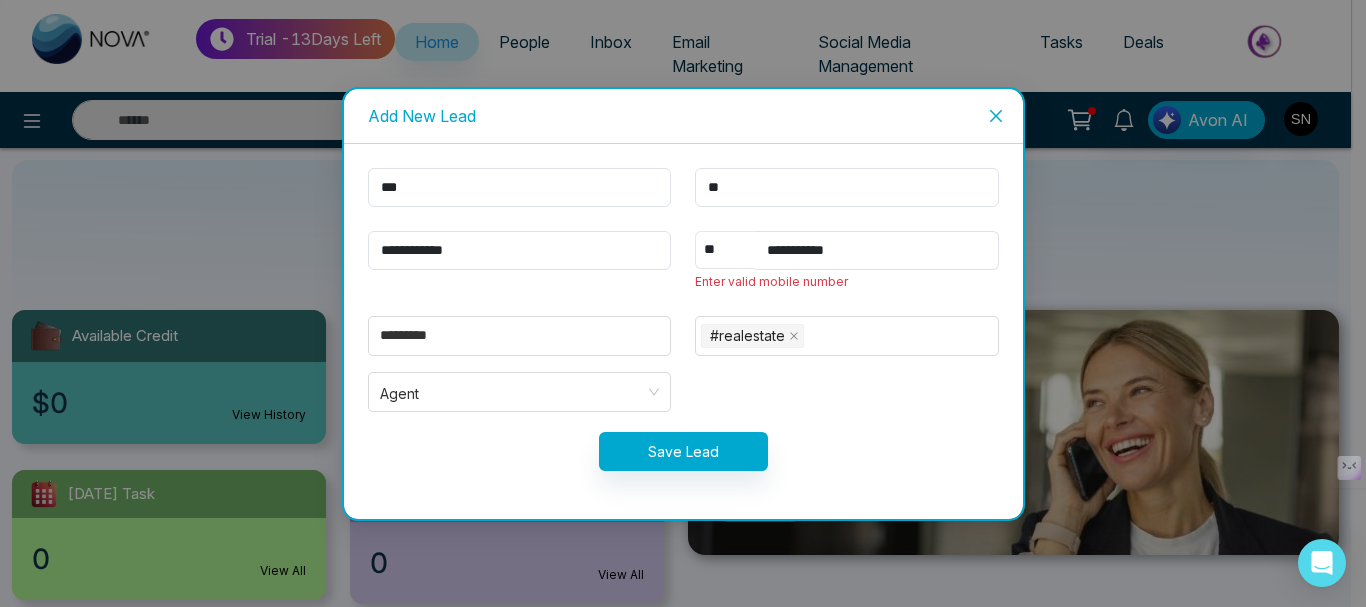 click on "** **** *** *** *** **** ***" at bounding box center [725, 250] 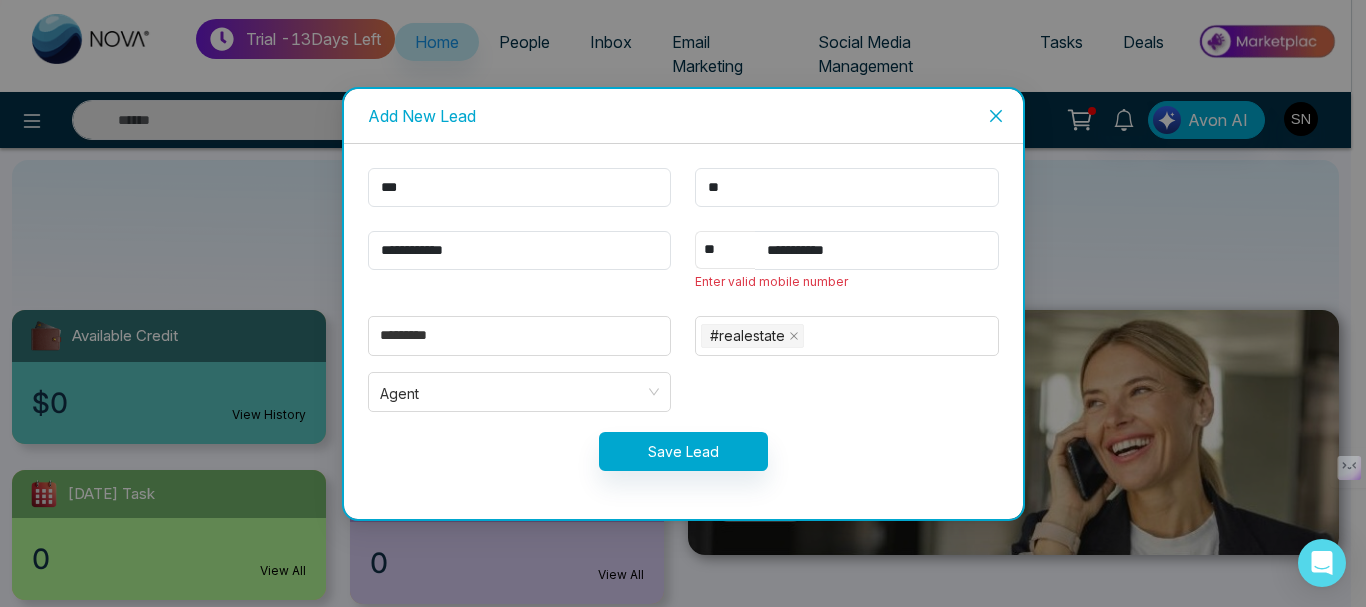 select on "***" 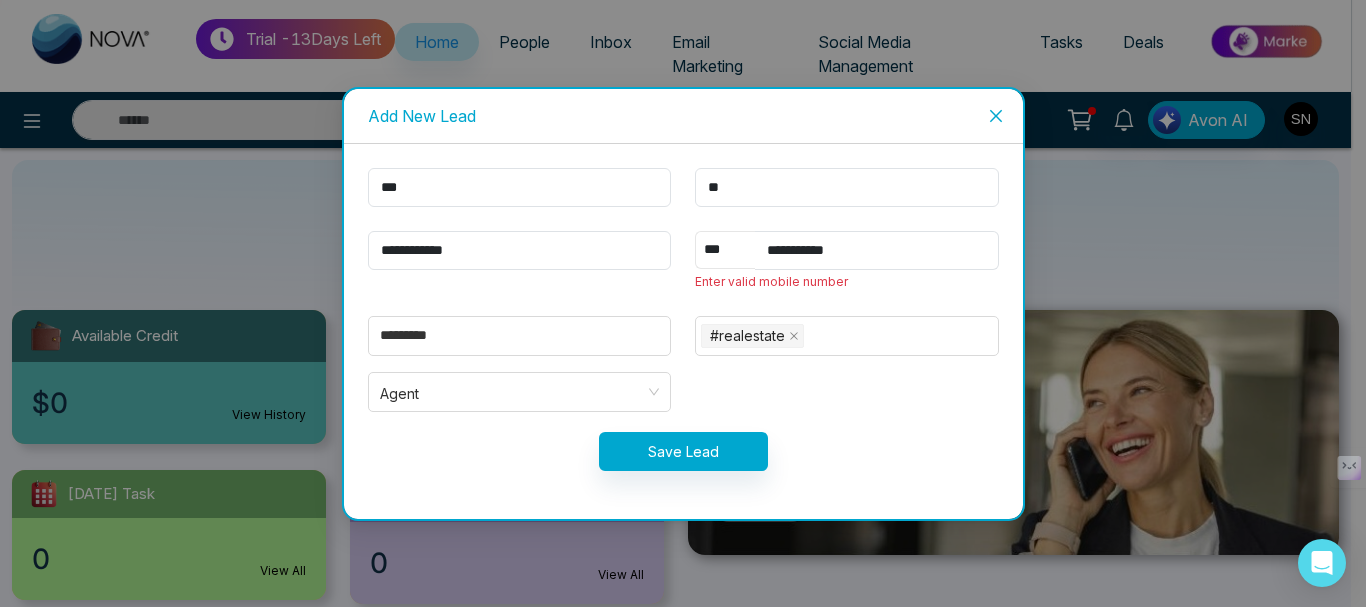 click on "** **** *** *** *** **** ***" at bounding box center (725, 250) 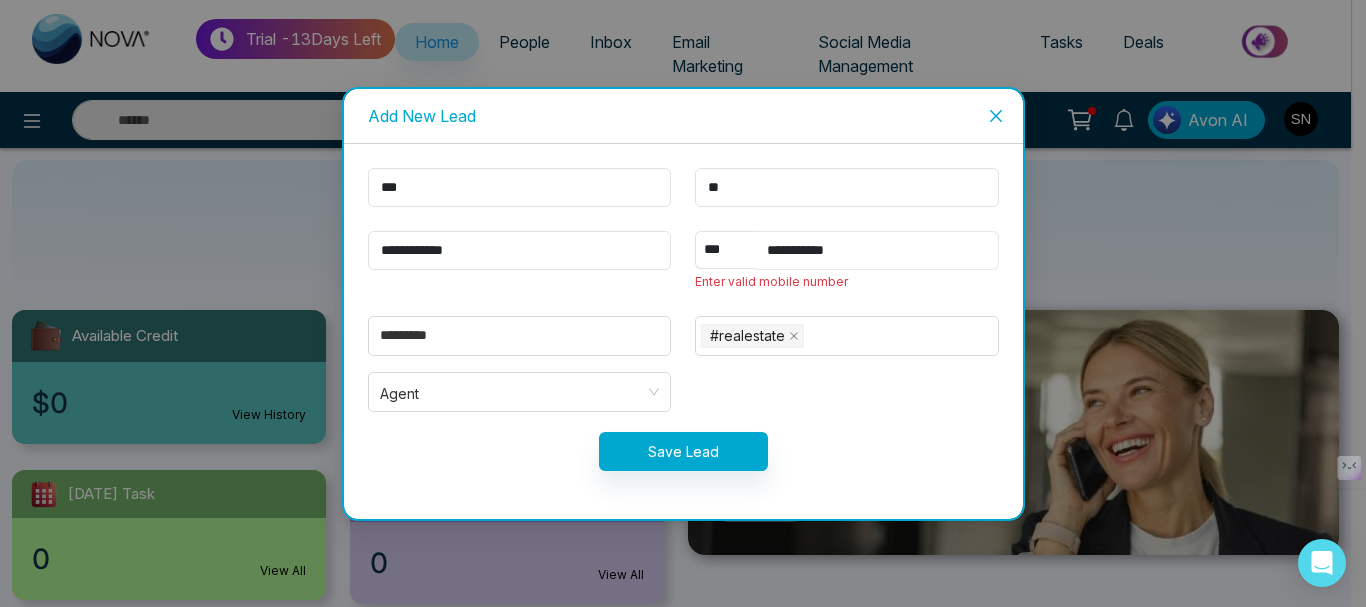 drag, startPoint x: 755, startPoint y: 248, endPoint x: 841, endPoint y: 260, distance: 86.833176 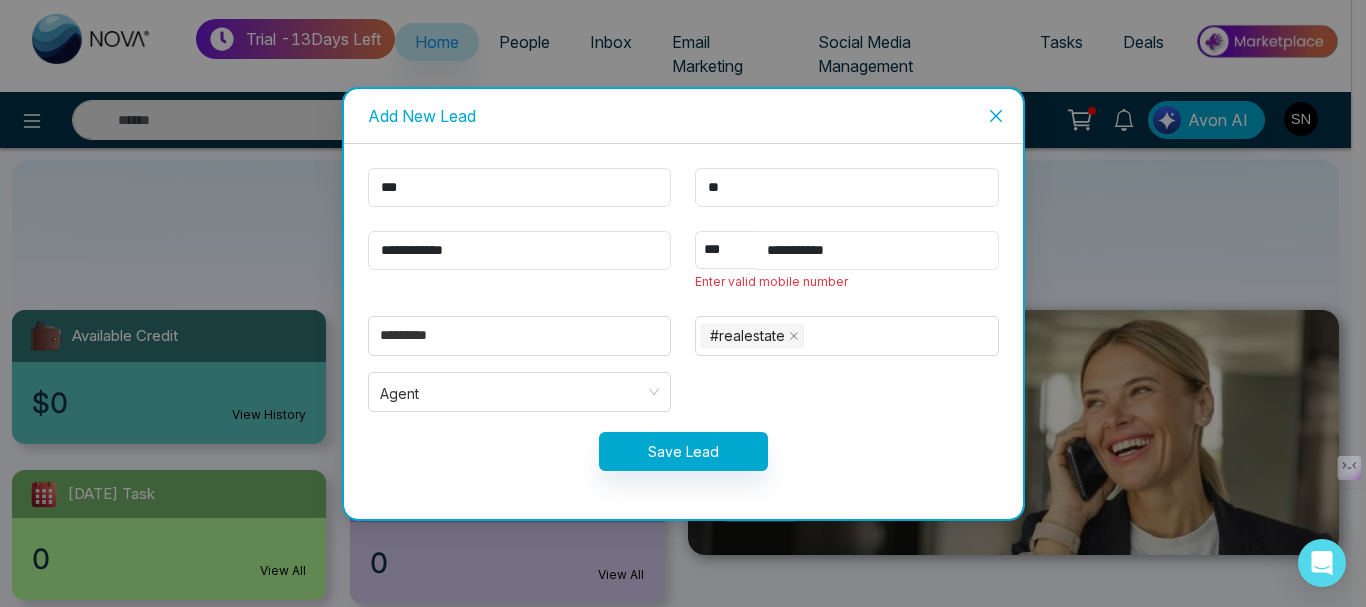 click on "**********" at bounding box center [877, 250] 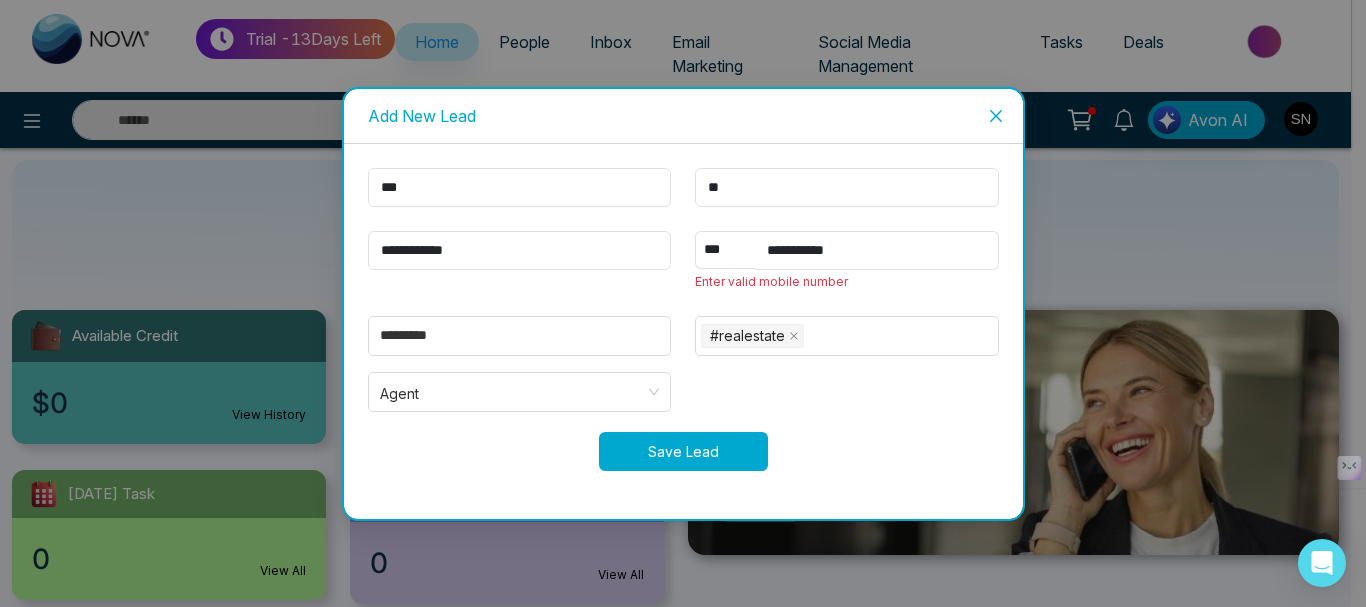 click on "Save Lead" at bounding box center (683, 451) 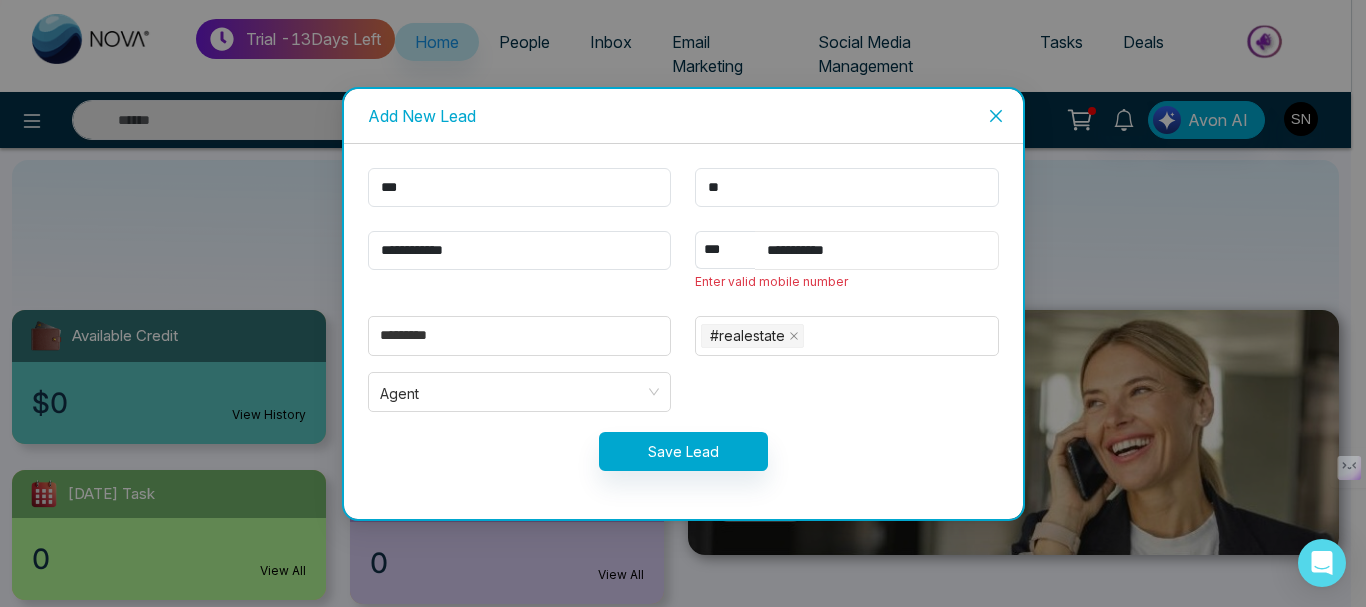 click on "**********" at bounding box center [877, 250] 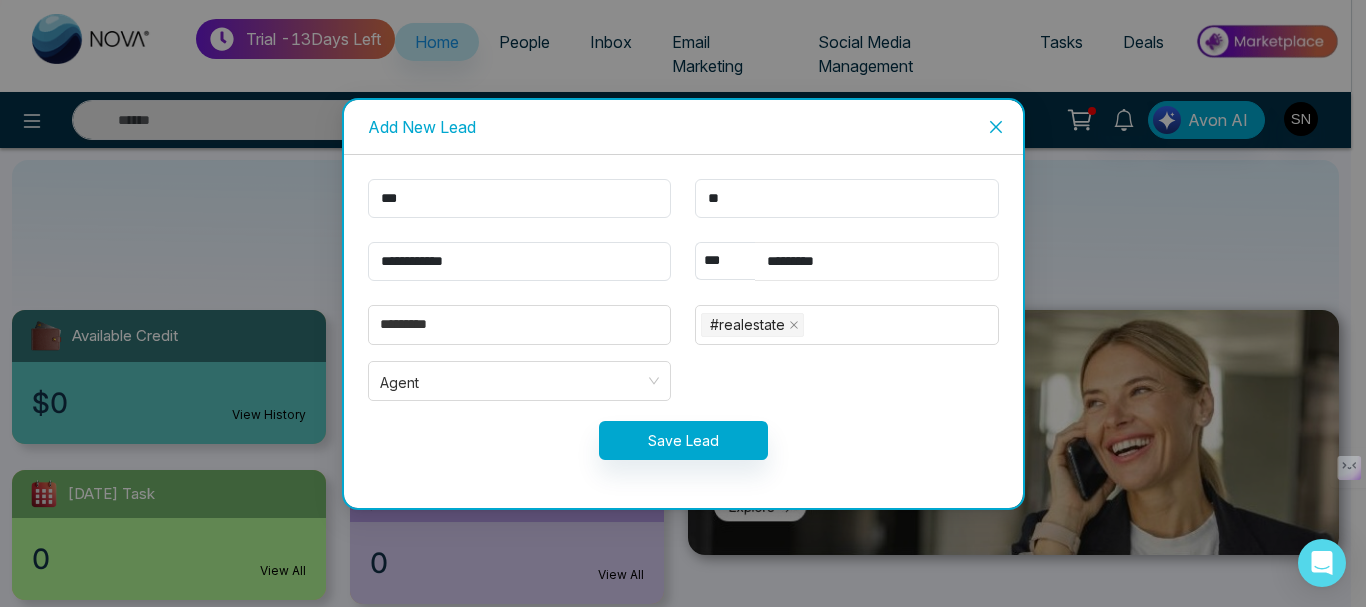 type on "*********" 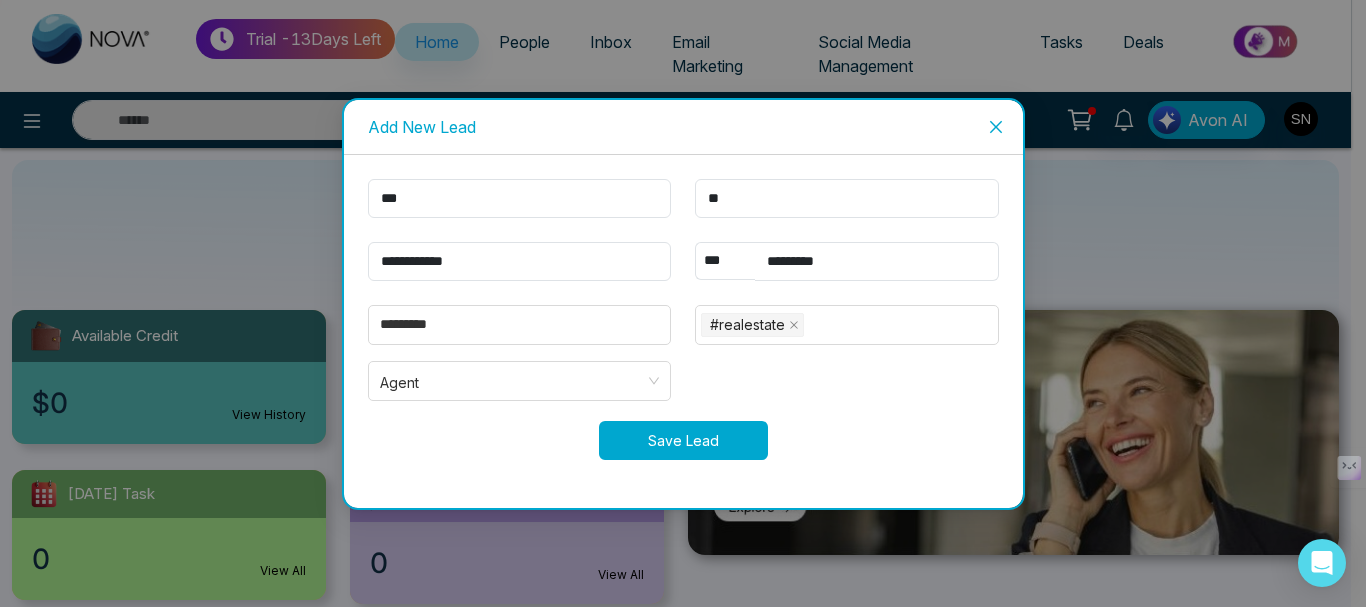 click on "Save Lead" at bounding box center (683, 440) 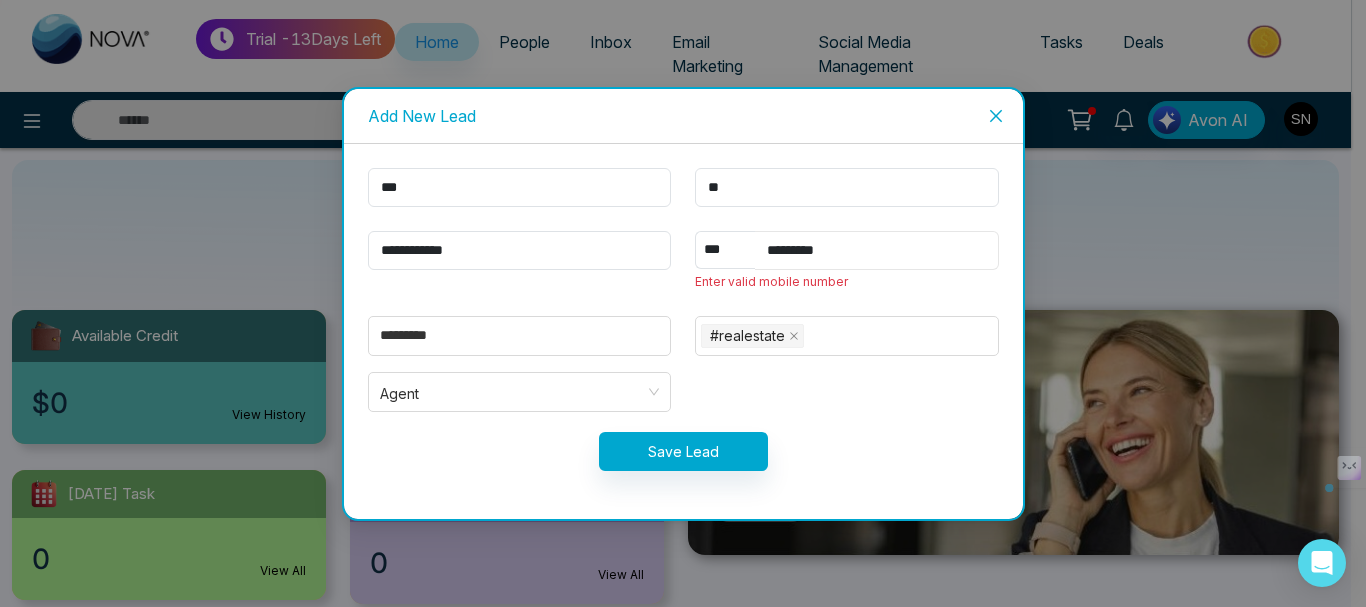 drag, startPoint x: 875, startPoint y: 248, endPoint x: 771, endPoint y: 255, distance: 104.23531 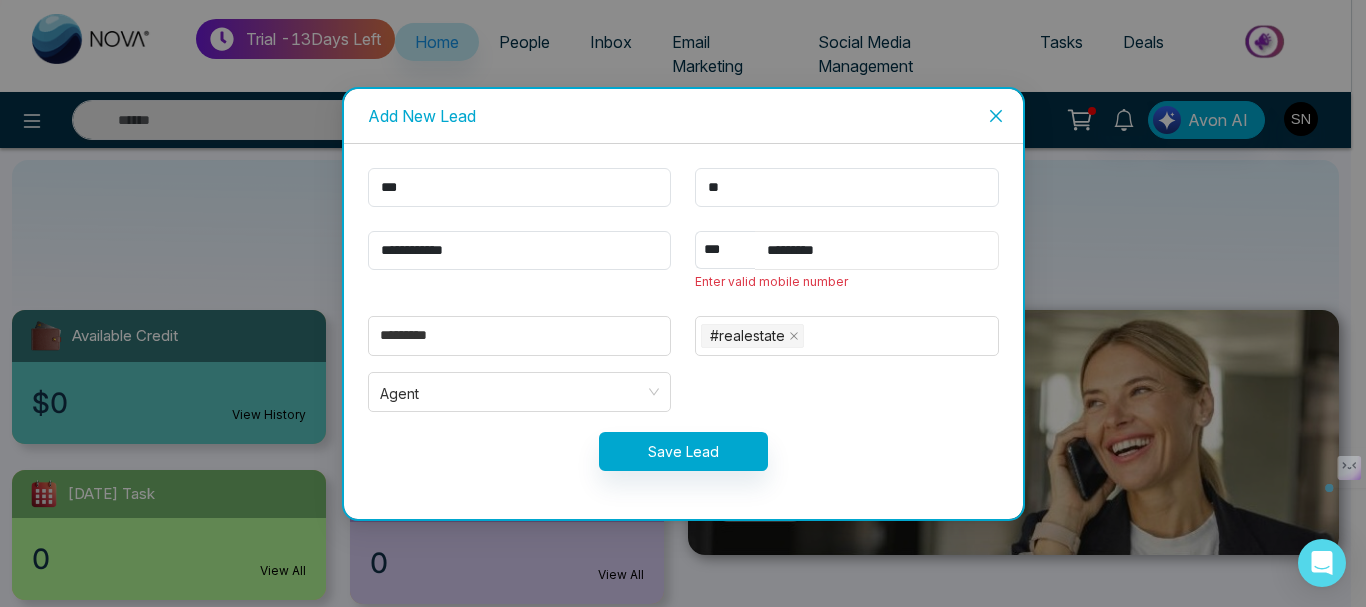 click on "*********" at bounding box center [877, 250] 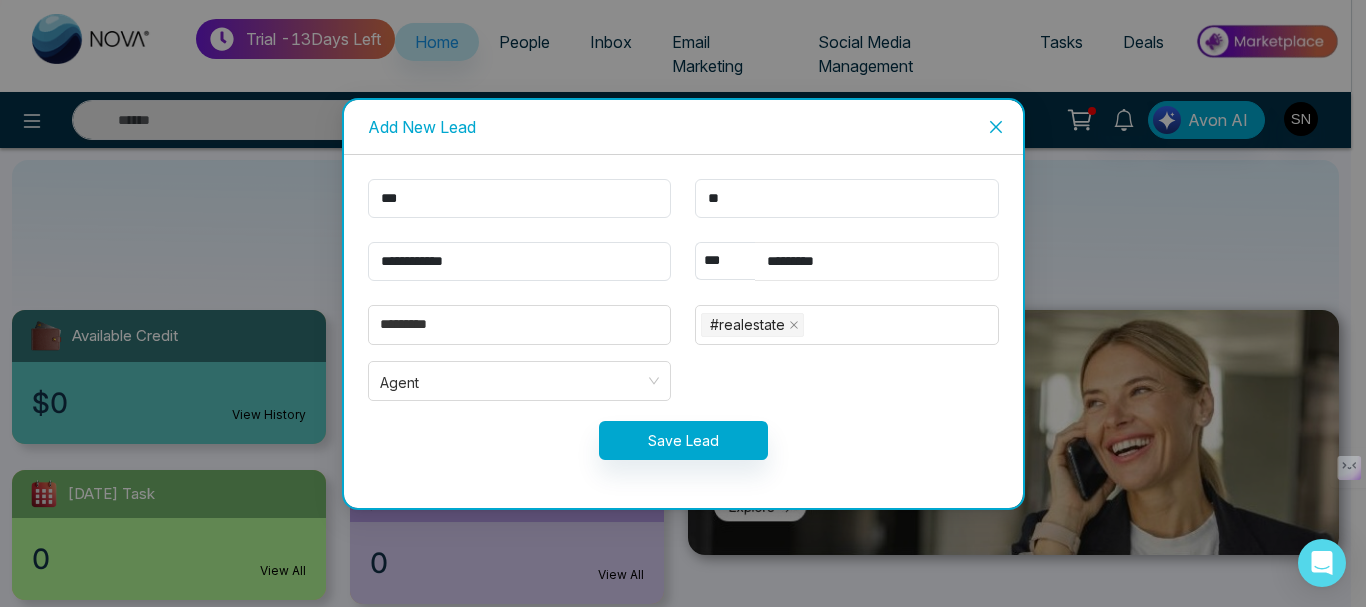 type on "*********" 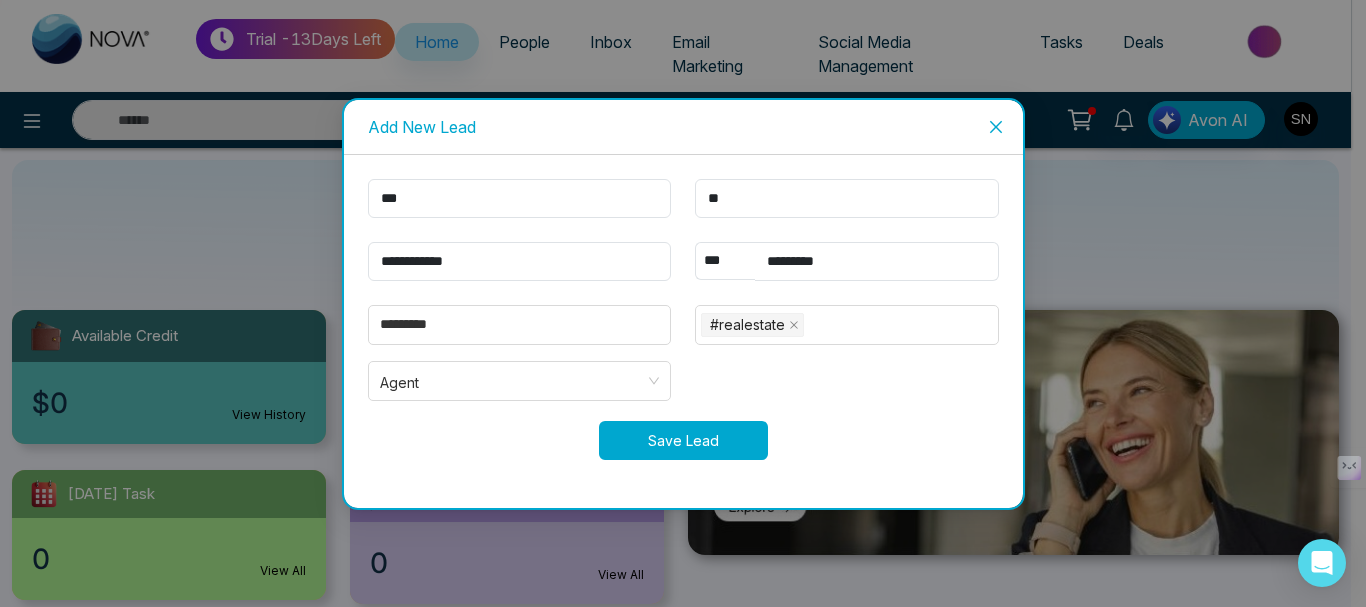 click on "Save Lead" at bounding box center [683, 440] 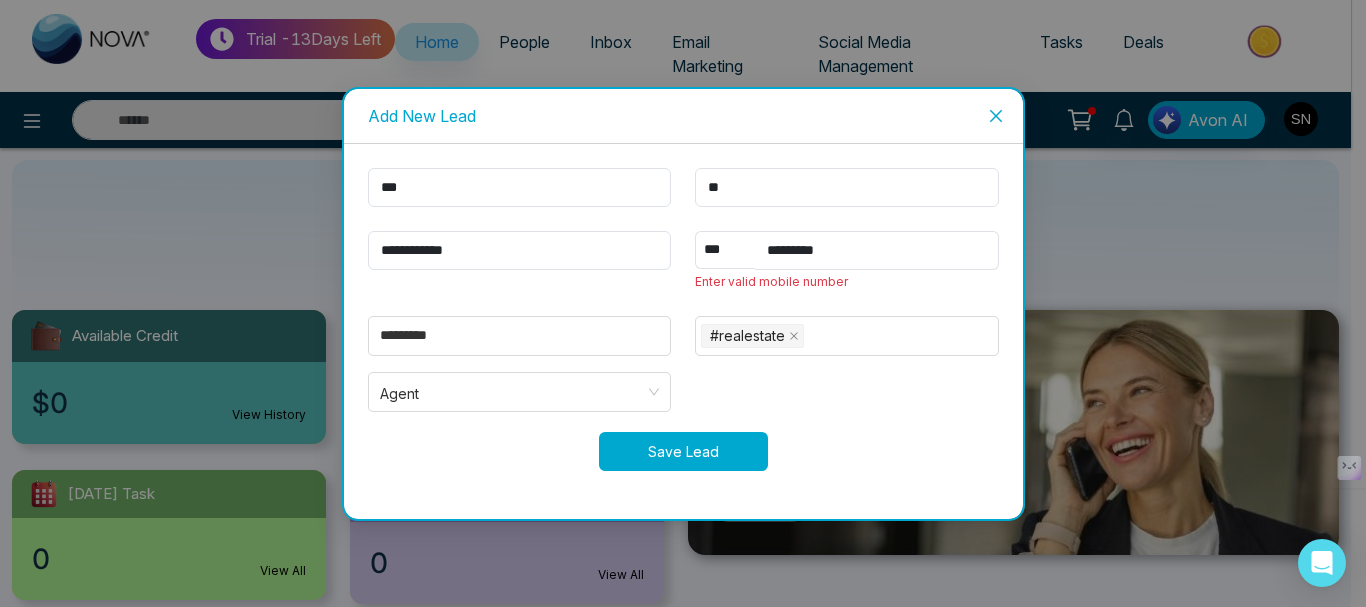 click on "Save Lead" at bounding box center [683, 451] 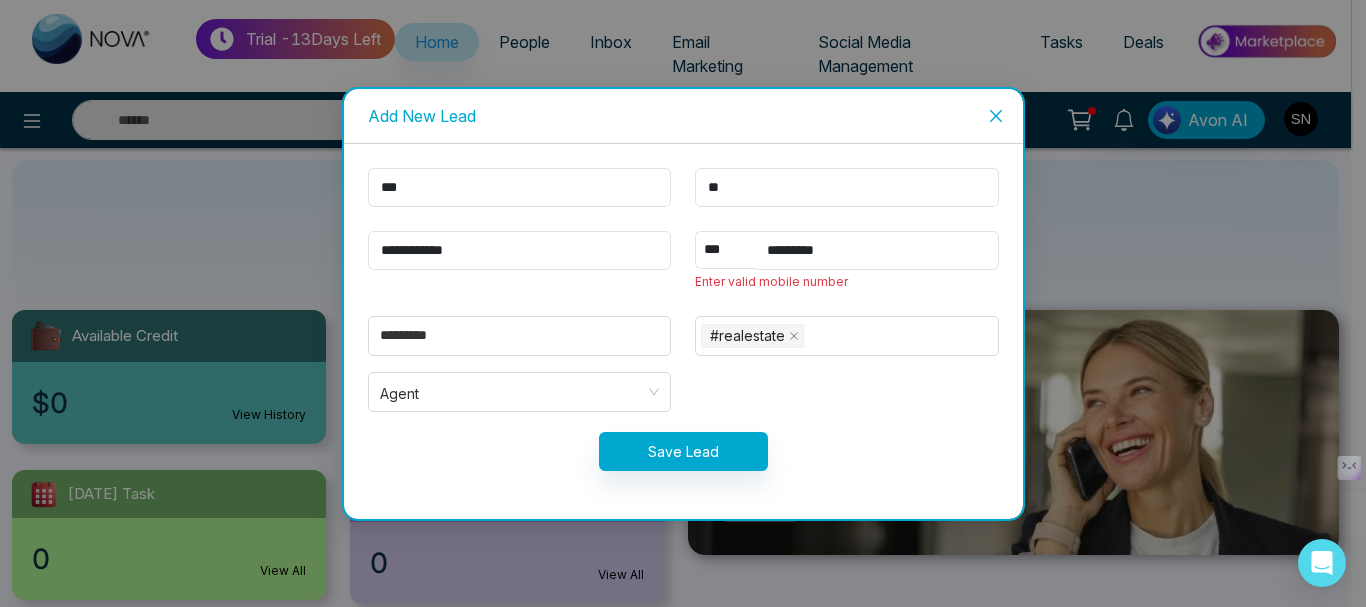 click 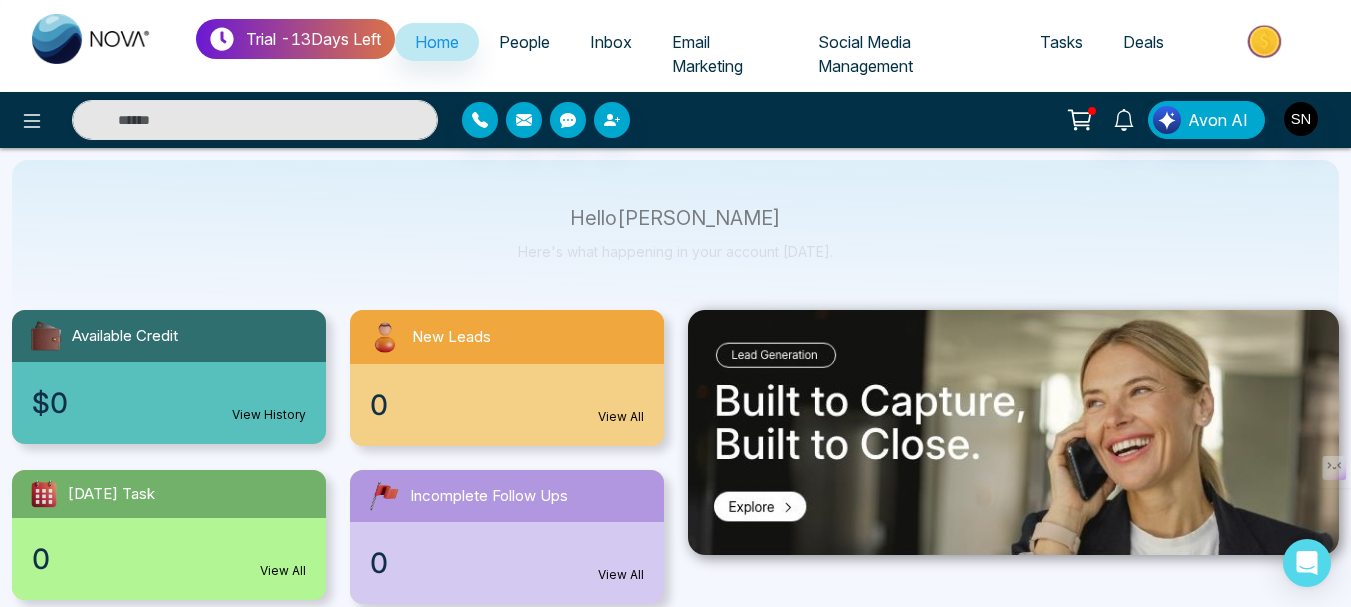click on "Social Media Management" at bounding box center (865, 54) 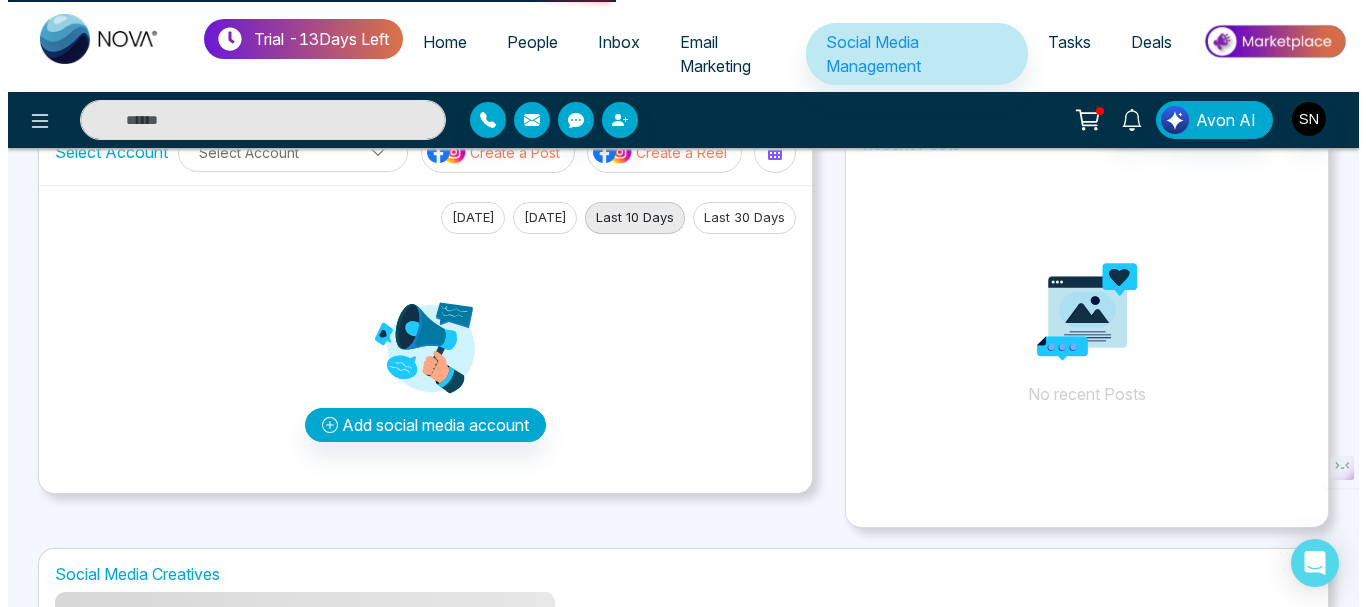 scroll, scrollTop: 0, scrollLeft: 0, axis: both 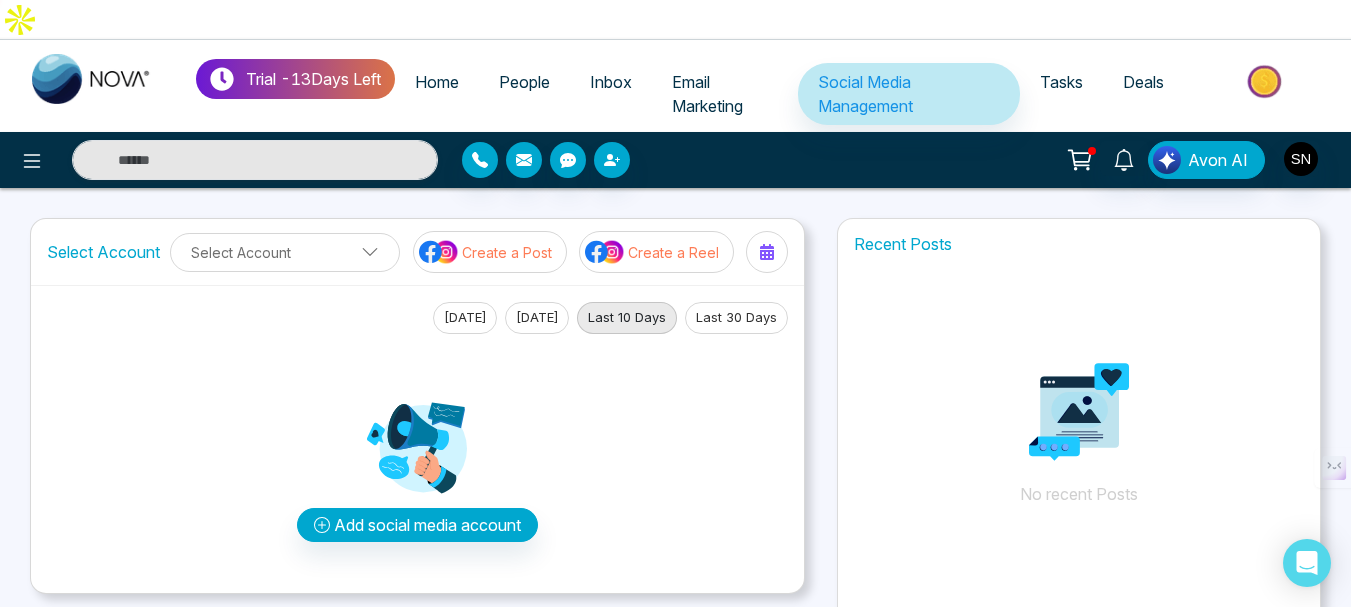 click on "Create a Post" at bounding box center [507, 252] 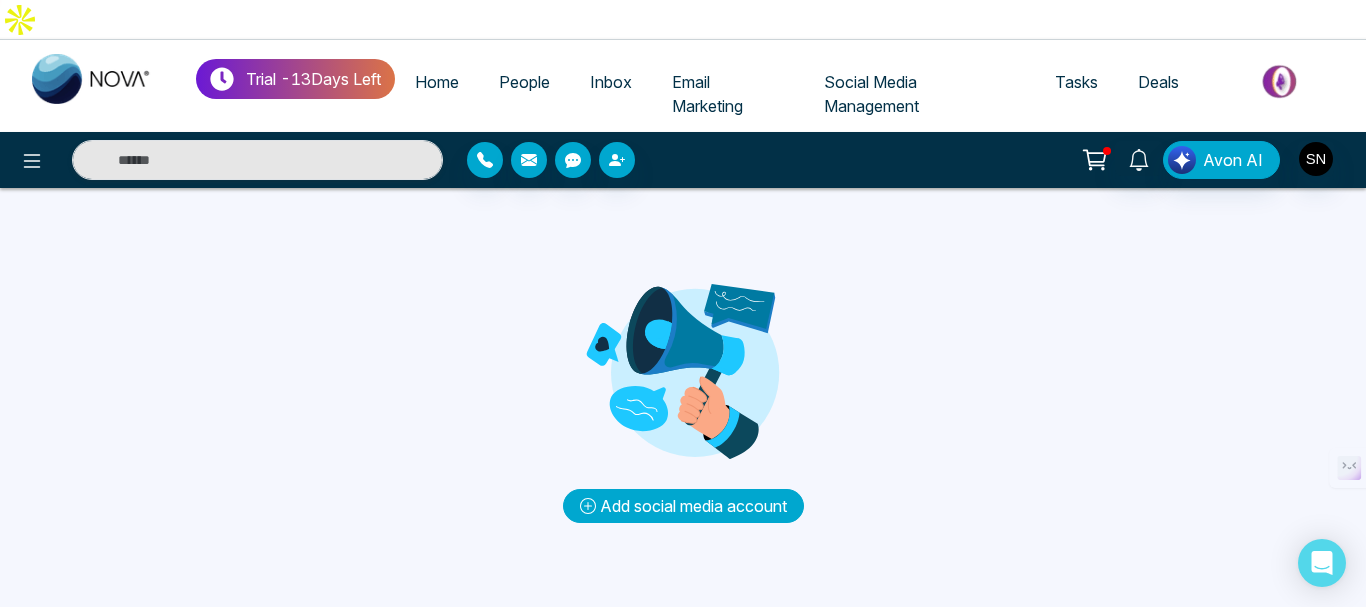 click on "Add social media account" at bounding box center [683, 506] 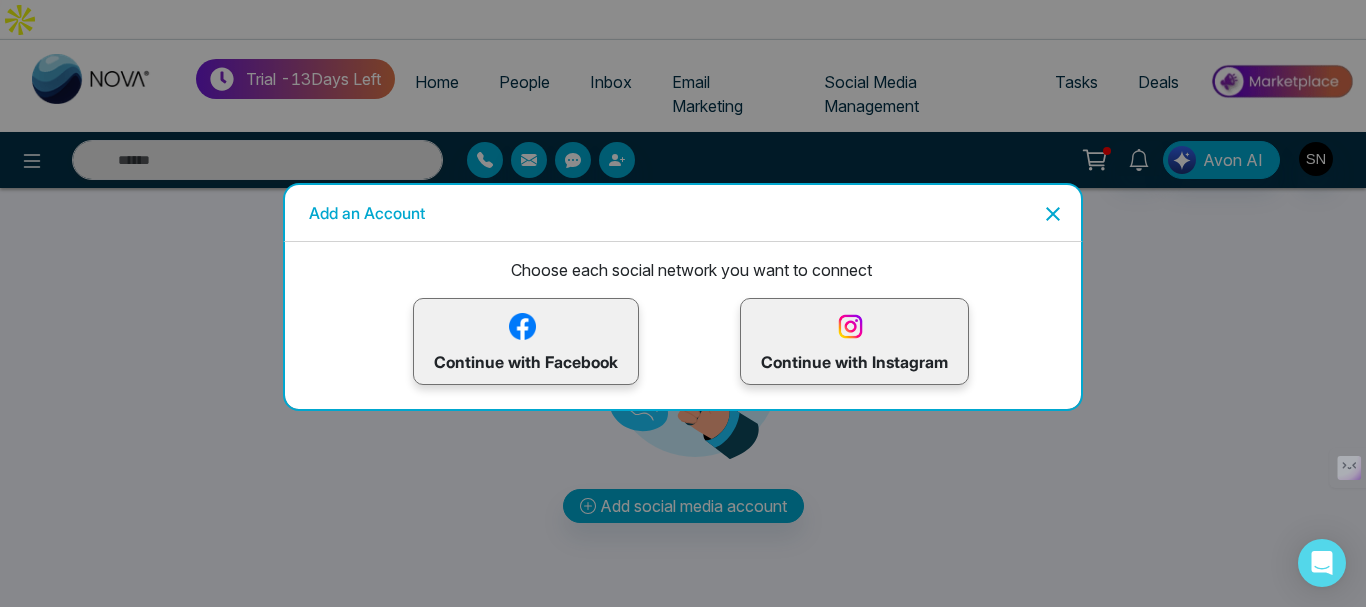 click at bounding box center (850, 326) 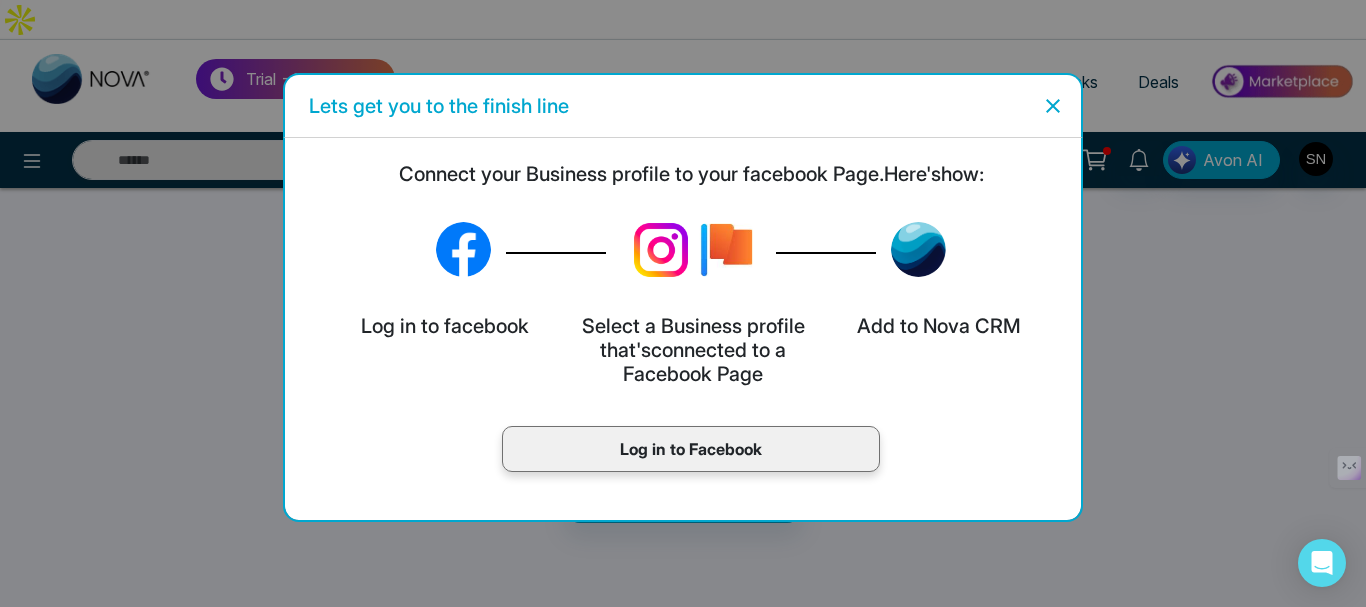 click 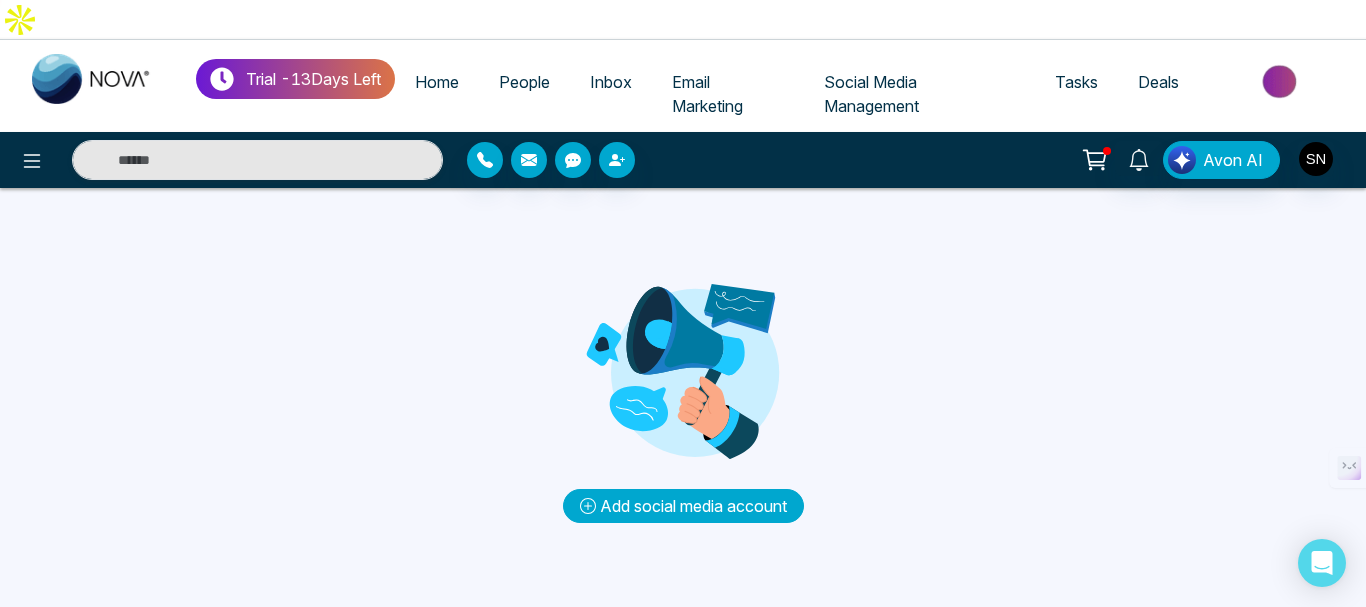 click on "Add social media account" at bounding box center (683, 506) 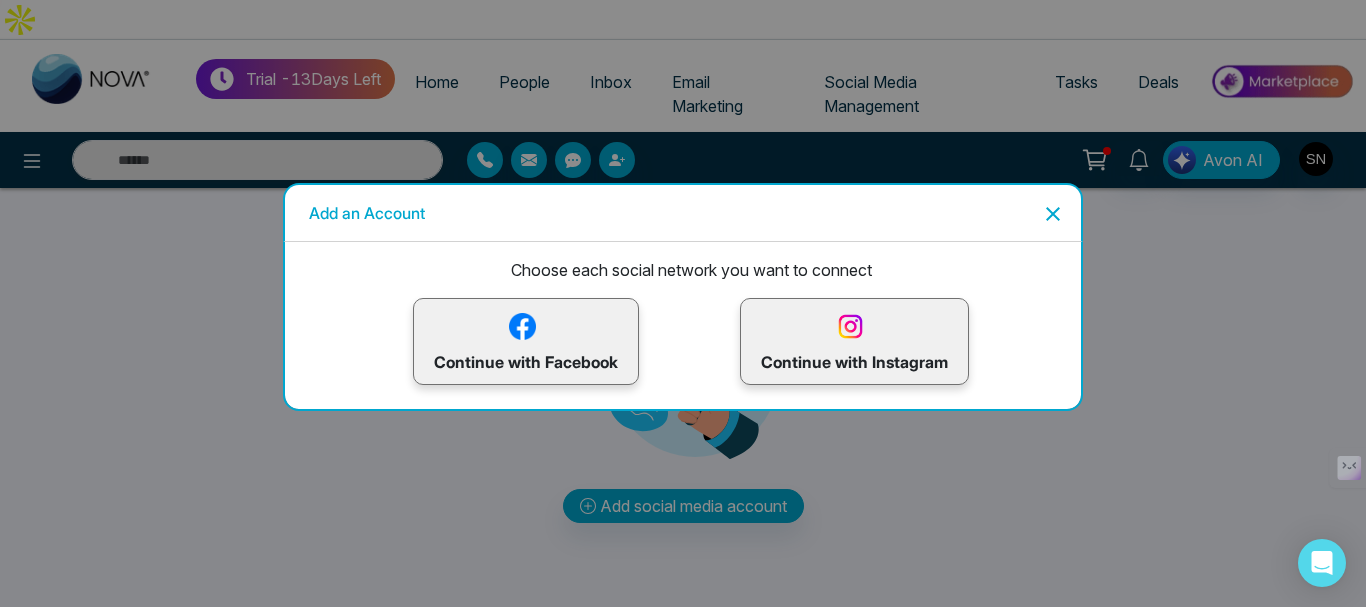 click on "Continue with Instagram" at bounding box center [854, 341] 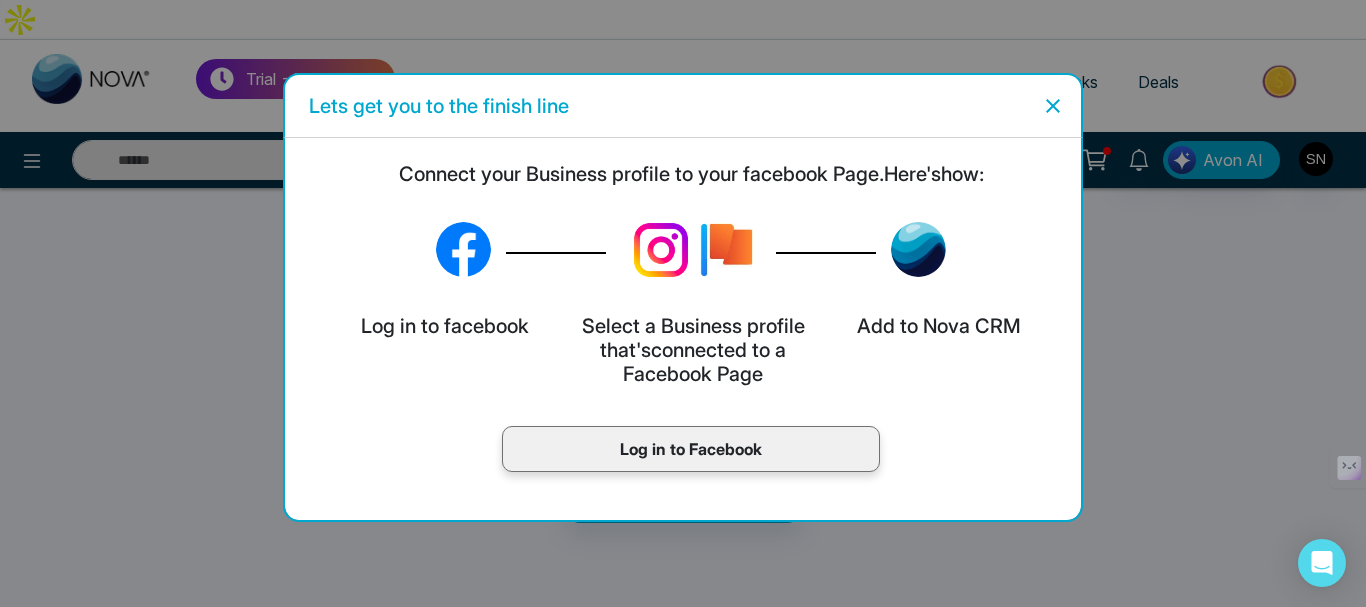 click on "Log in to Facebook" at bounding box center [691, 449] 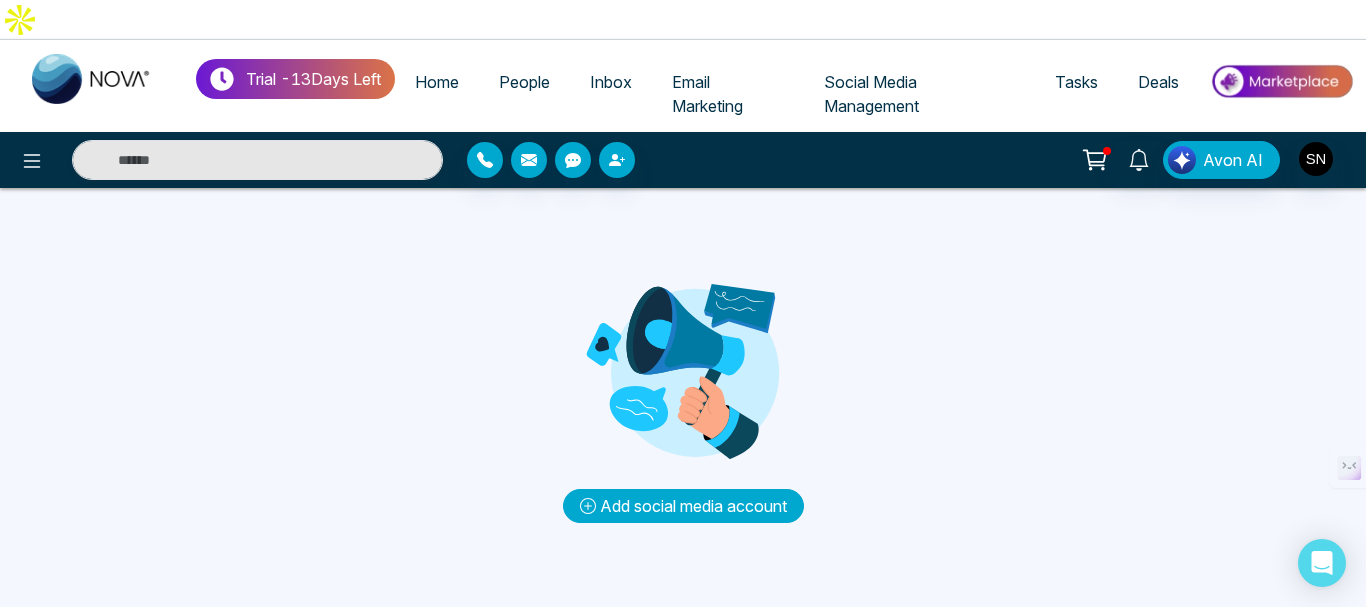 click on "Add social media account" at bounding box center [683, 506] 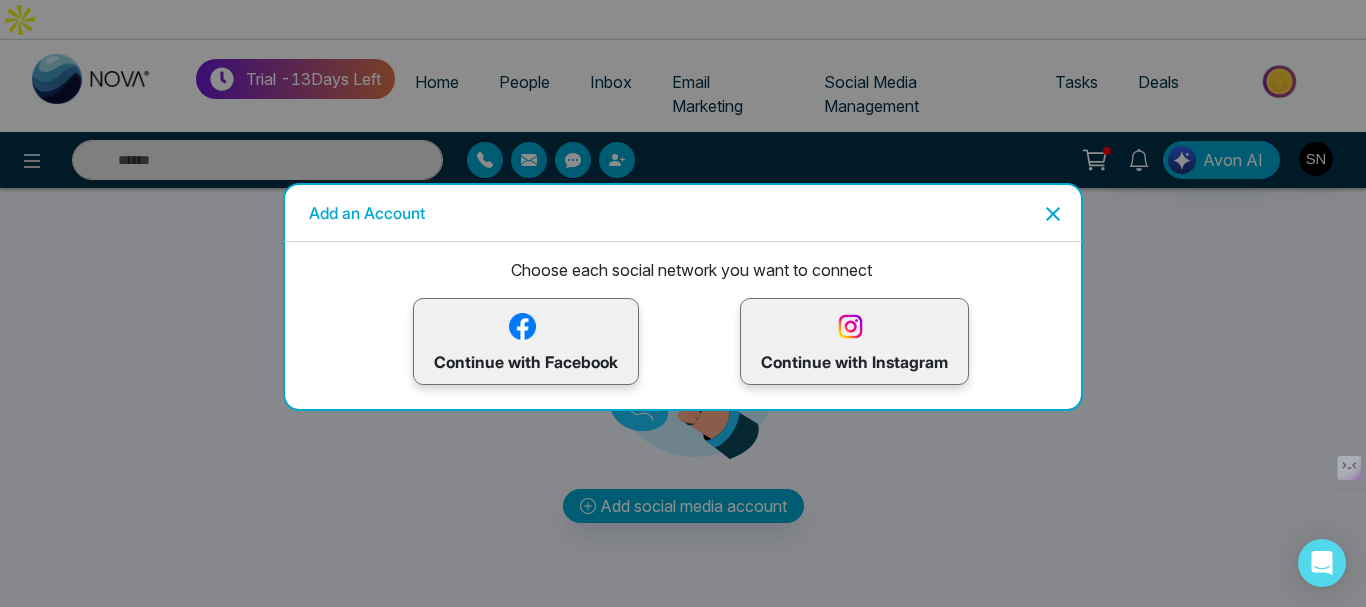 click at bounding box center (522, 326) 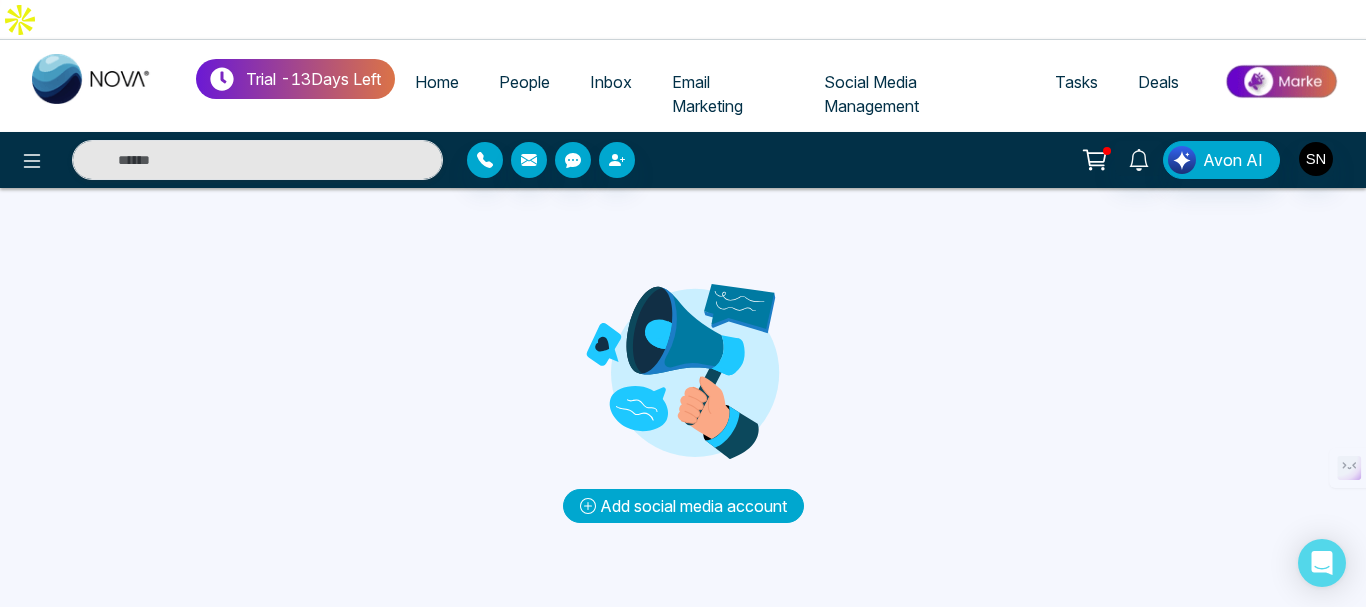 click on "Add social media account" at bounding box center [683, 506] 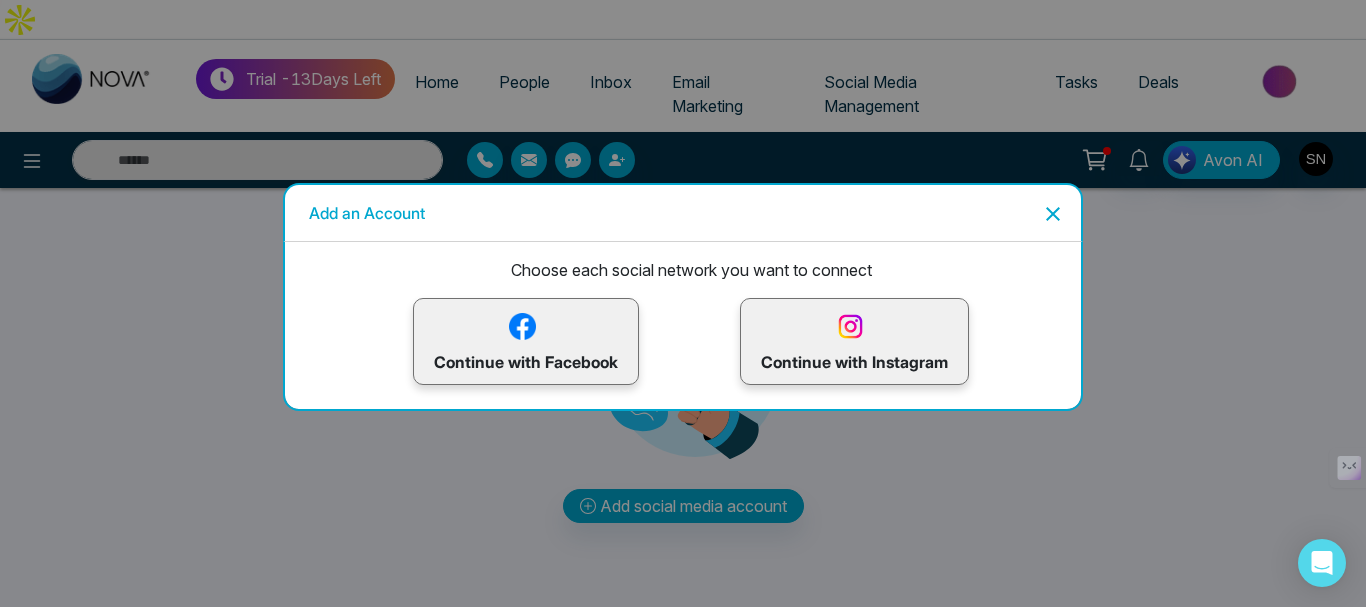 click at bounding box center (850, 326) 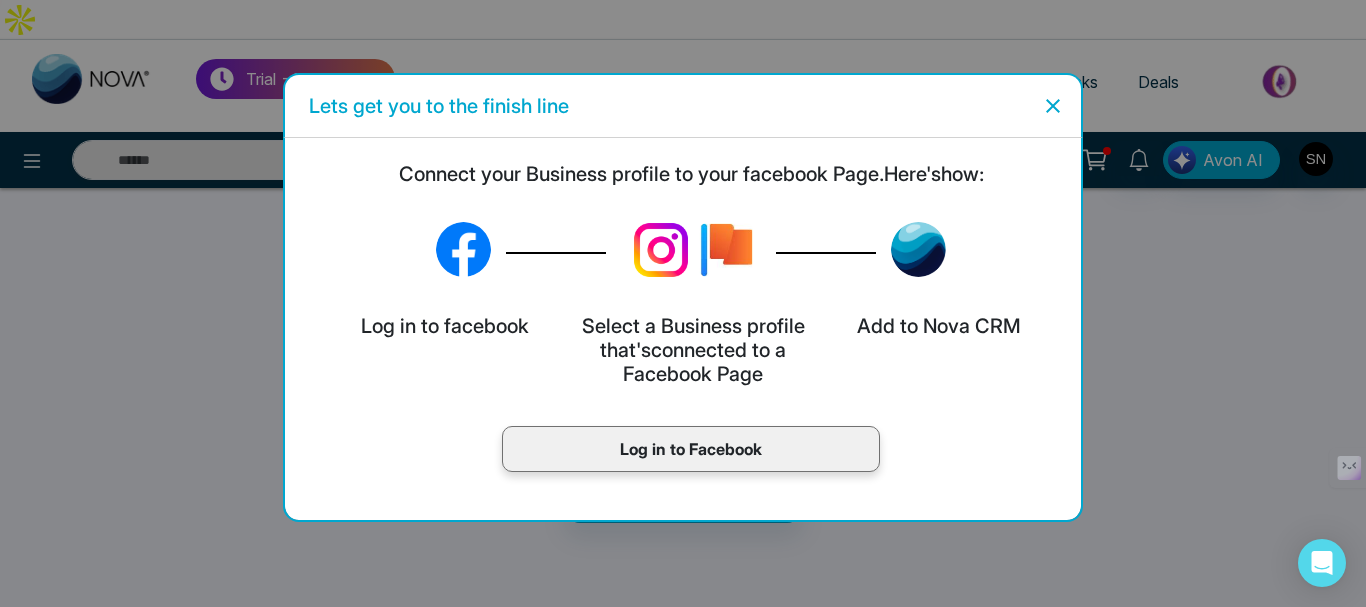 click on "Log in to Facebook" at bounding box center [691, 449] 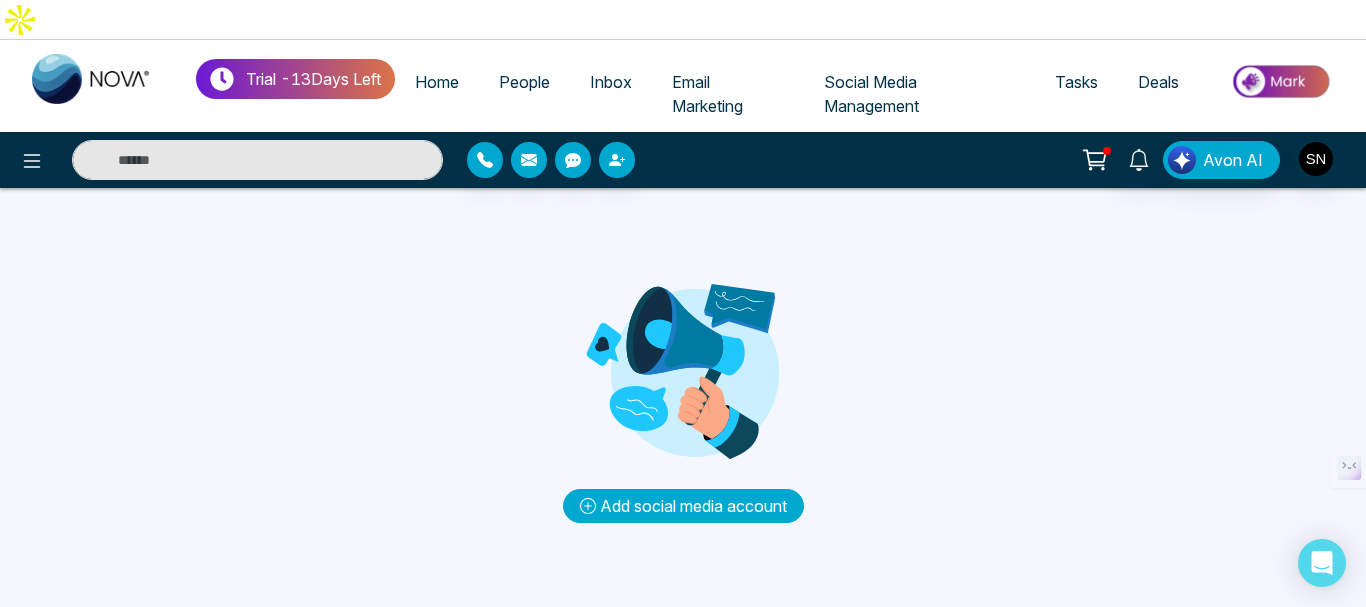 click on "Add social media account" at bounding box center (683, 506) 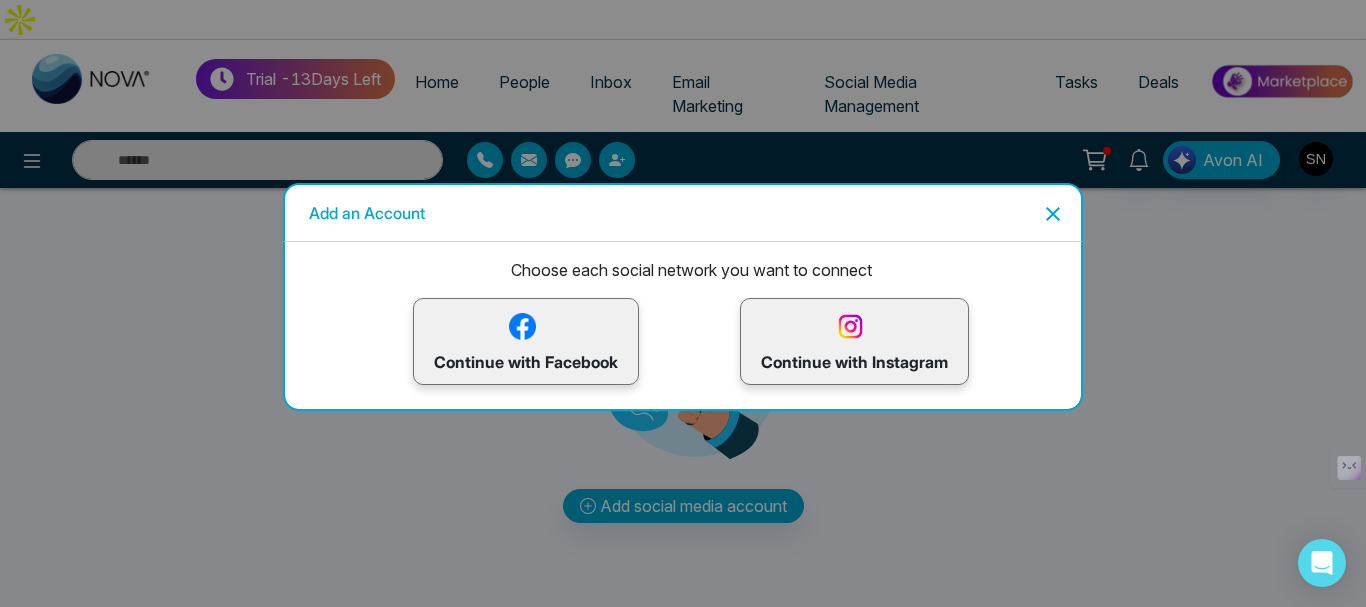 click on "Continue with Facebook" at bounding box center [526, 341] 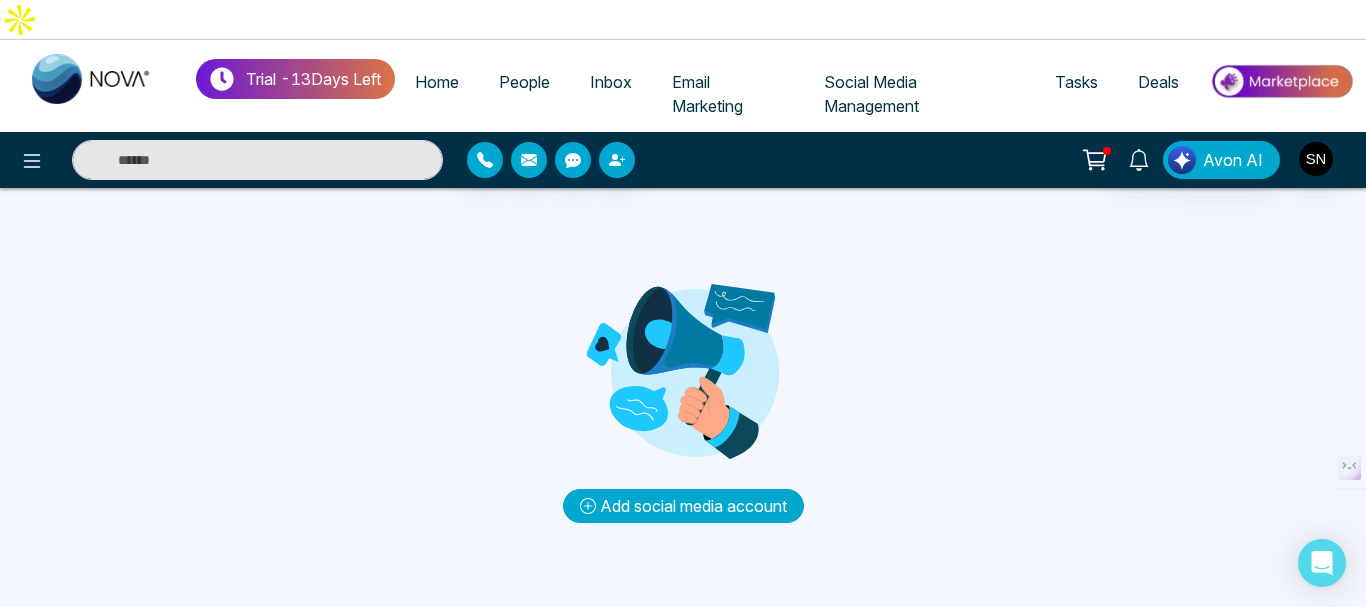 click on "Add social media account" at bounding box center (683, 506) 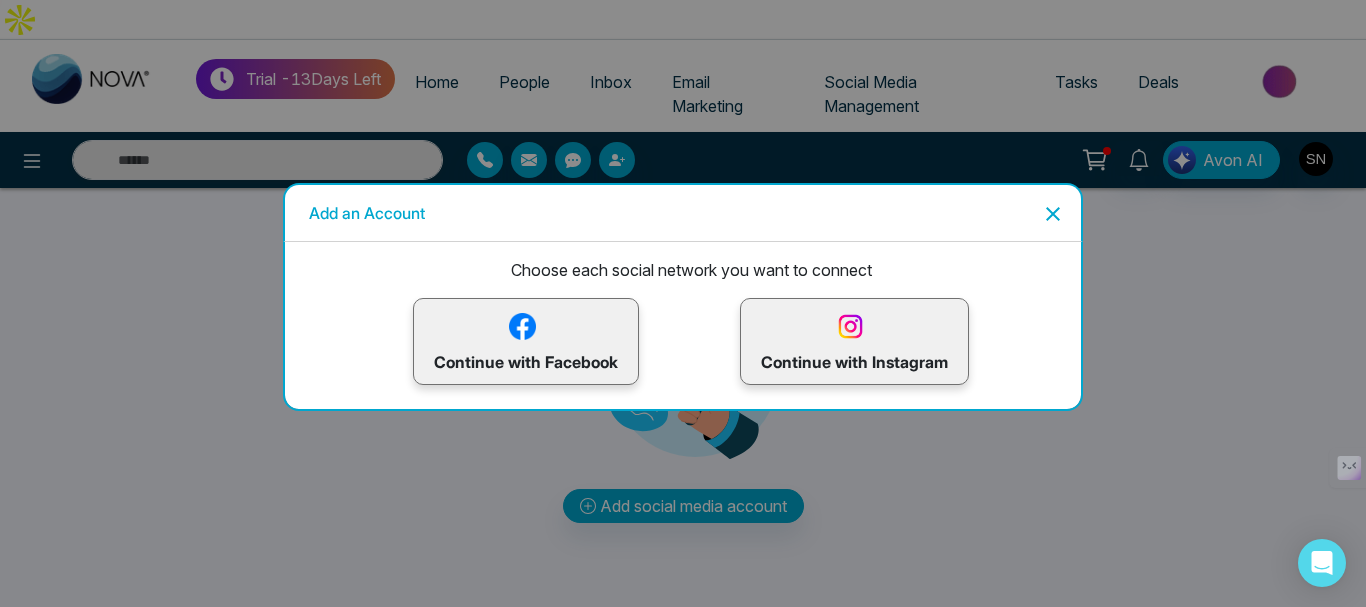click on "Continue with Instagram" at bounding box center [854, 341] 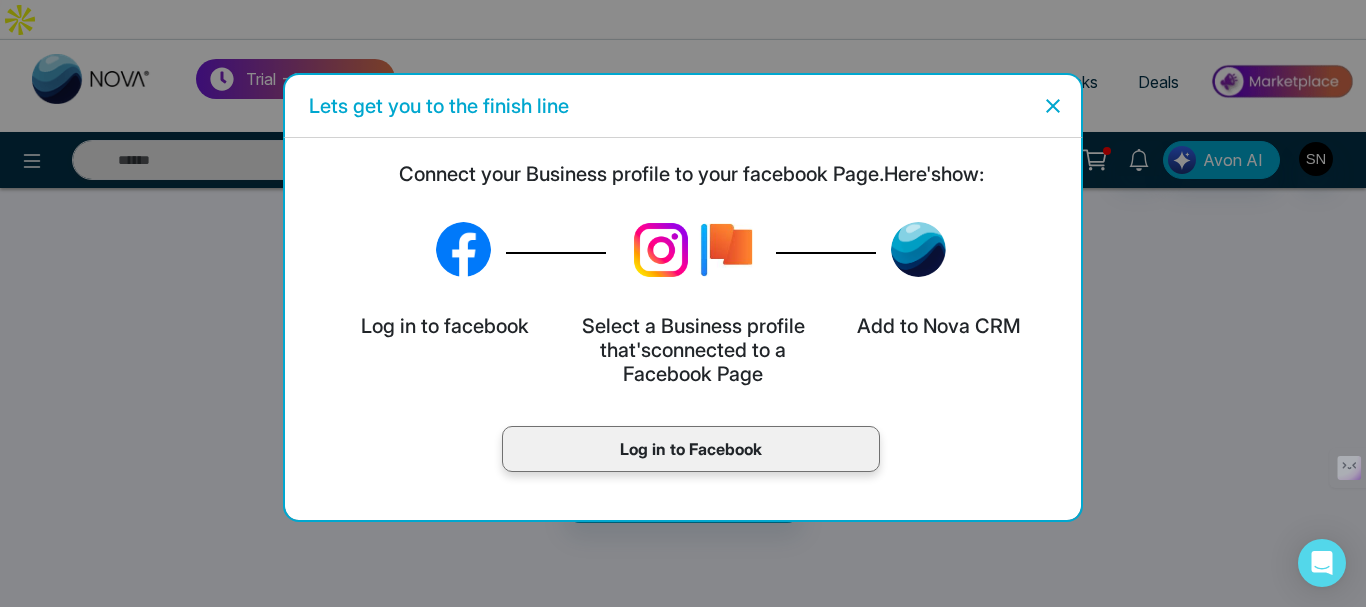 click at bounding box center (661, 250) 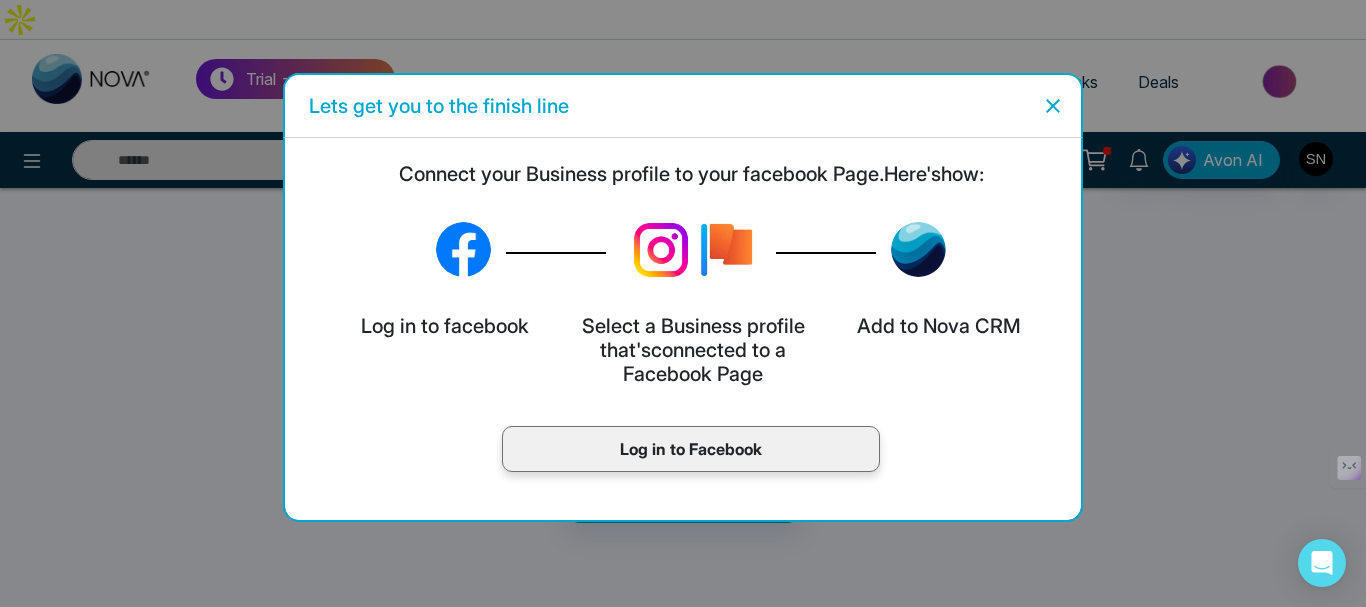 click on "Select a Business profile  that's   connected to a  Facebook Page" at bounding box center [693, 350] 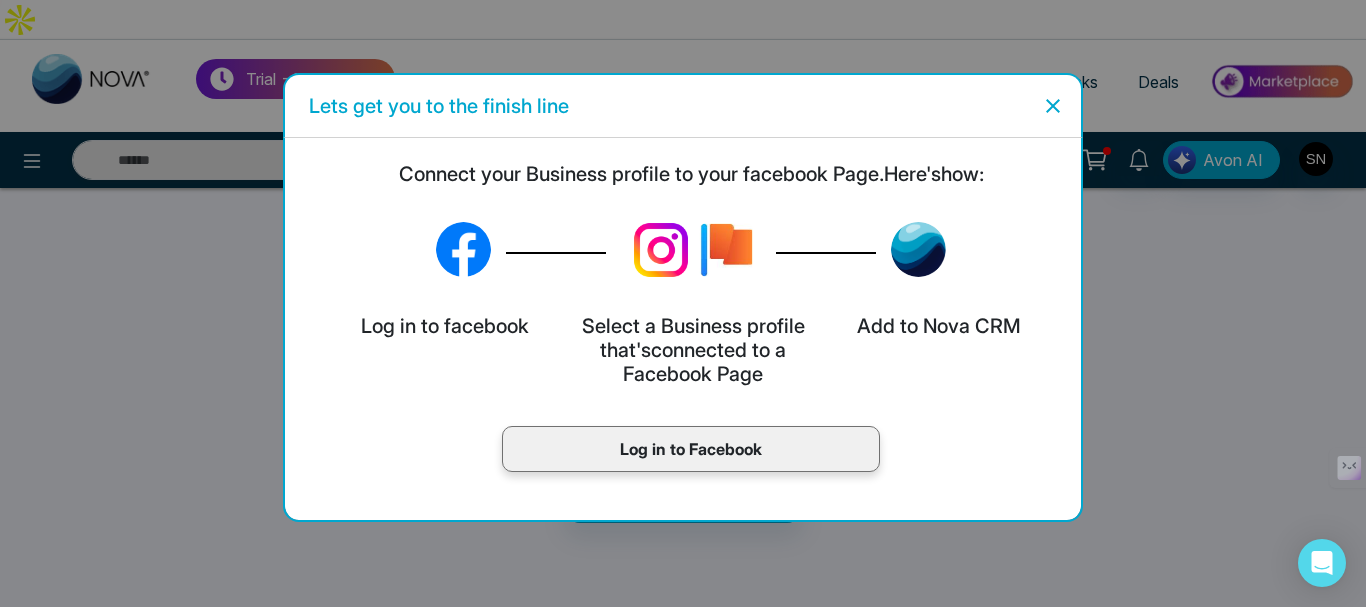 click 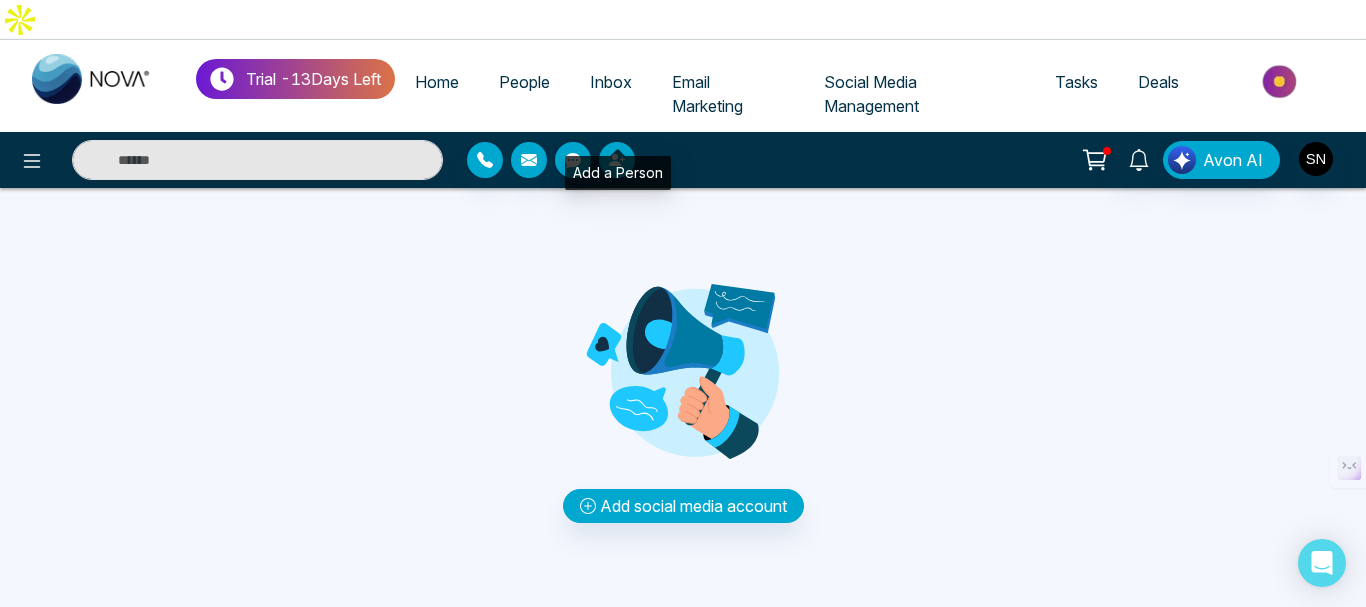 drag, startPoint x: 614, startPoint y: 123, endPoint x: 0, endPoint y: 646, distance: 806.55133 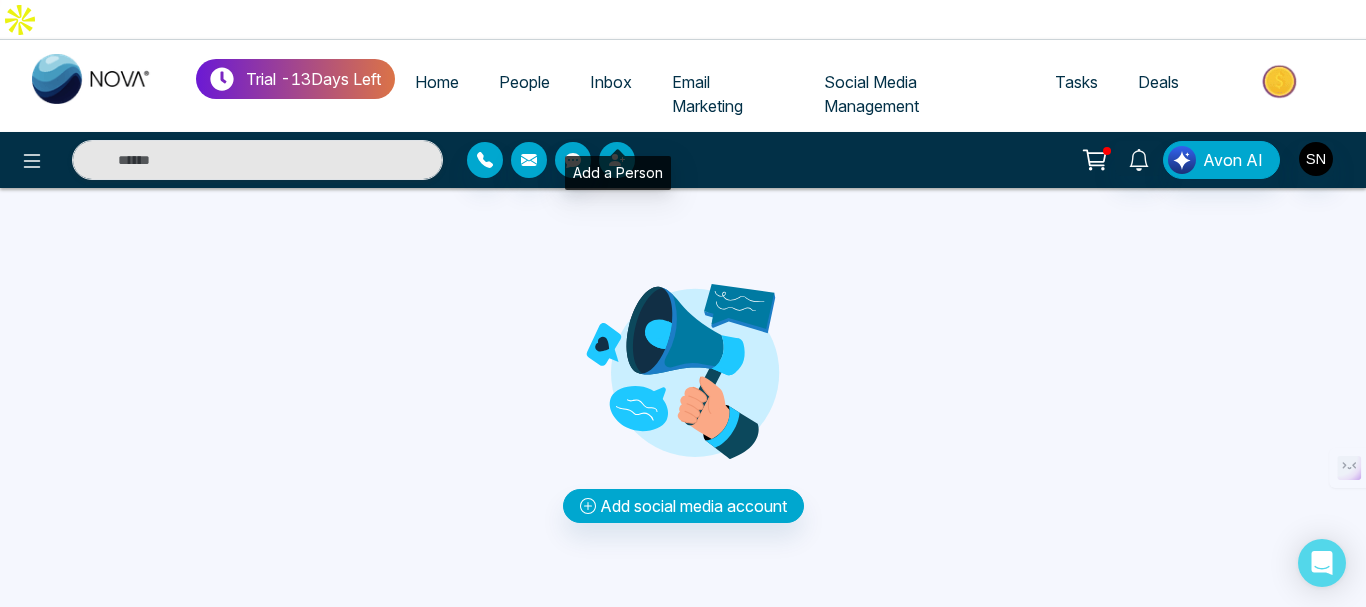 click on "Trial -  13  Days Left Home People Inbox Email Marketing Social Media Management Tasks Deals Avon AI Add social media account   Add an Account Choose each social network you want to connect Continue with Facebook  Continue with Instagram   Lets get you to the finish line Connect your Business profile to your facebook Page.  Here's  how: Log in to facebook Select a Business profile  that's   connected to a  Facebook Page Add to Nova CRM Log in to Facebook
/social-media/create
Add a Person" at bounding box center (683, 303) 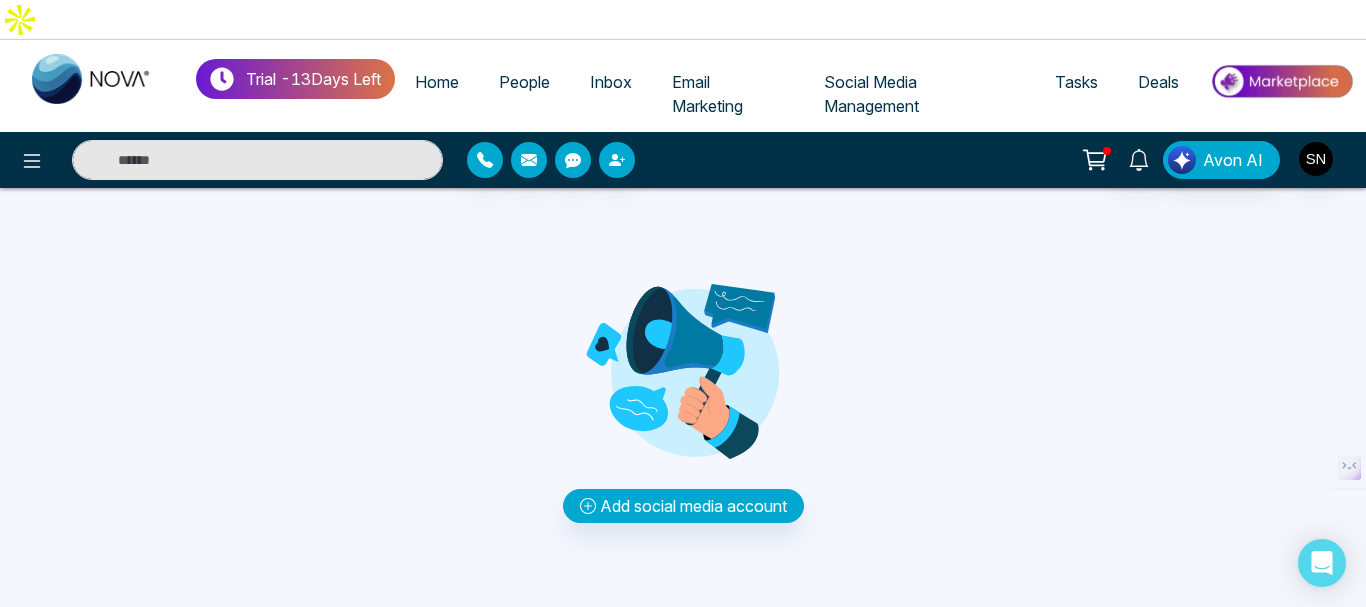 click on "Social Media Management" at bounding box center (871, 94) 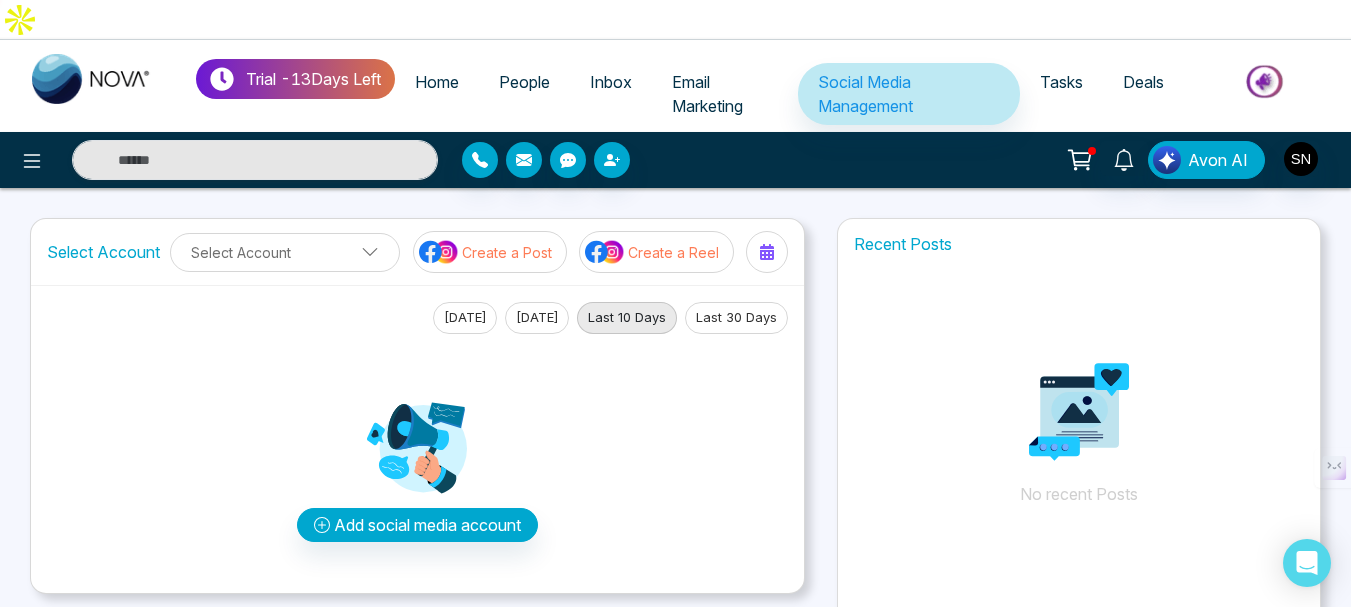 click at bounding box center (439, 252) 